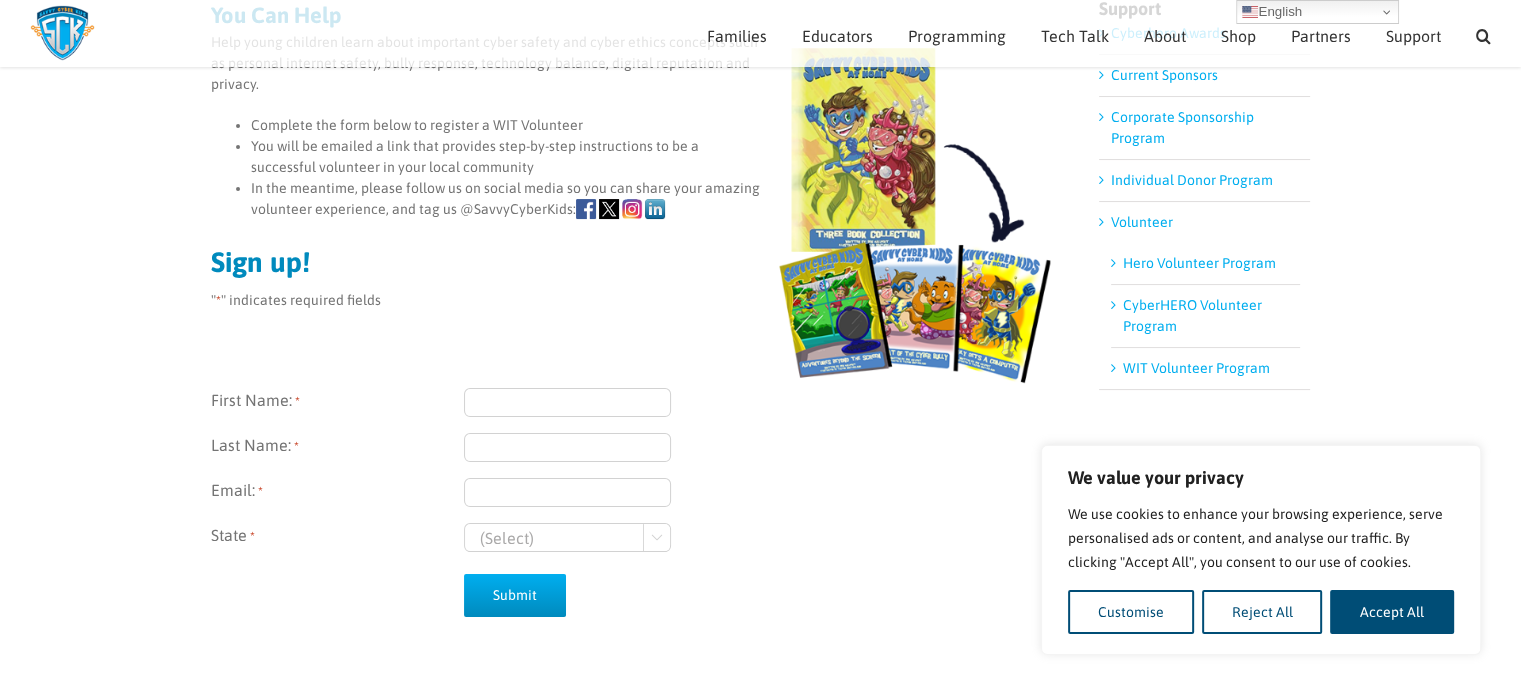 scroll, scrollTop: 277, scrollLeft: 0, axis: vertical 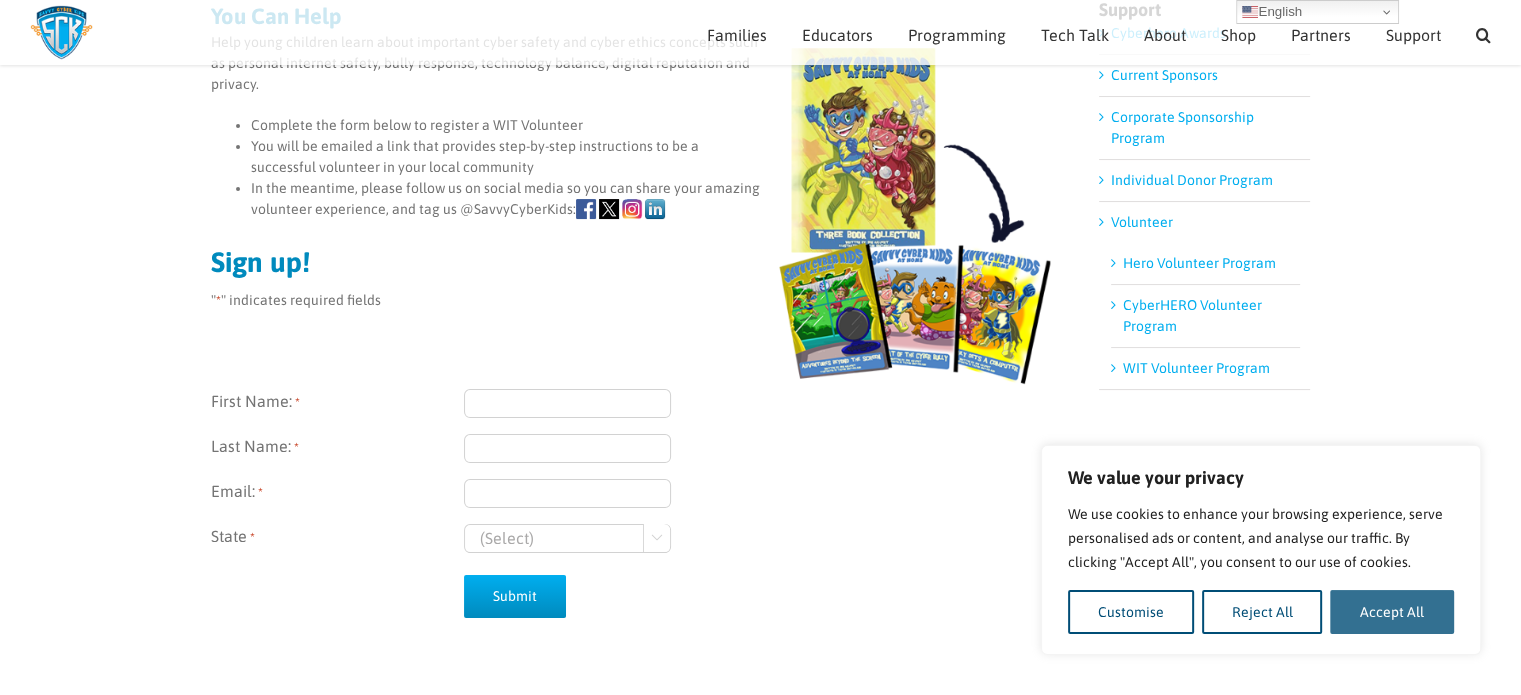 click on "Accept All" at bounding box center [1392, 612] 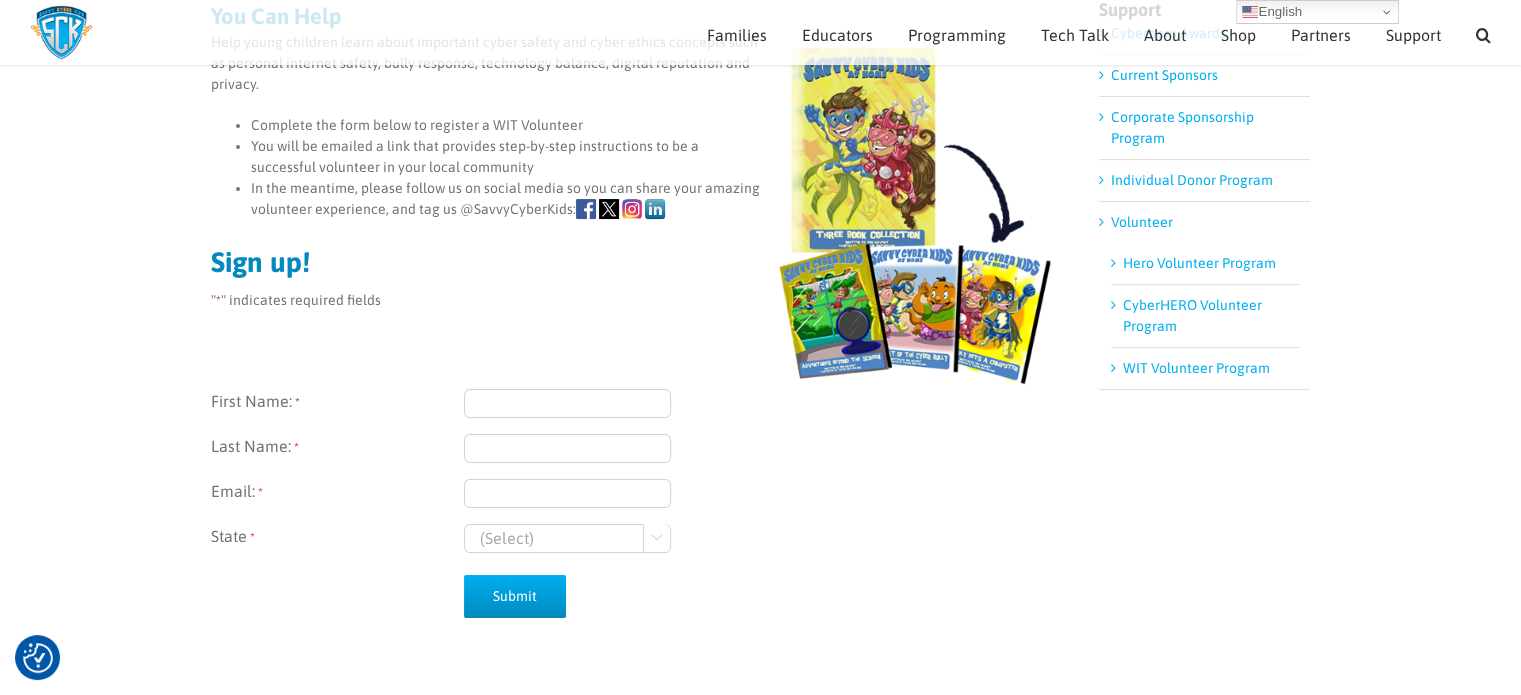 scroll, scrollTop: 0, scrollLeft: 0, axis: both 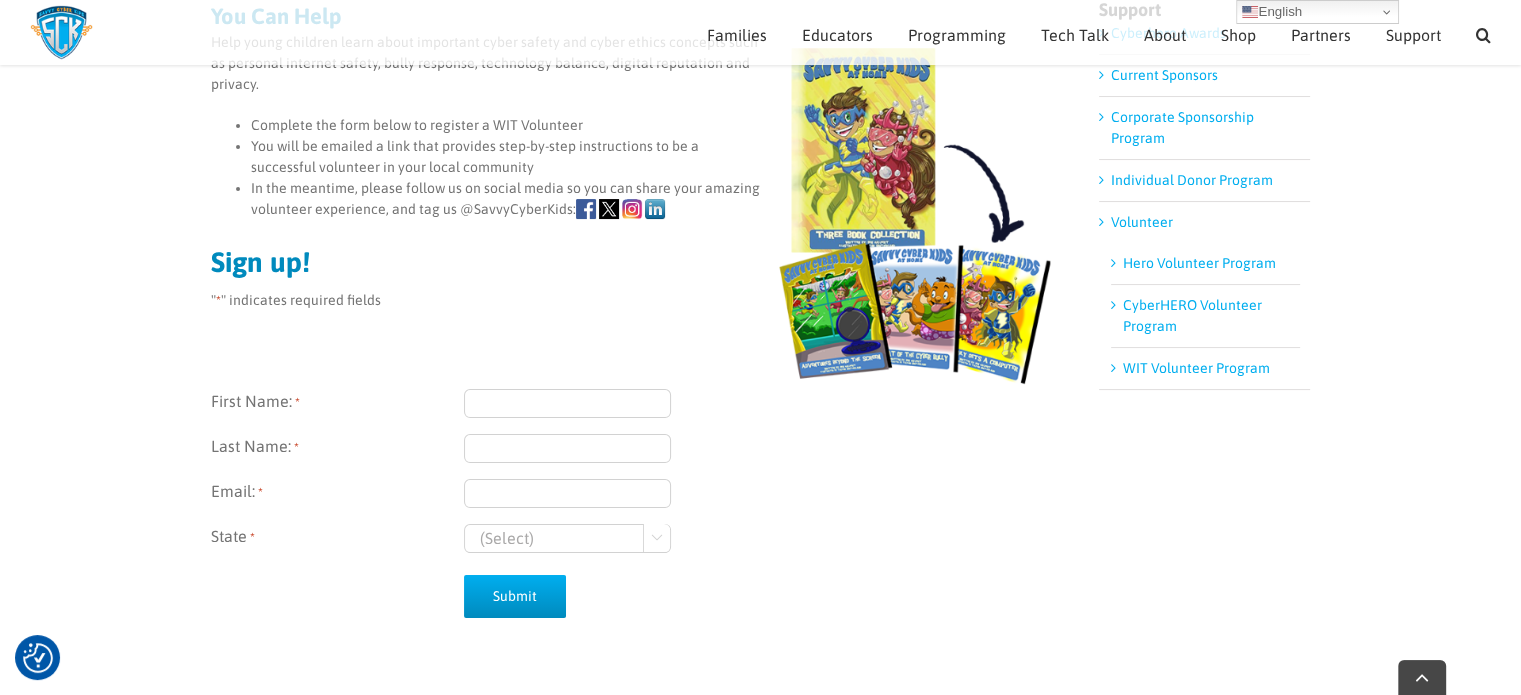click on "First Name: *" at bounding box center [567, 403] 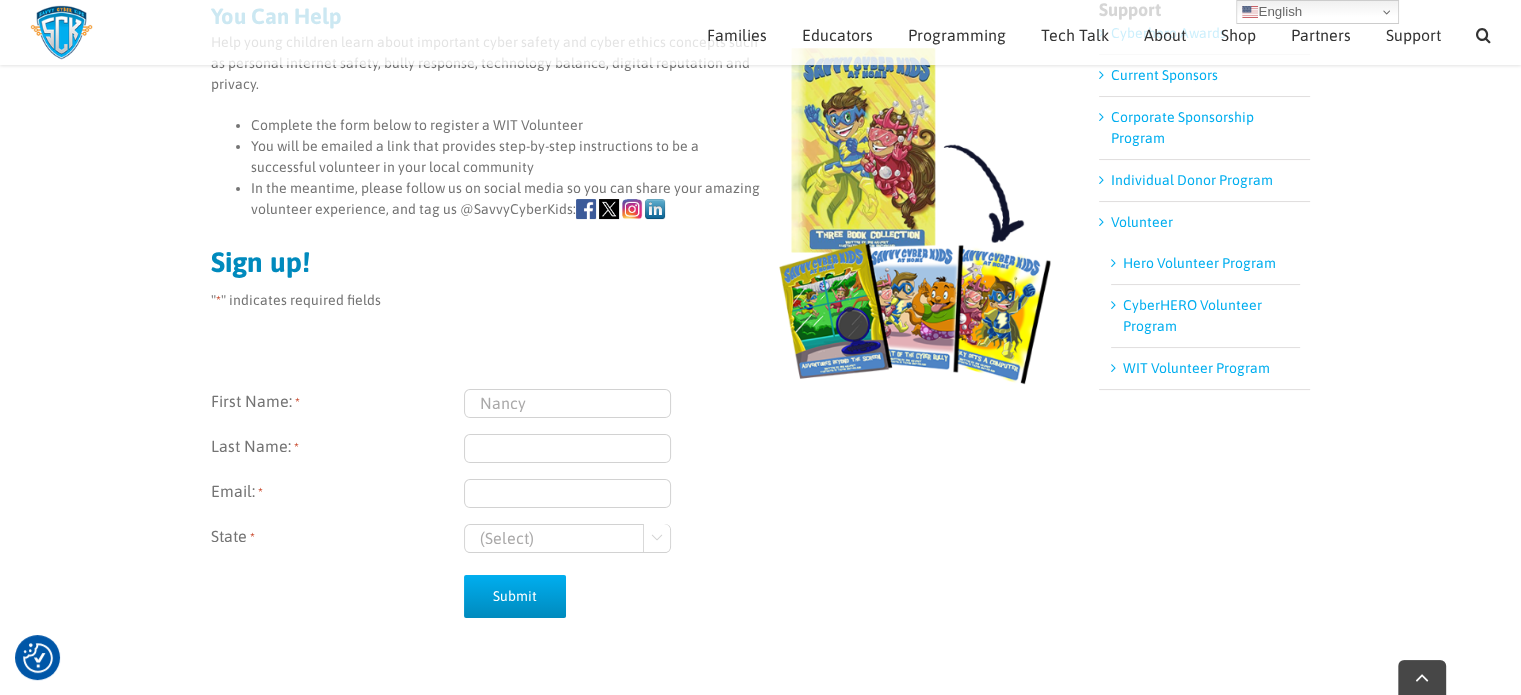 type on "Conelley" 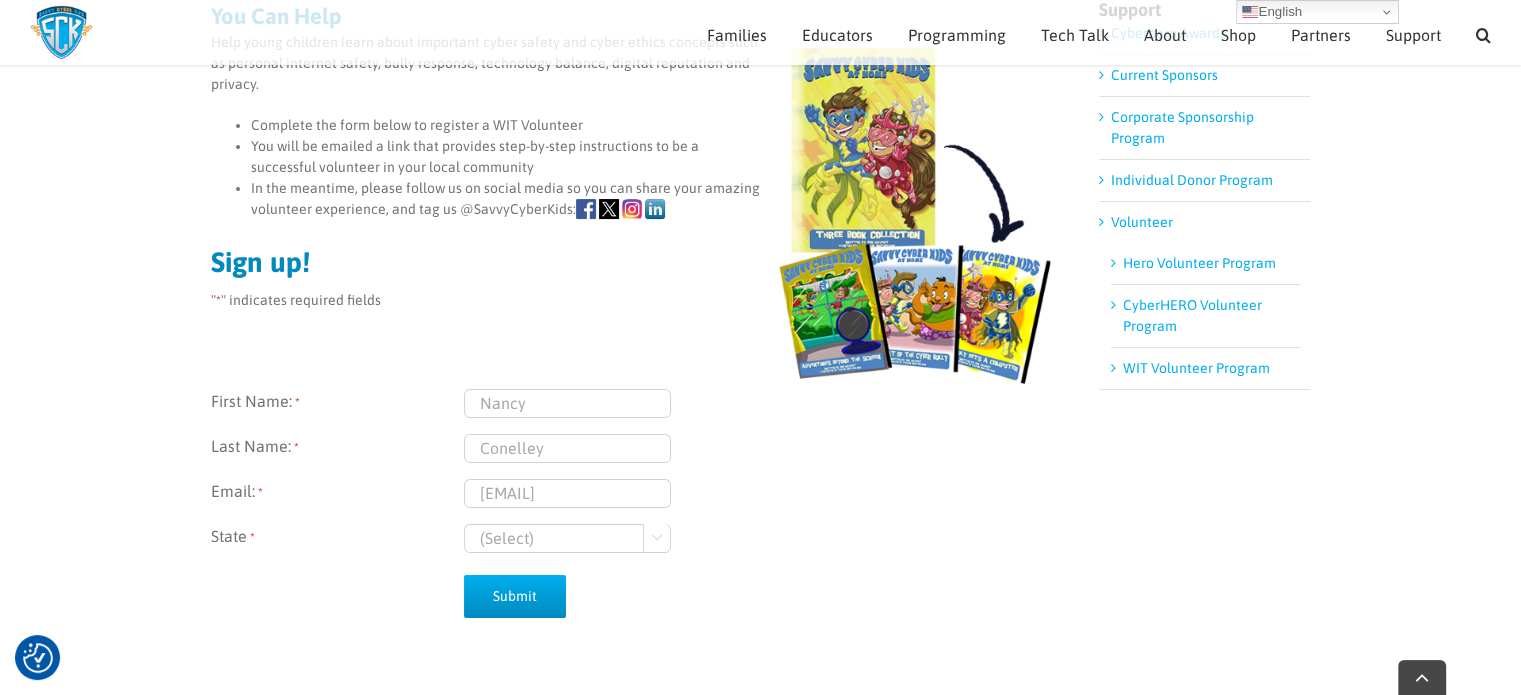 click on "(Select) Georgia Wisconsin" at bounding box center [567, 538] 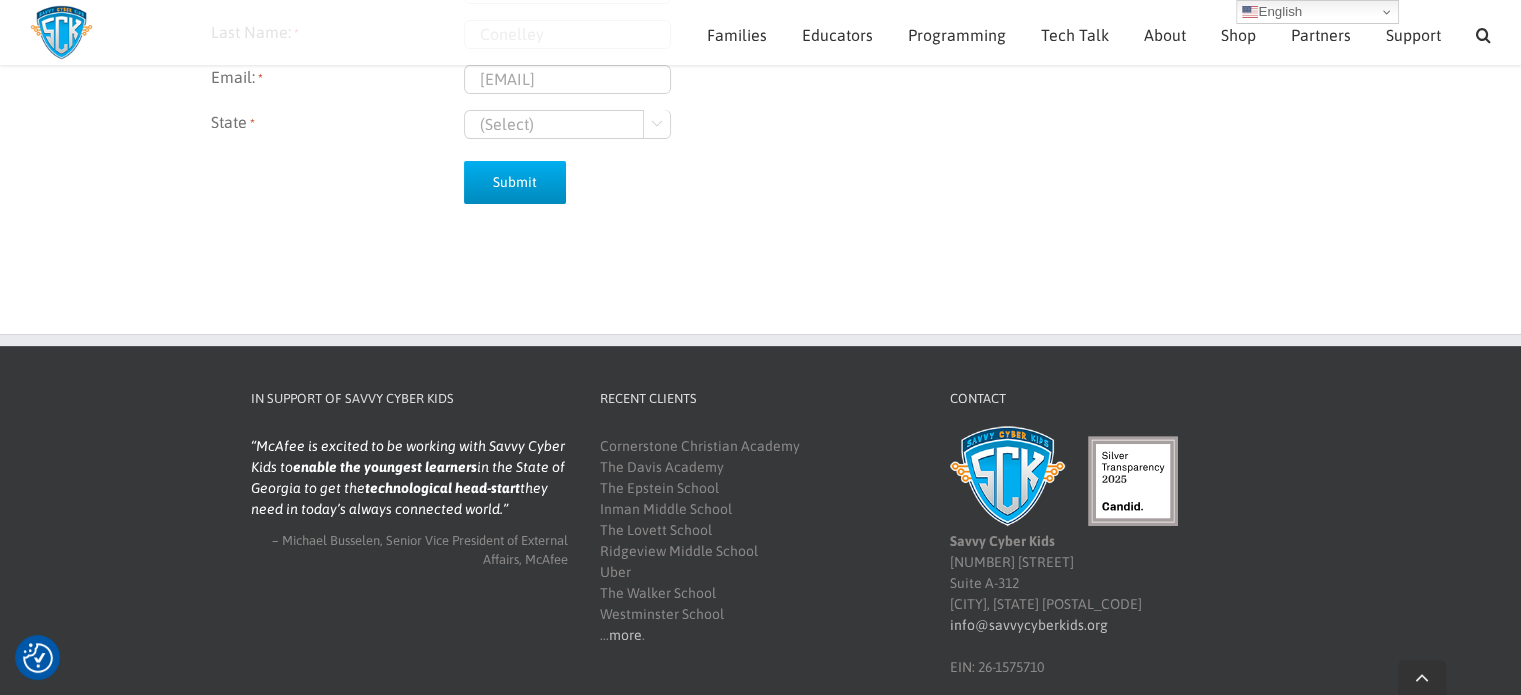 scroll, scrollTop: 486, scrollLeft: 0, axis: vertical 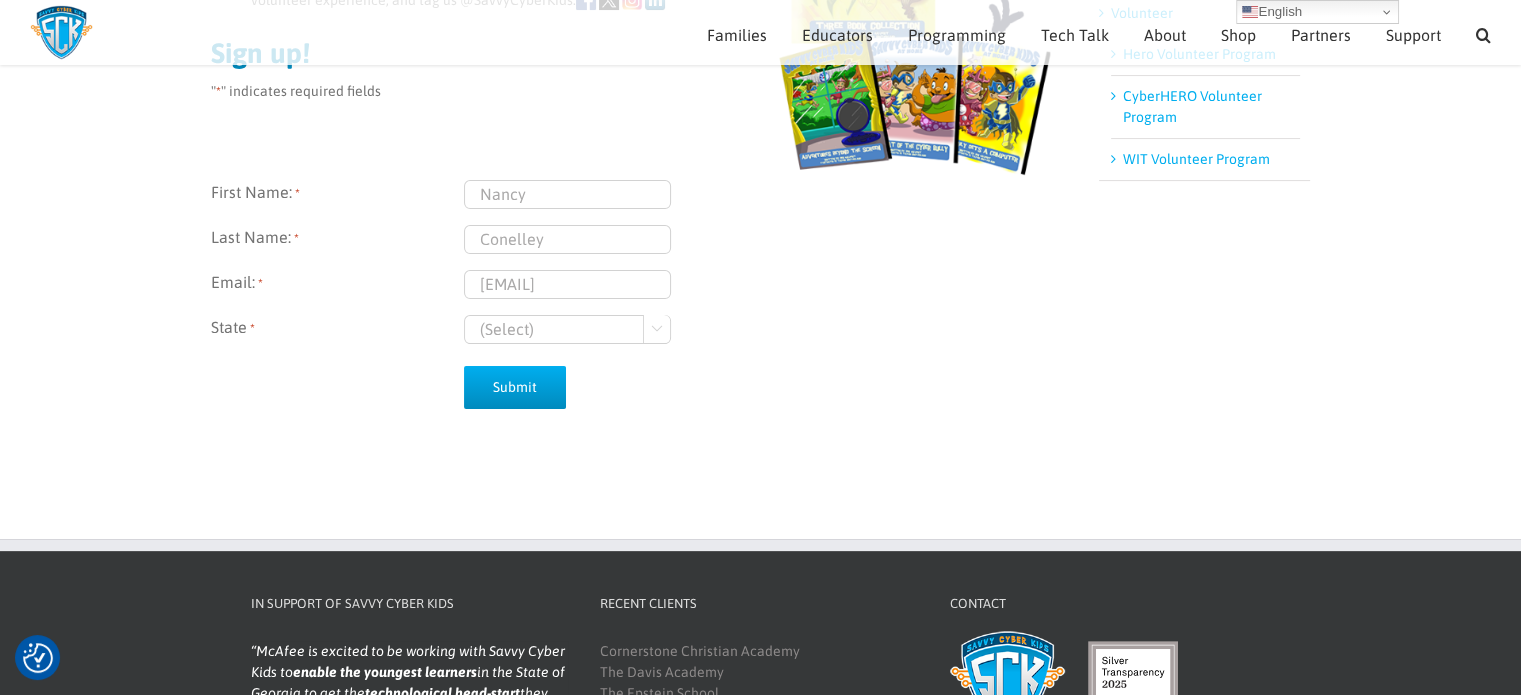 click on "(Select) Georgia Wisconsin" at bounding box center (567, 329) 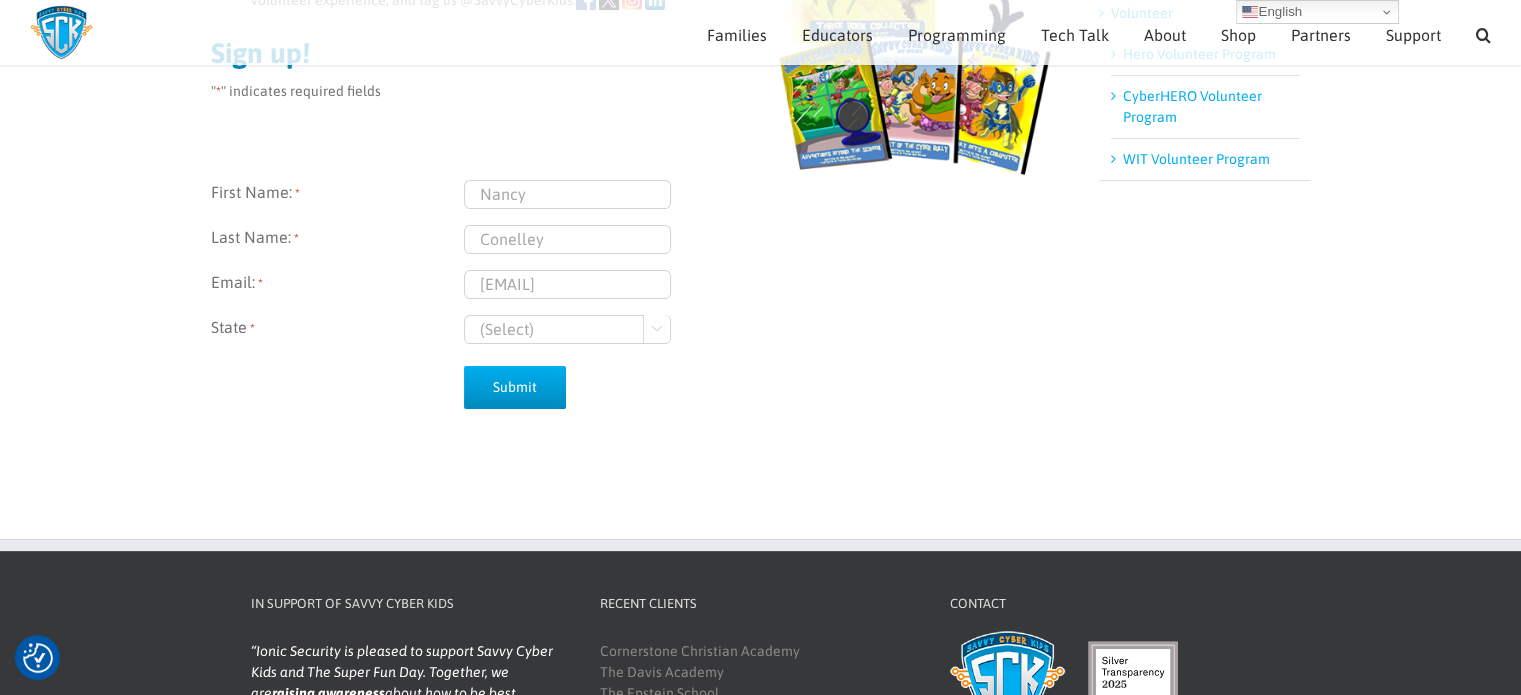 select on "Georgia" 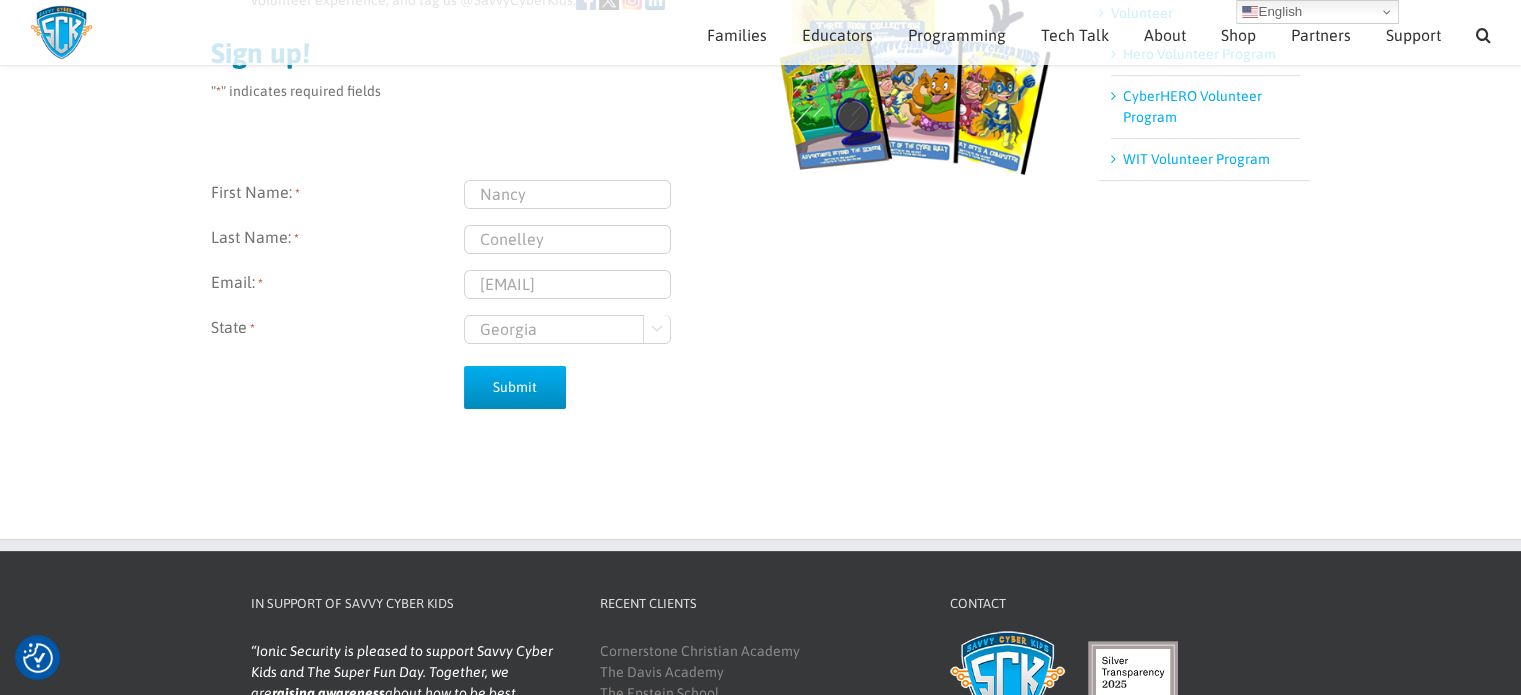 click on "(Select) Georgia Wisconsin" at bounding box center [567, 329] 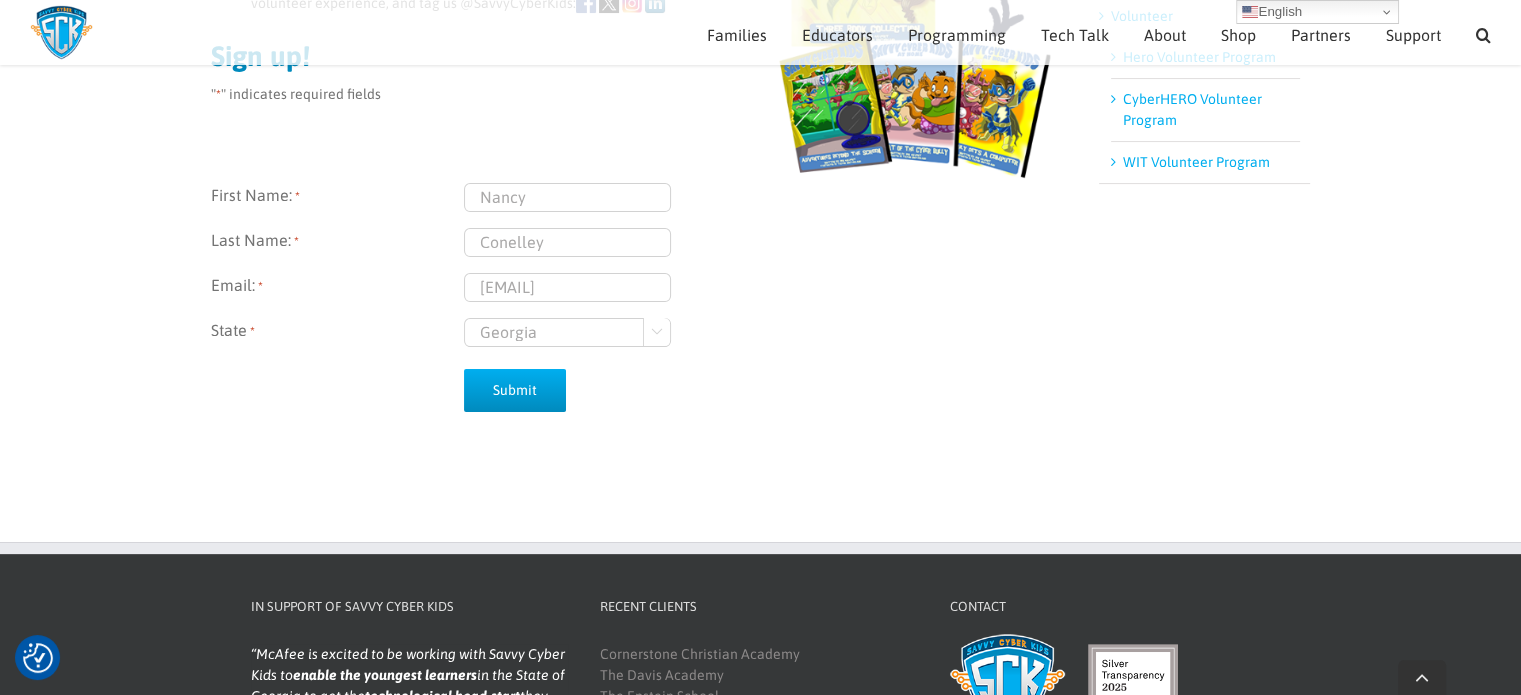 scroll, scrollTop: 486, scrollLeft: 0, axis: vertical 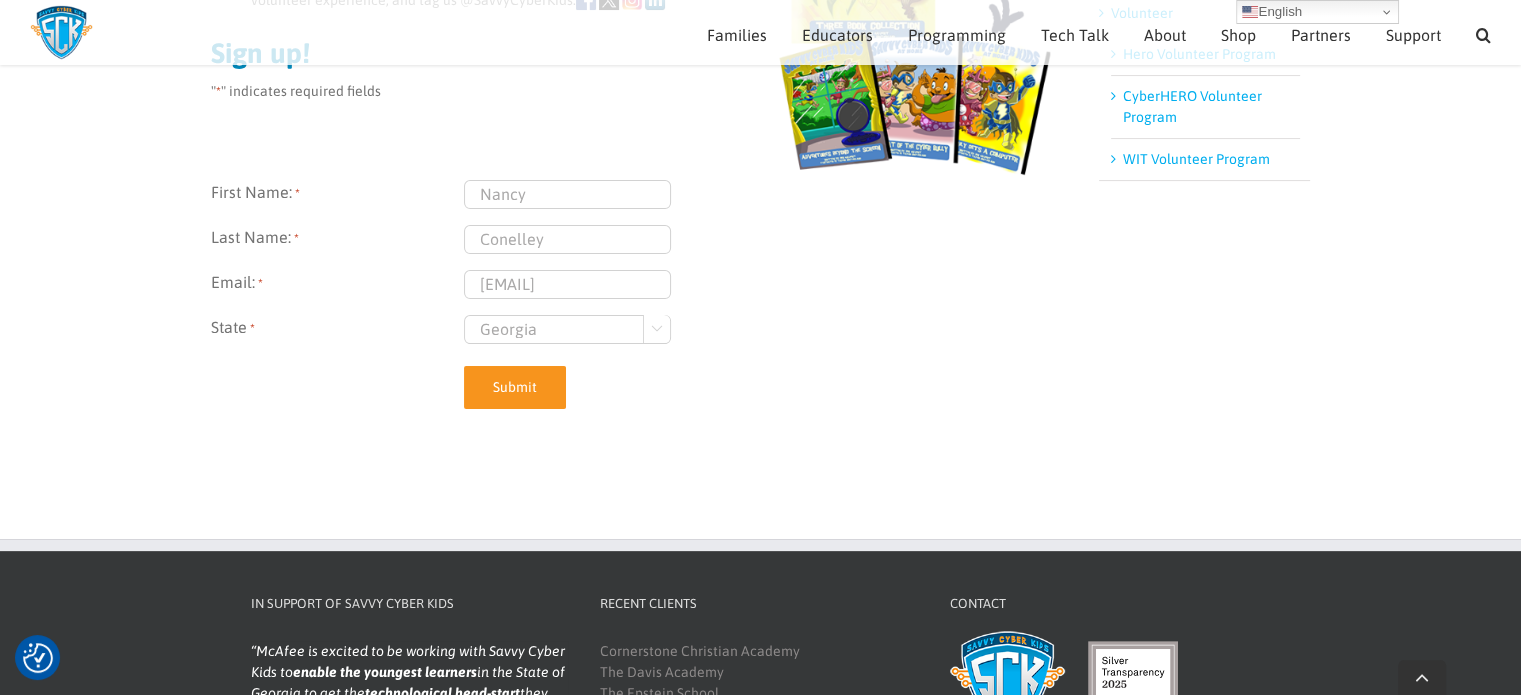 click on "Submit" at bounding box center [515, 387] 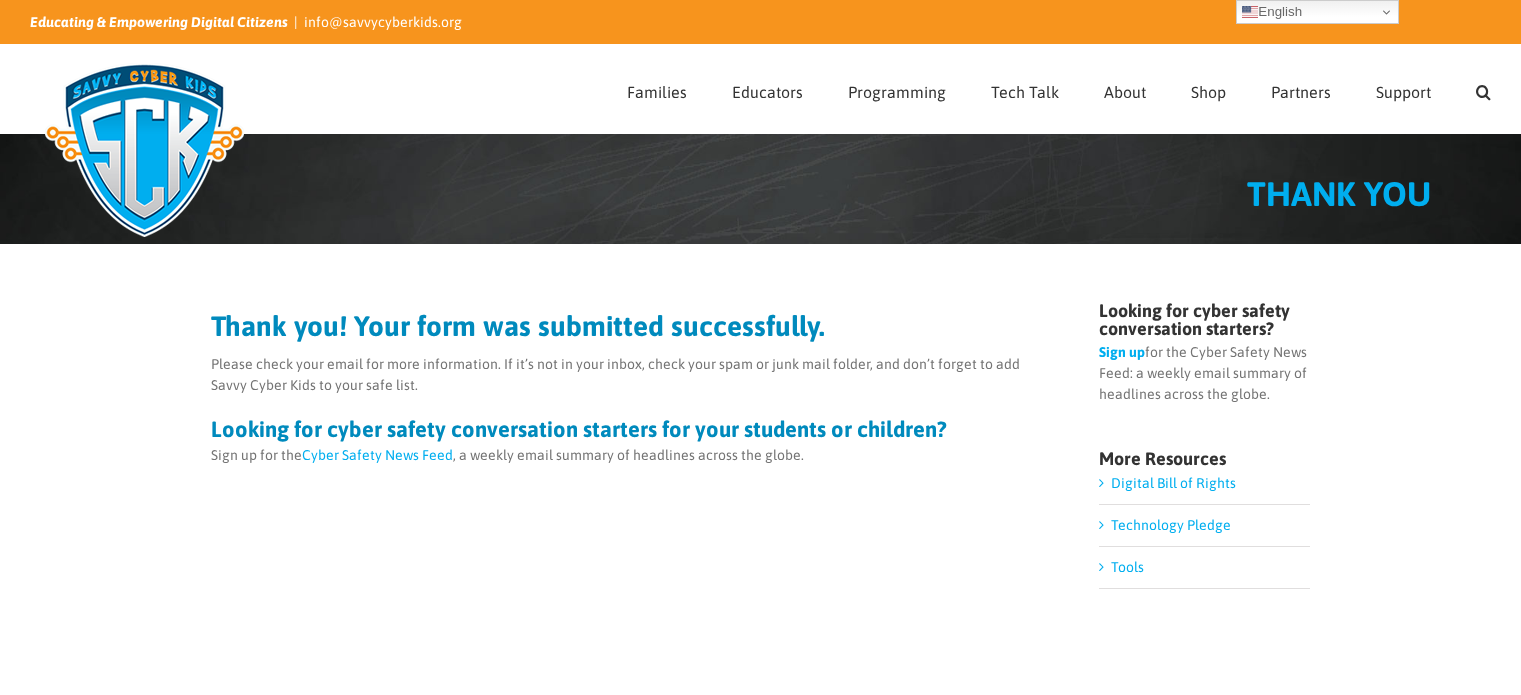 scroll, scrollTop: 0, scrollLeft: 0, axis: both 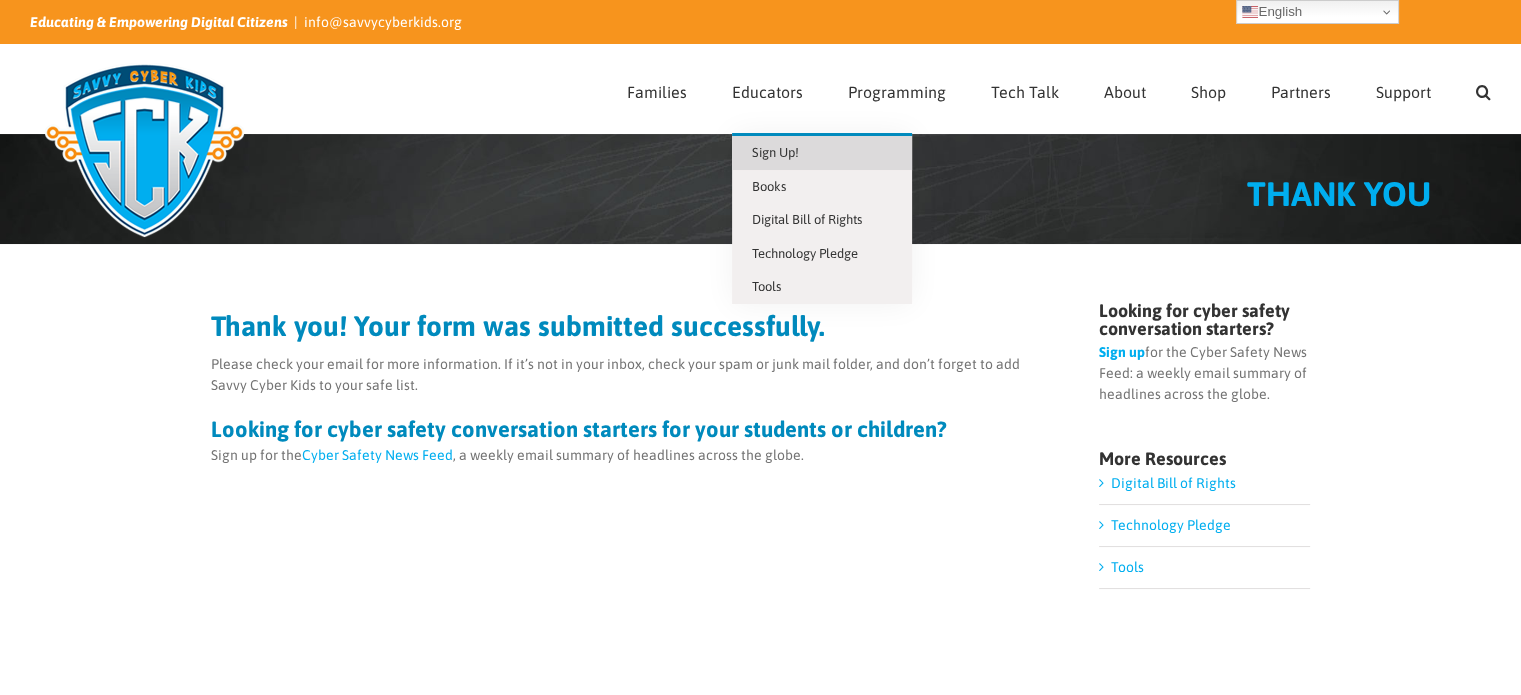 click on "Sign Up!" at bounding box center [775, 152] 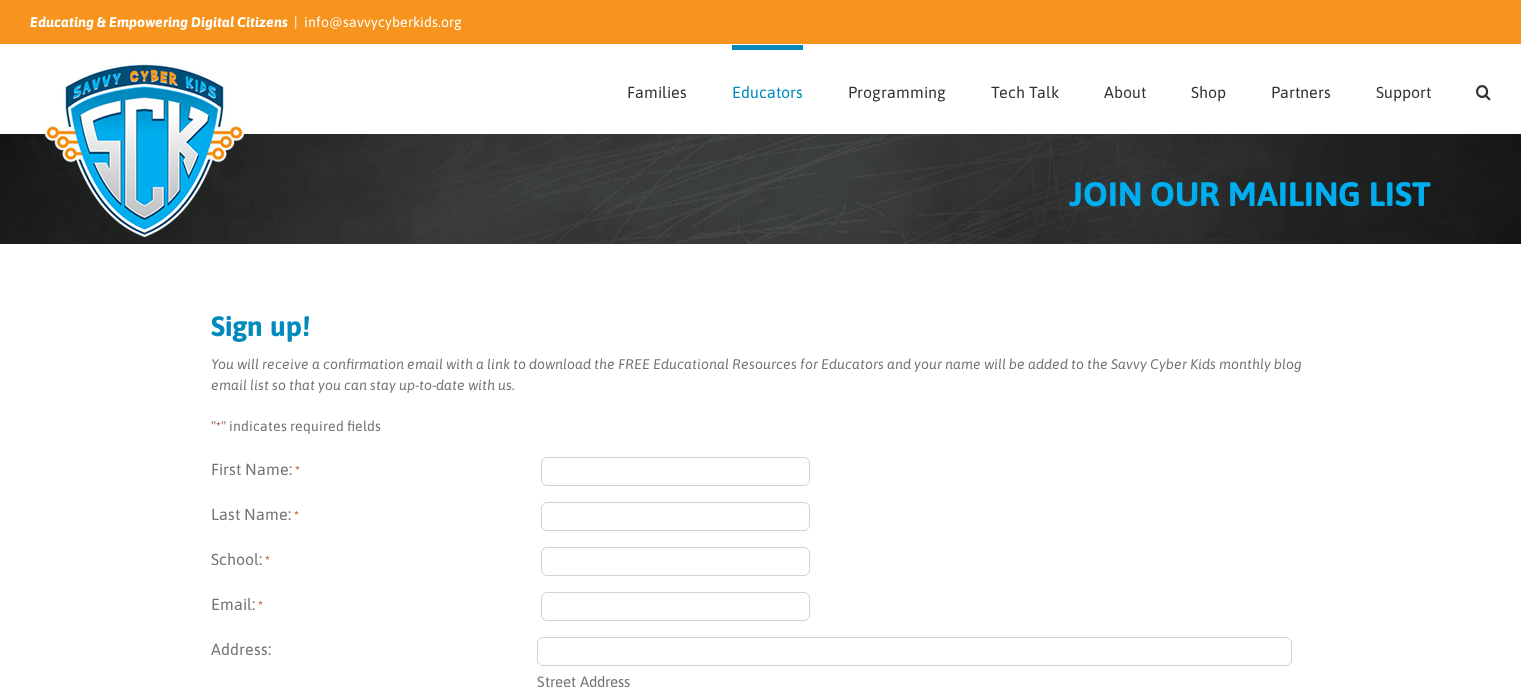 scroll, scrollTop: 0, scrollLeft: 0, axis: both 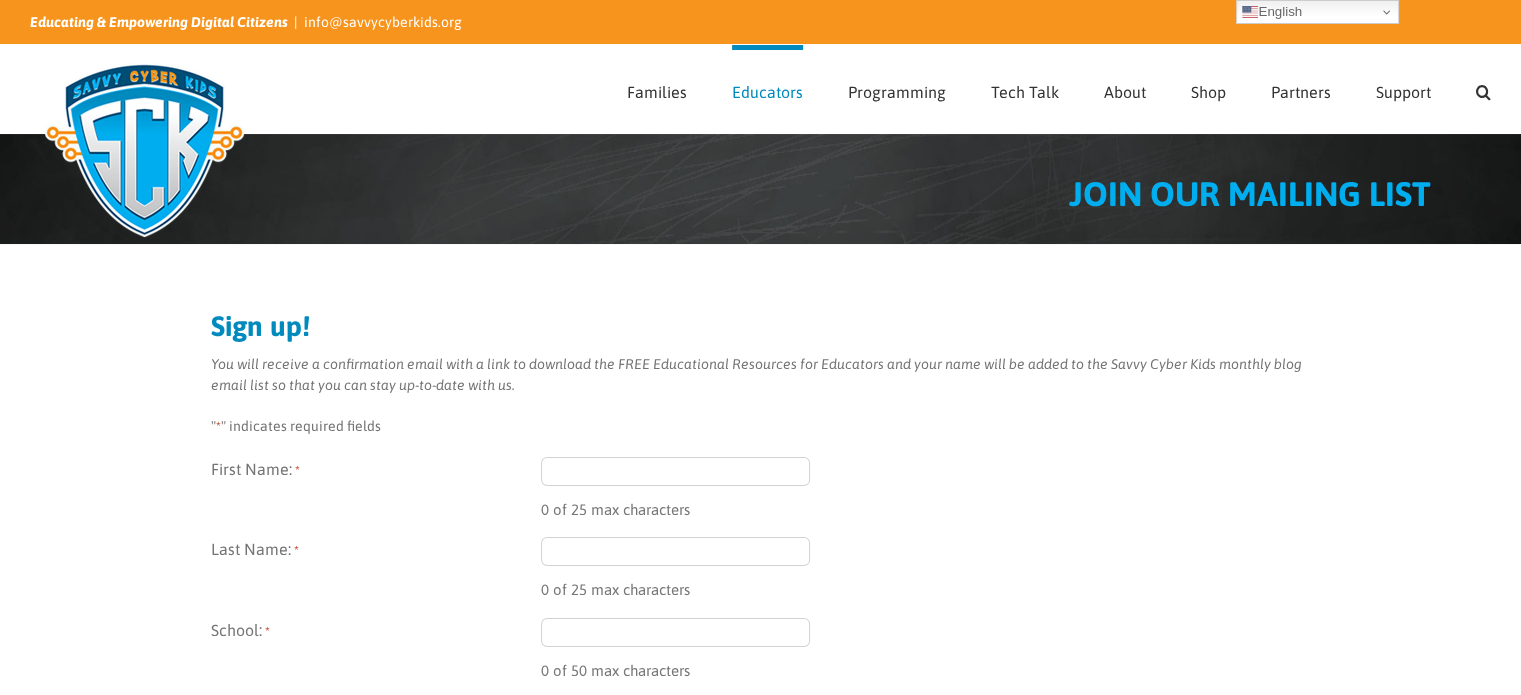 click on "First Name: *" at bounding box center [676, 471] 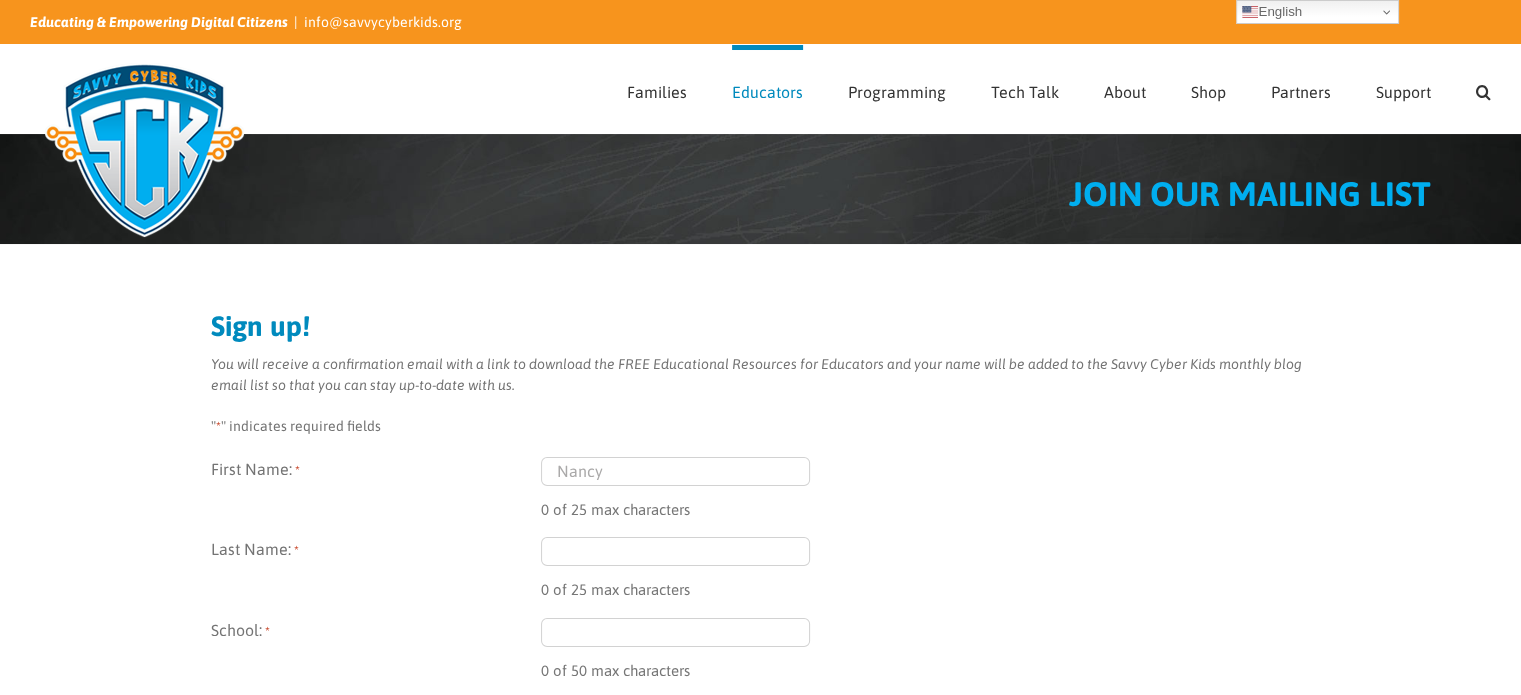 type on "Conelley" 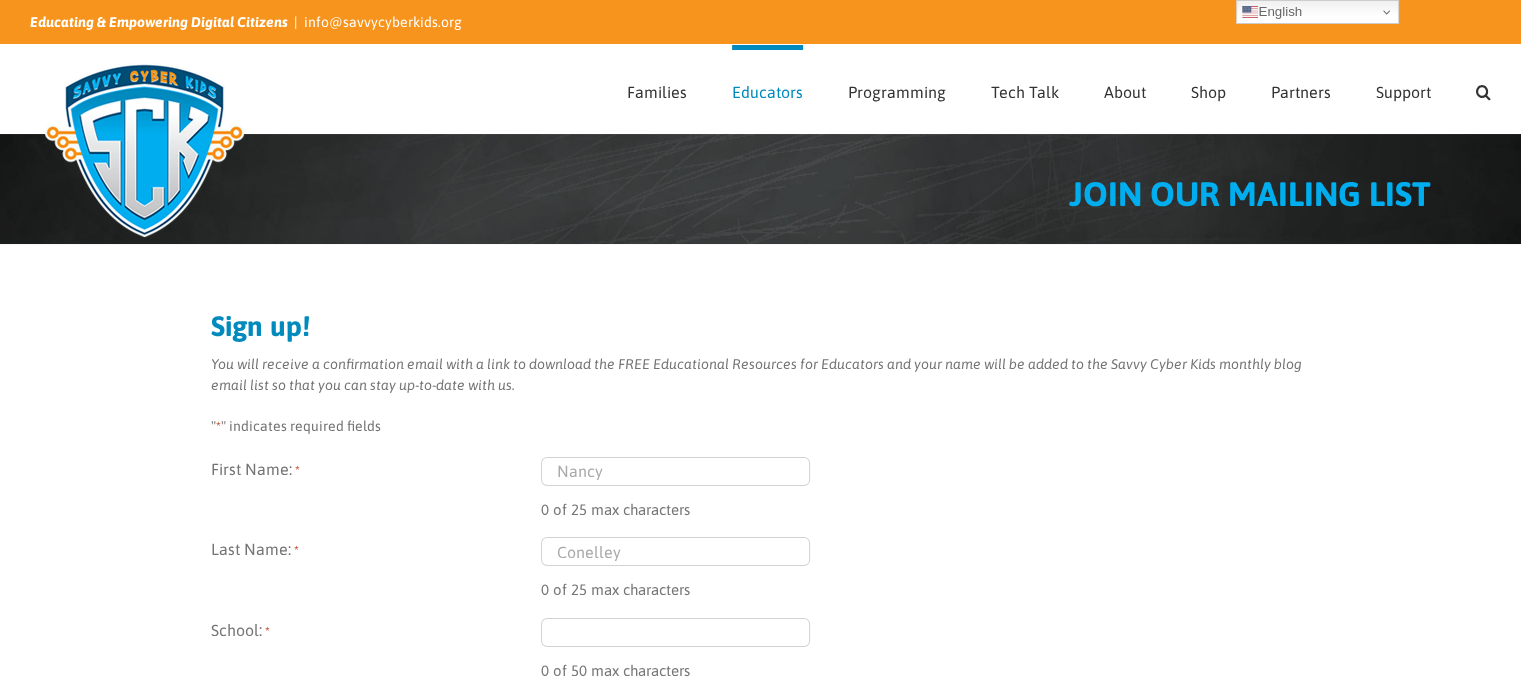 type on "nancy.conelley@elevancehealth.com" 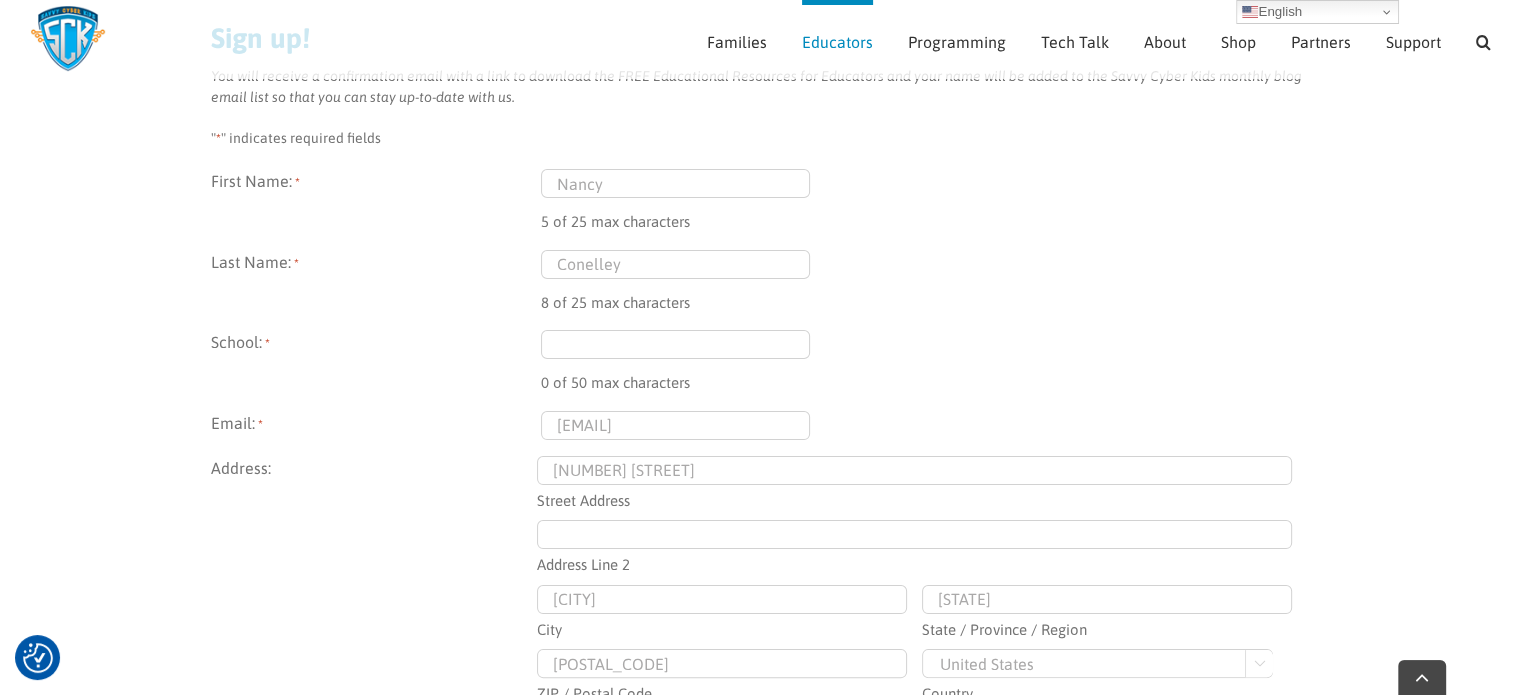 scroll, scrollTop: 276, scrollLeft: 0, axis: vertical 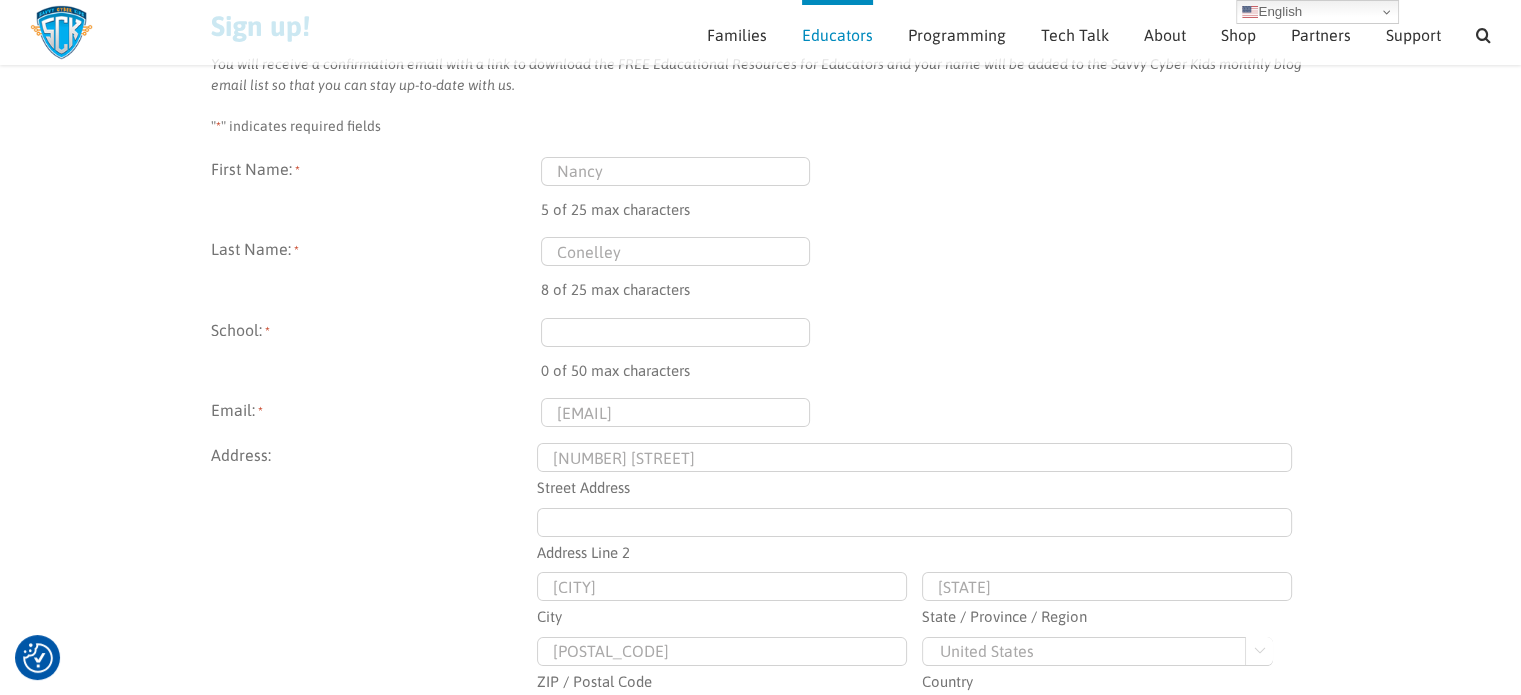 click on "School: *" at bounding box center (676, 332) 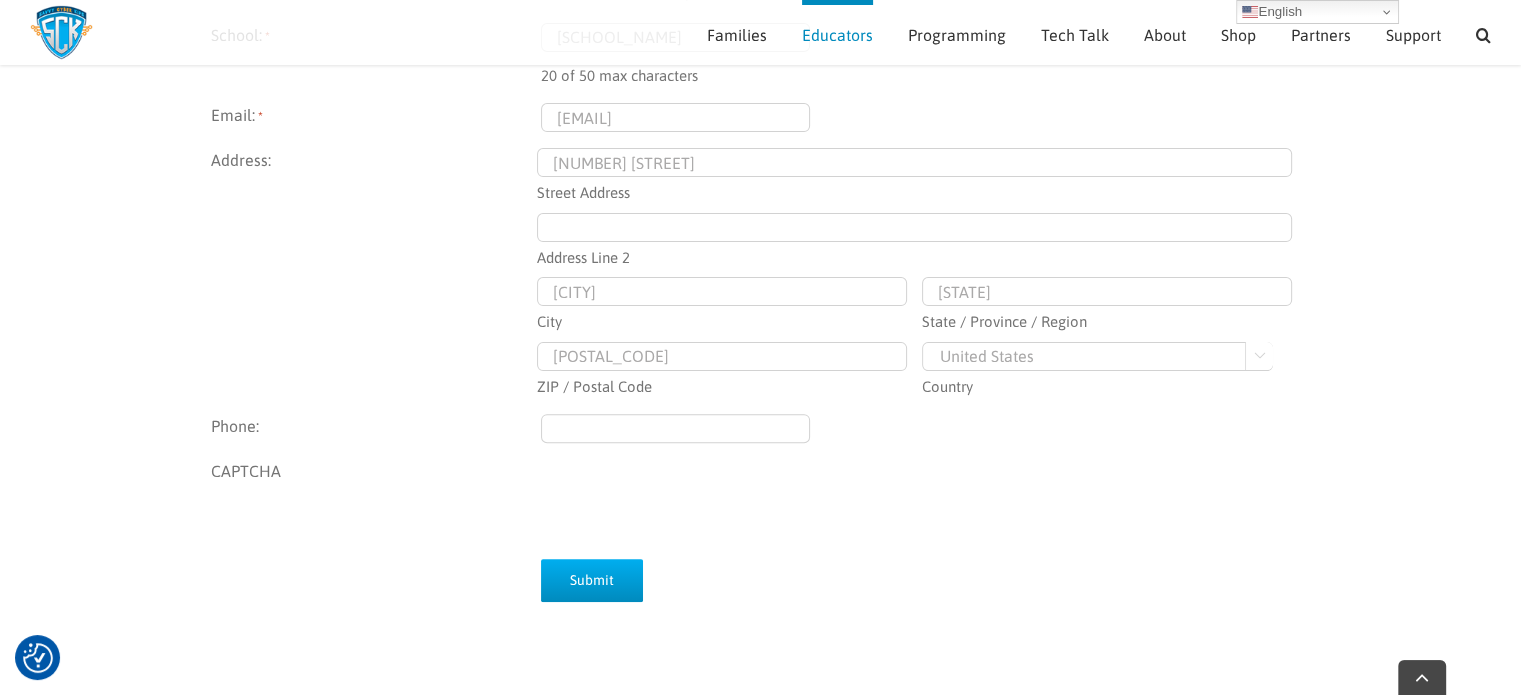 scroll, scrollTop: 576, scrollLeft: 0, axis: vertical 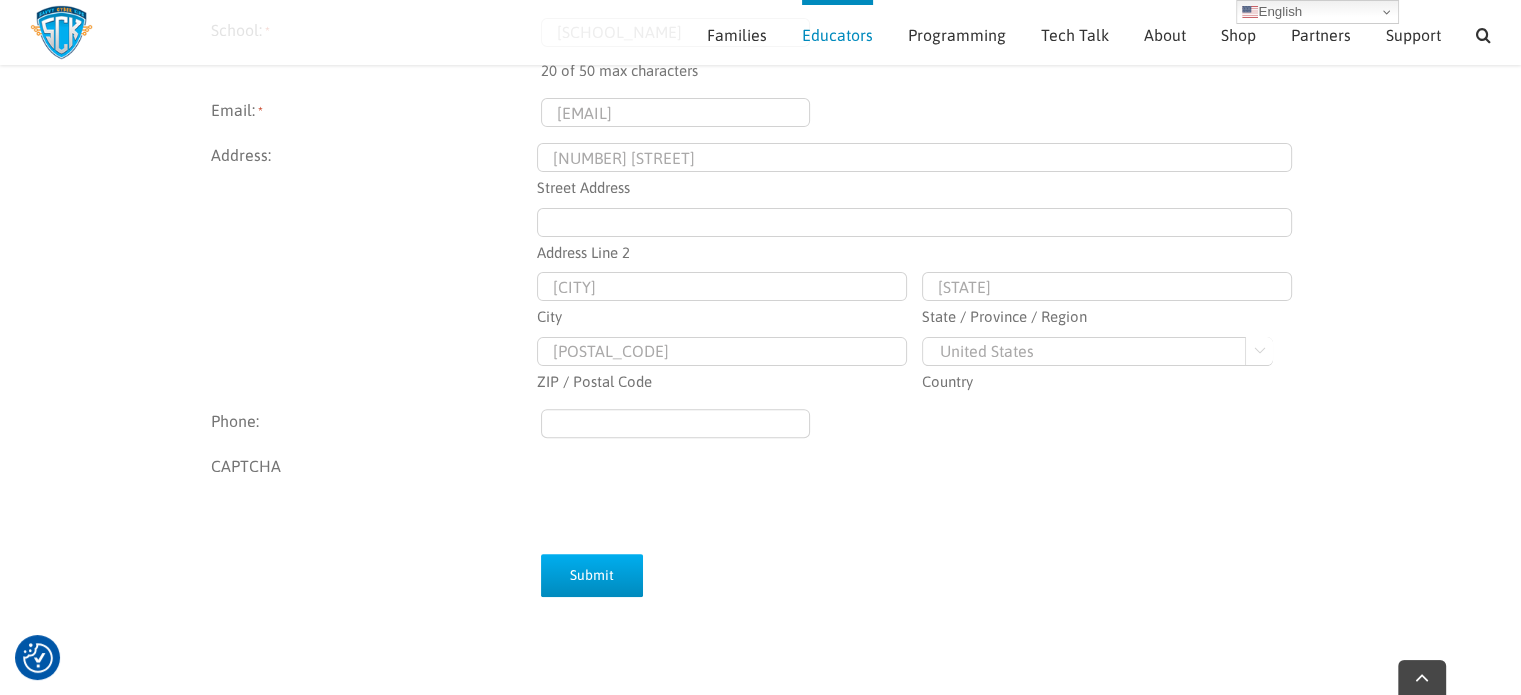 type on "Riverview Elementary" 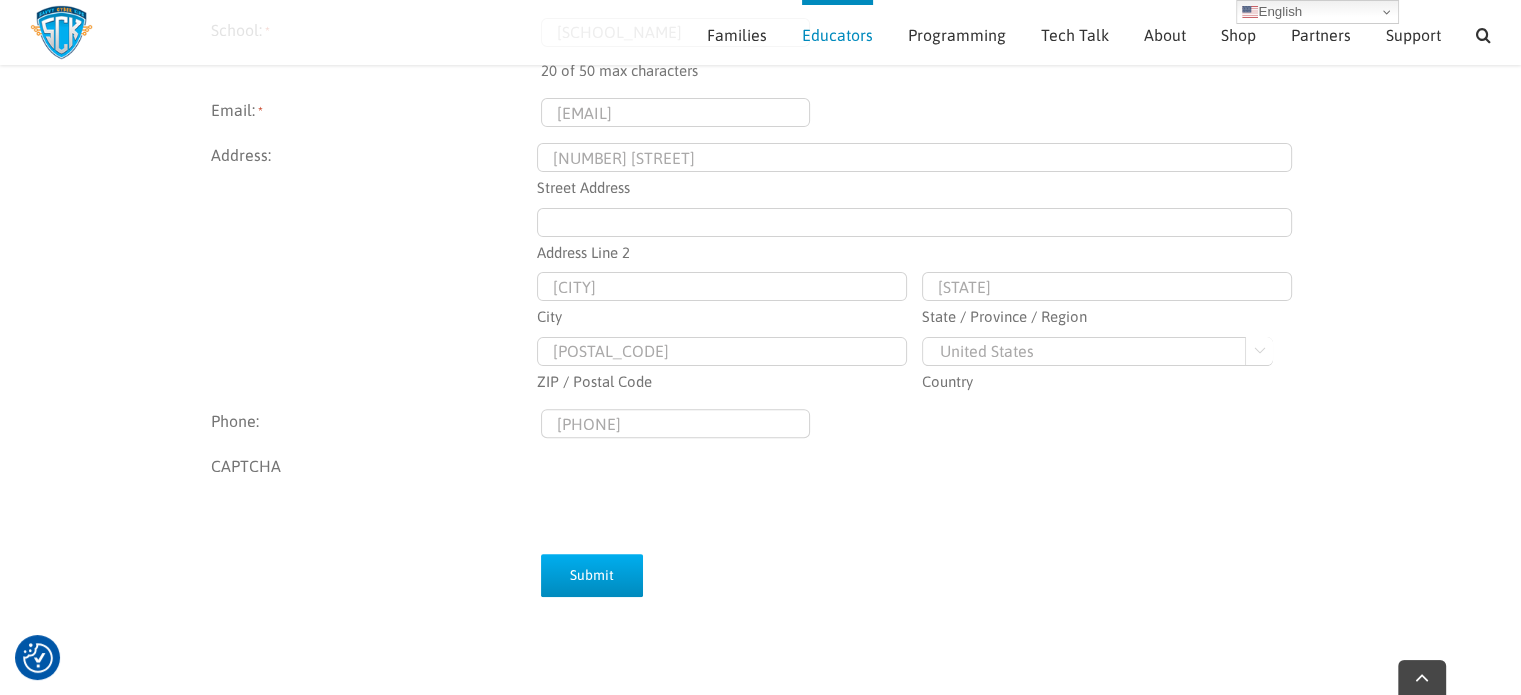 click on "(___) ___-____" at bounding box center [676, 423] 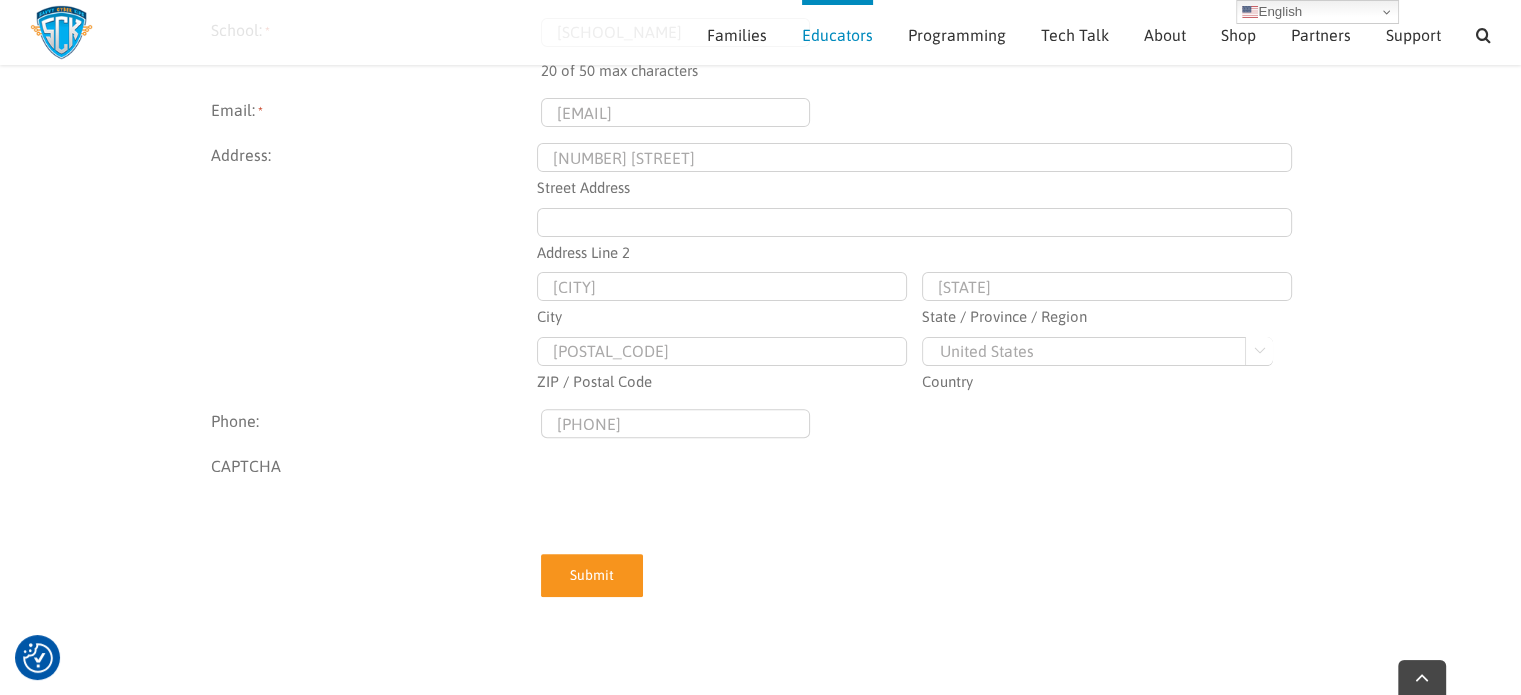 click on "Submit" at bounding box center (592, 575) 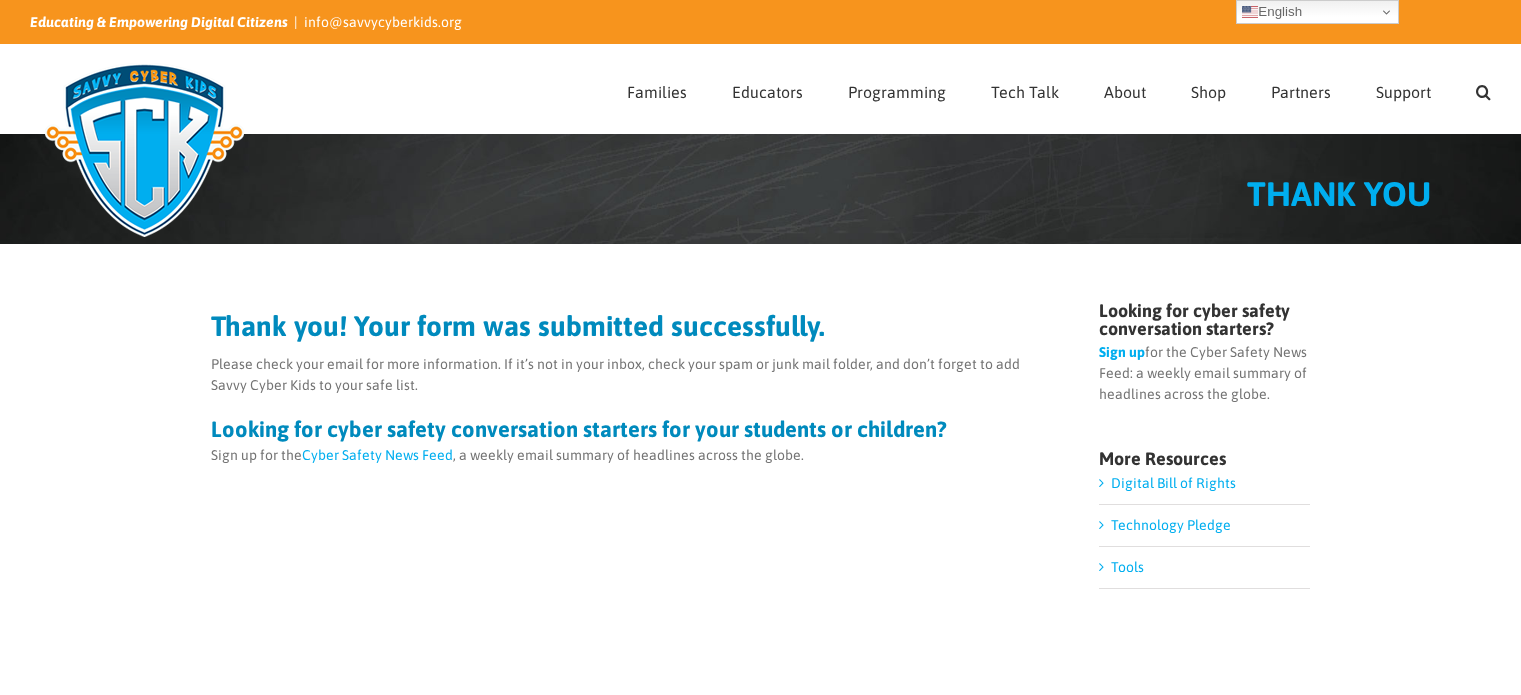 scroll, scrollTop: 0, scrollLeft: 0, axis: both 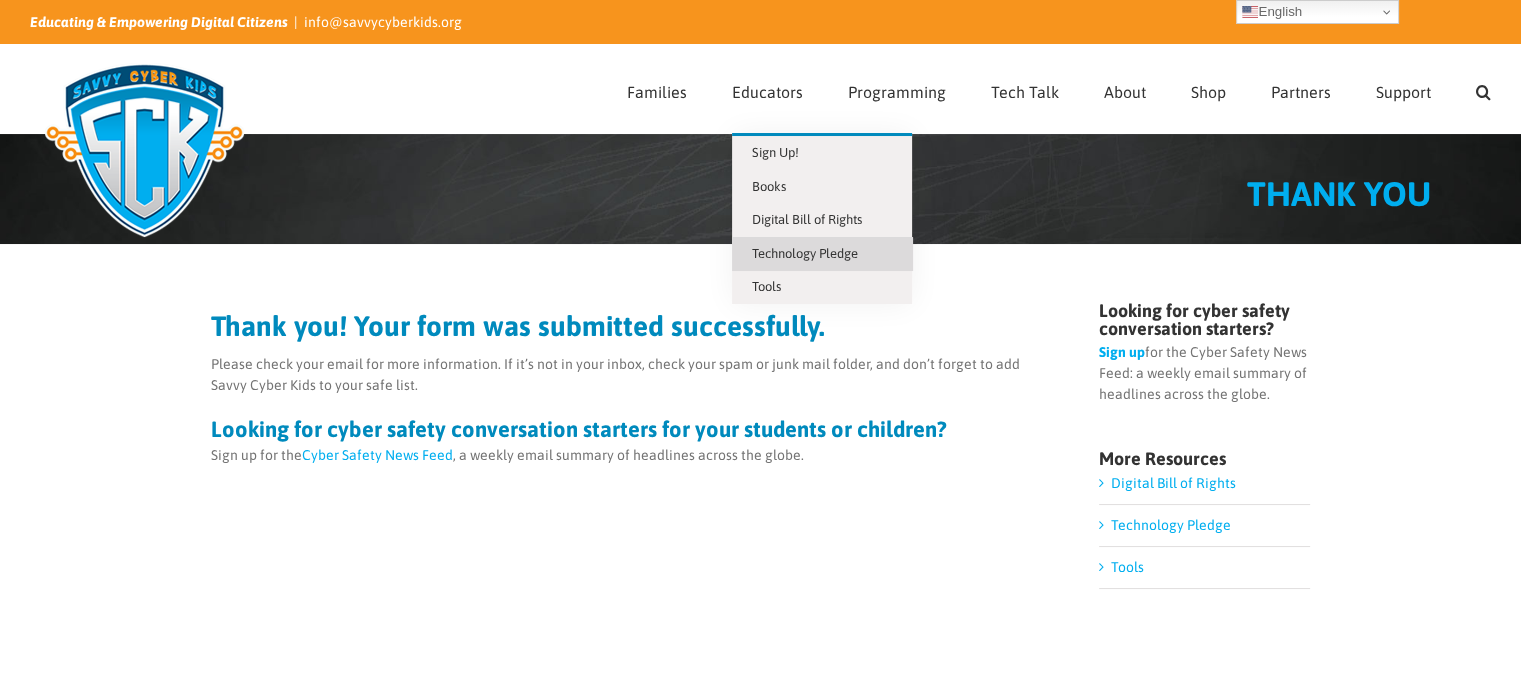 click on "Technology Pledge" at bounding box center (805, 253) 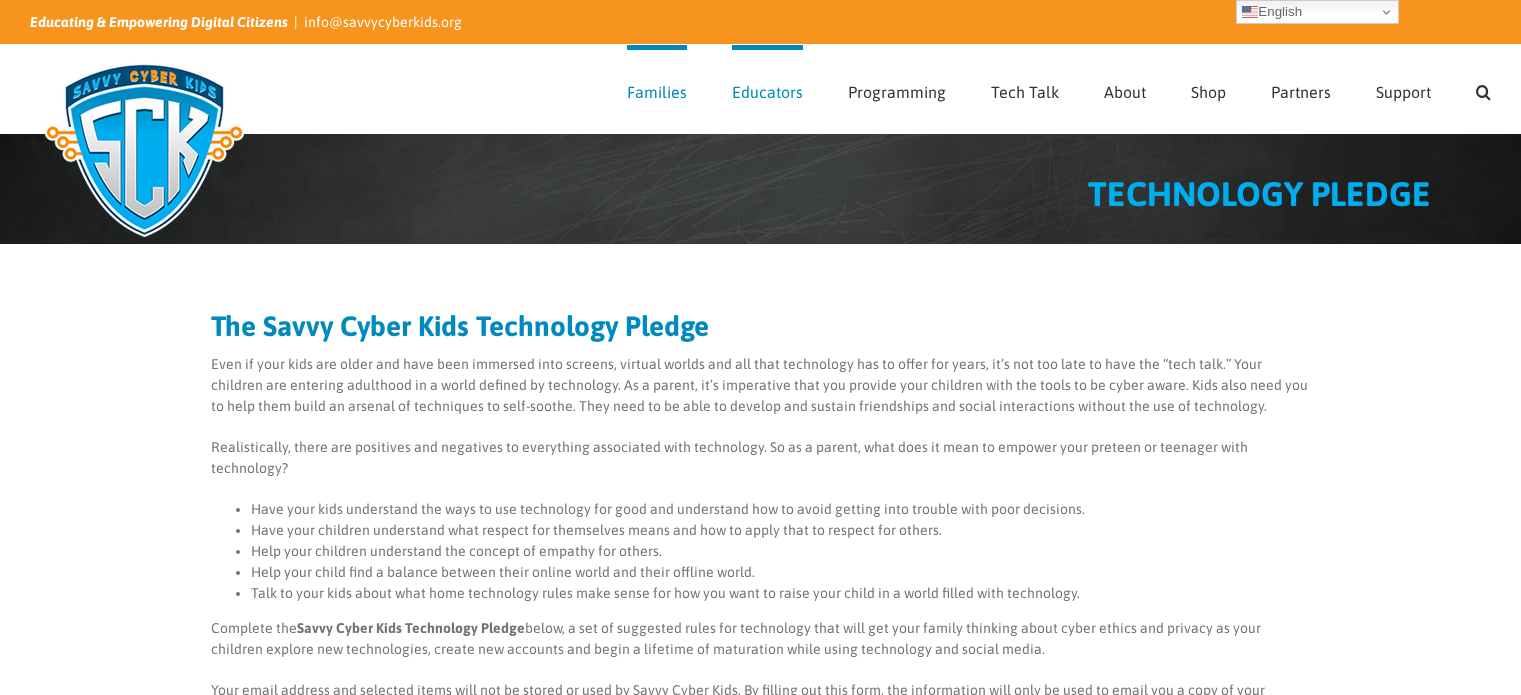 scroll, scrollTop: 0, scrollLeft: 0, axis: both 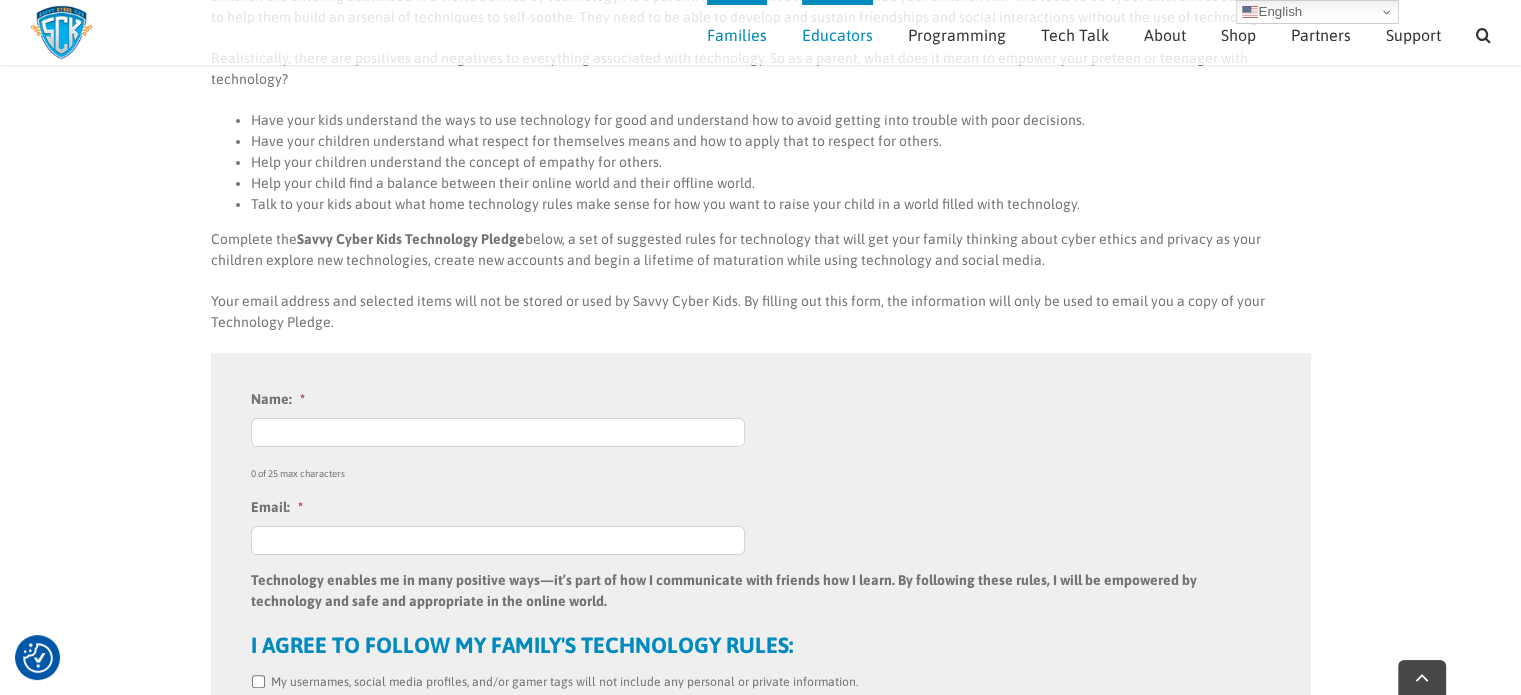 click on "Name: *" at bounding box center (498, 432) 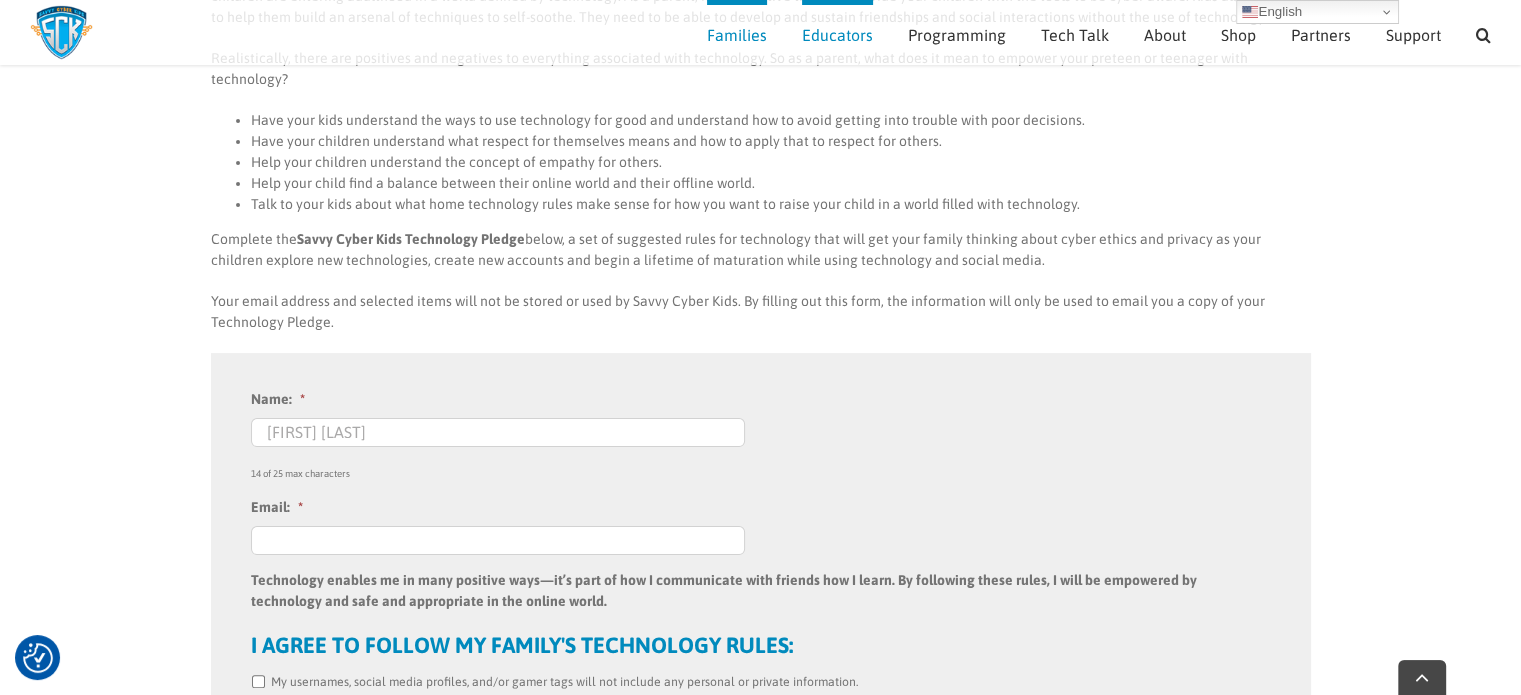 type on "Nancy Conelley" 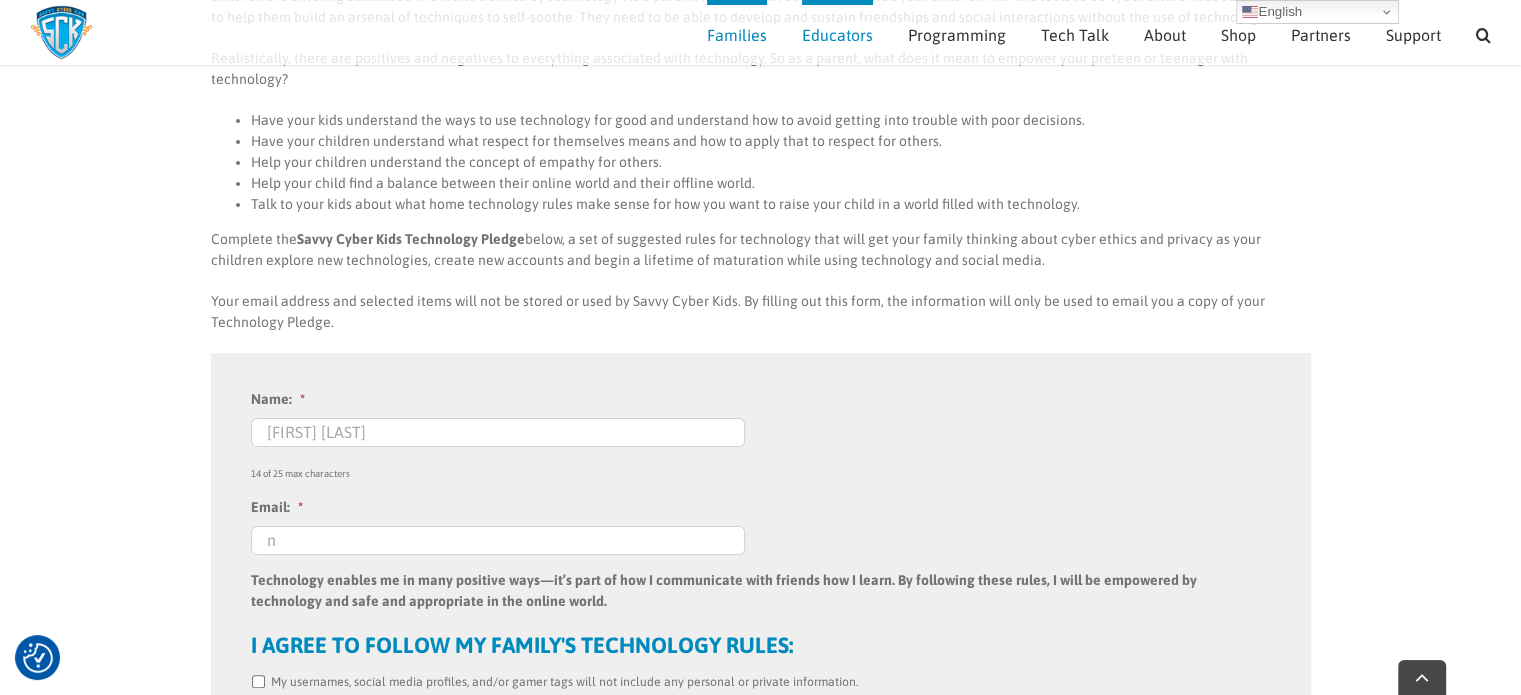 type on "nancy.conelley@elevancehealth.com" 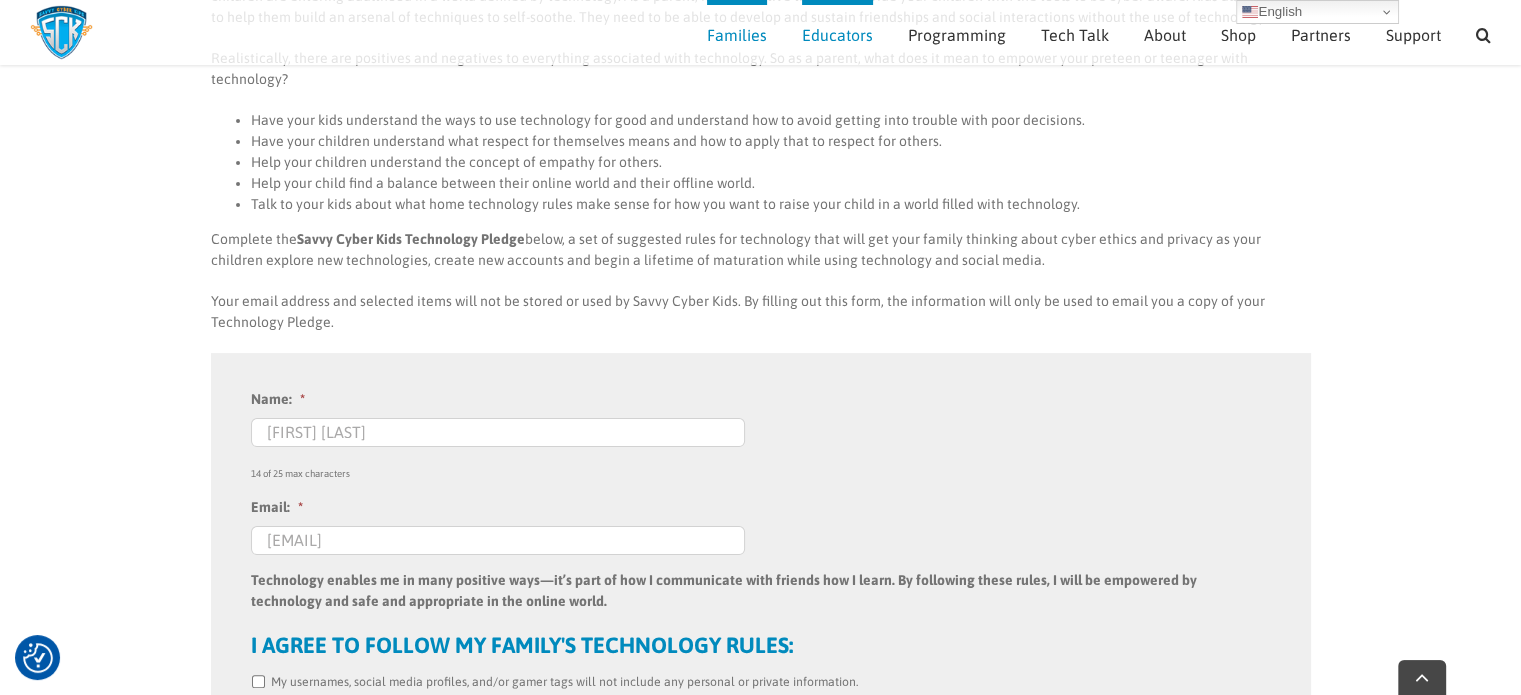 scroll, scrollTop: 665, scrollLeft: 0, axis: vertical 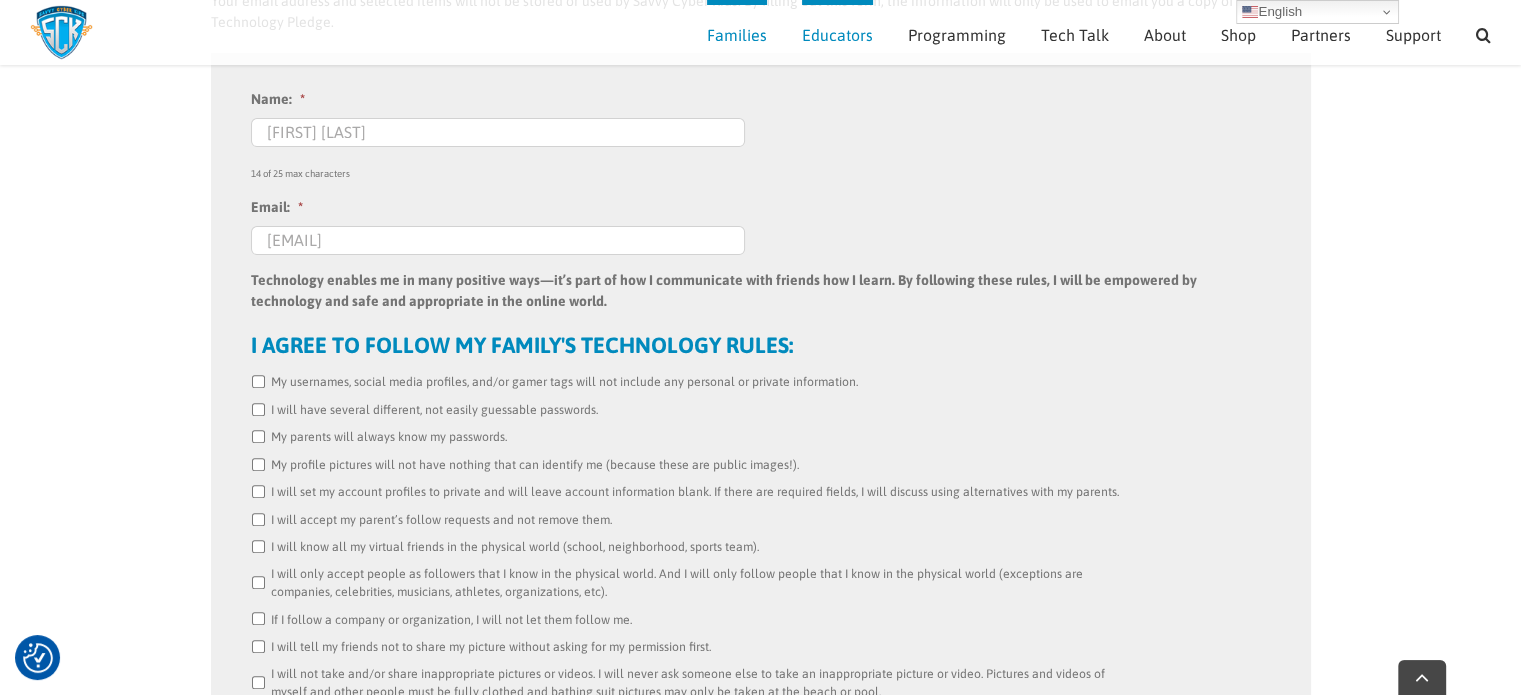 click on "My usernames, social media profiles, and/or gamer tags will not include any personal or private information." at bounding box center [258, 381] 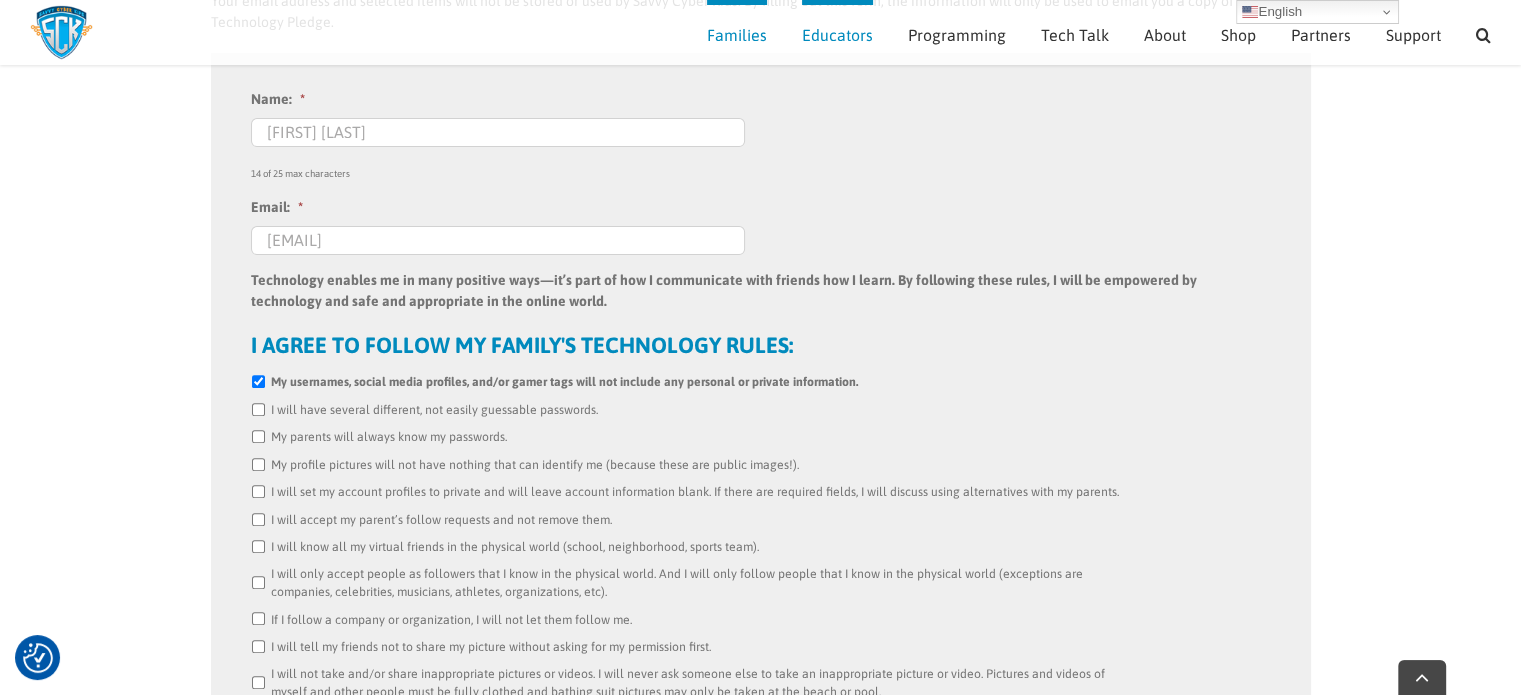 click on "I will have several different, not easily guessable passwords." at bounding box center [258, 409] 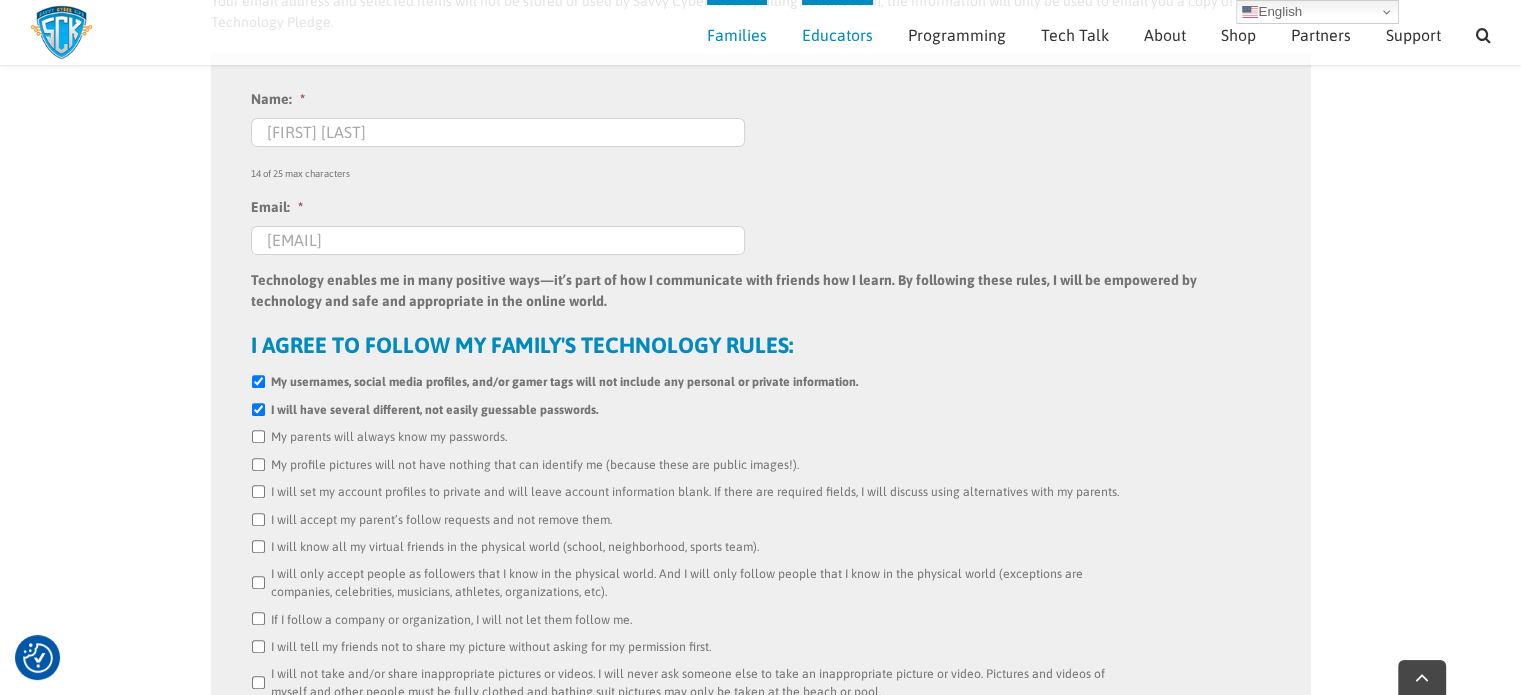click on "My parents will always know my passwords." at bounding box center (258, 436) 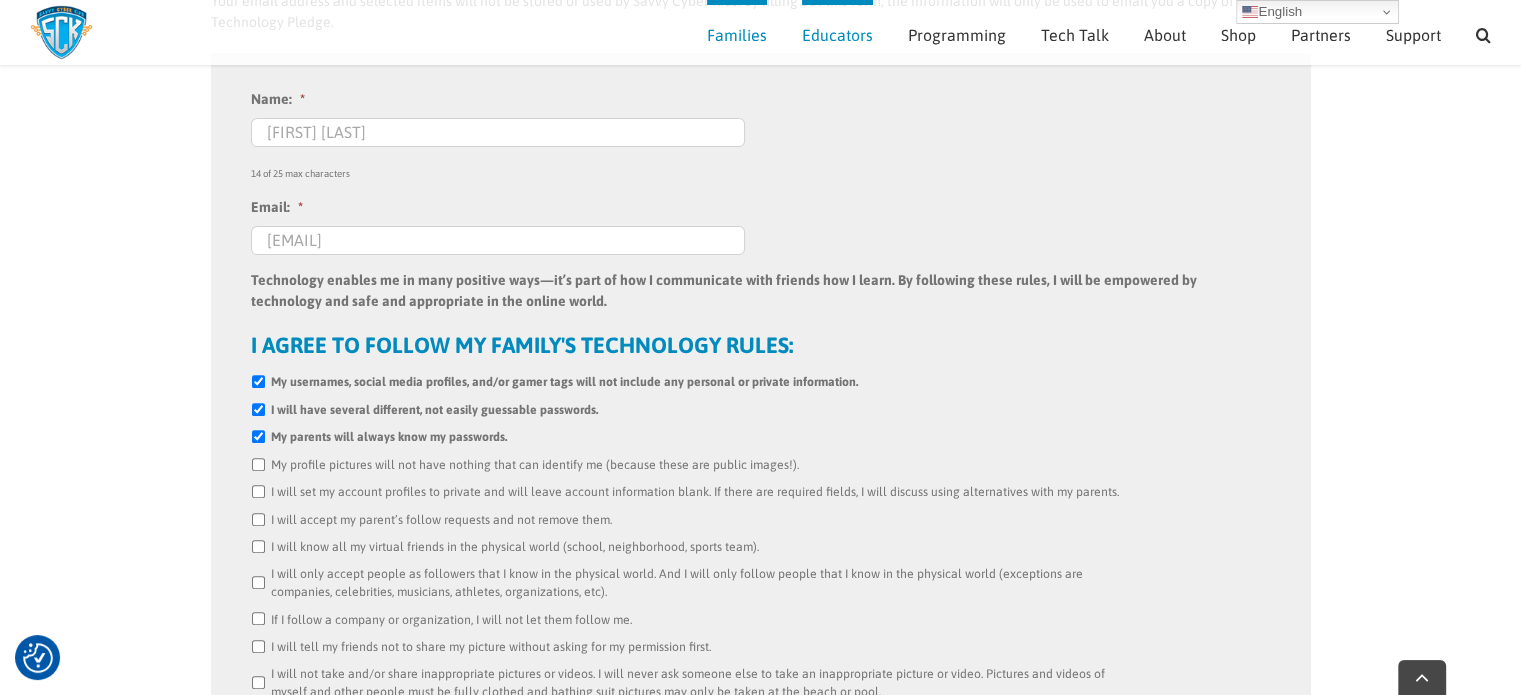 click on "My profile pictures will not have nothing that can identify me (because these are public images!)." at bounding box center (258, 464) 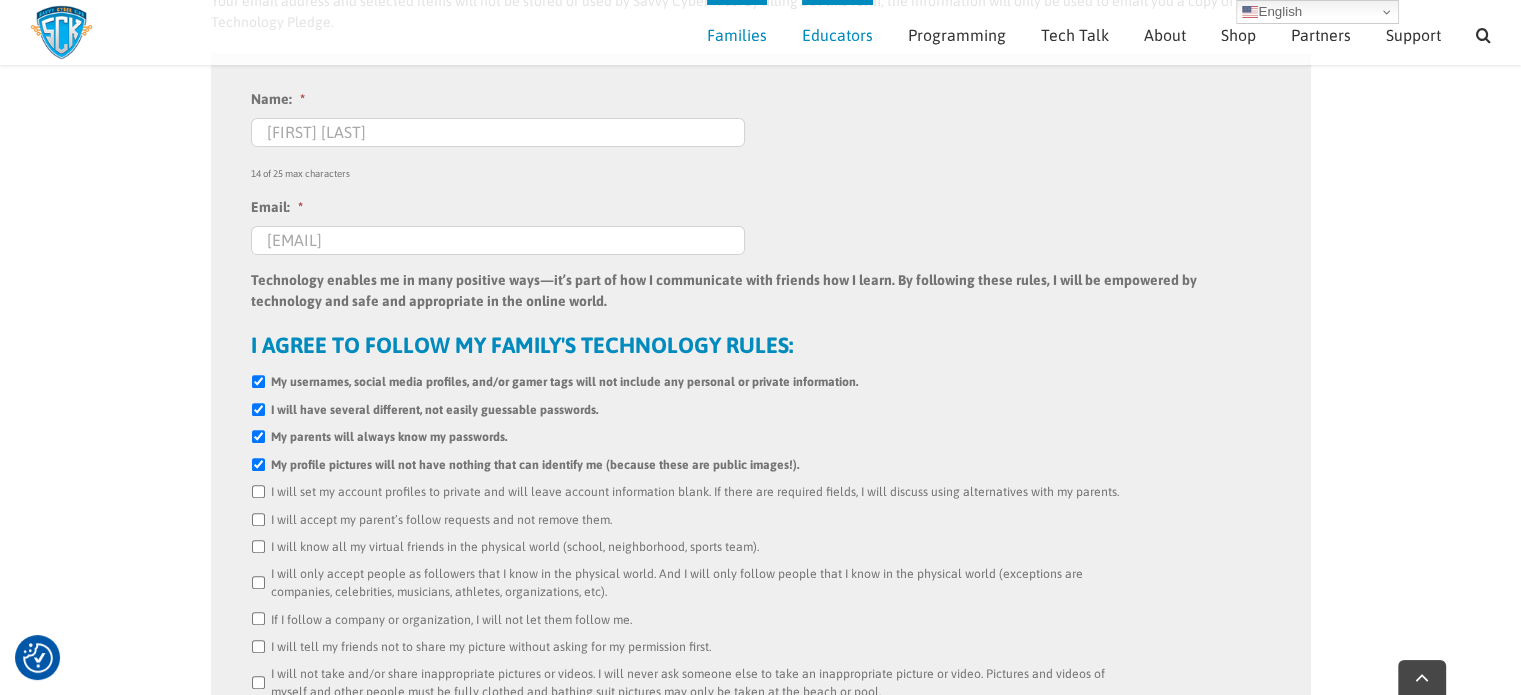 click on "I will set my account profiles to private and will leave account information blank. If there are required fields, I will discuss using alternatives with my parents." at bounding box center [258, 491] 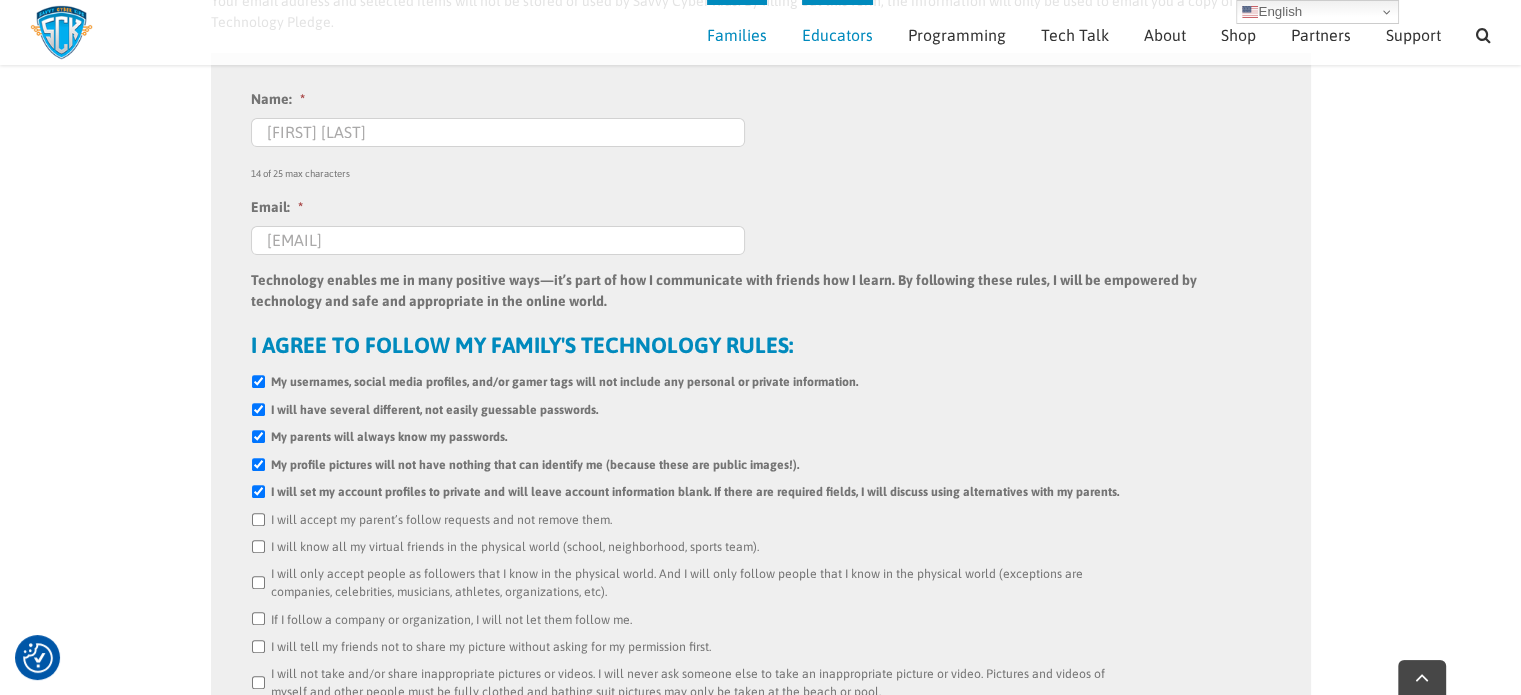 click on "I will accept my parent’s follow requests and not remove them." at bounding box center (258, 519) 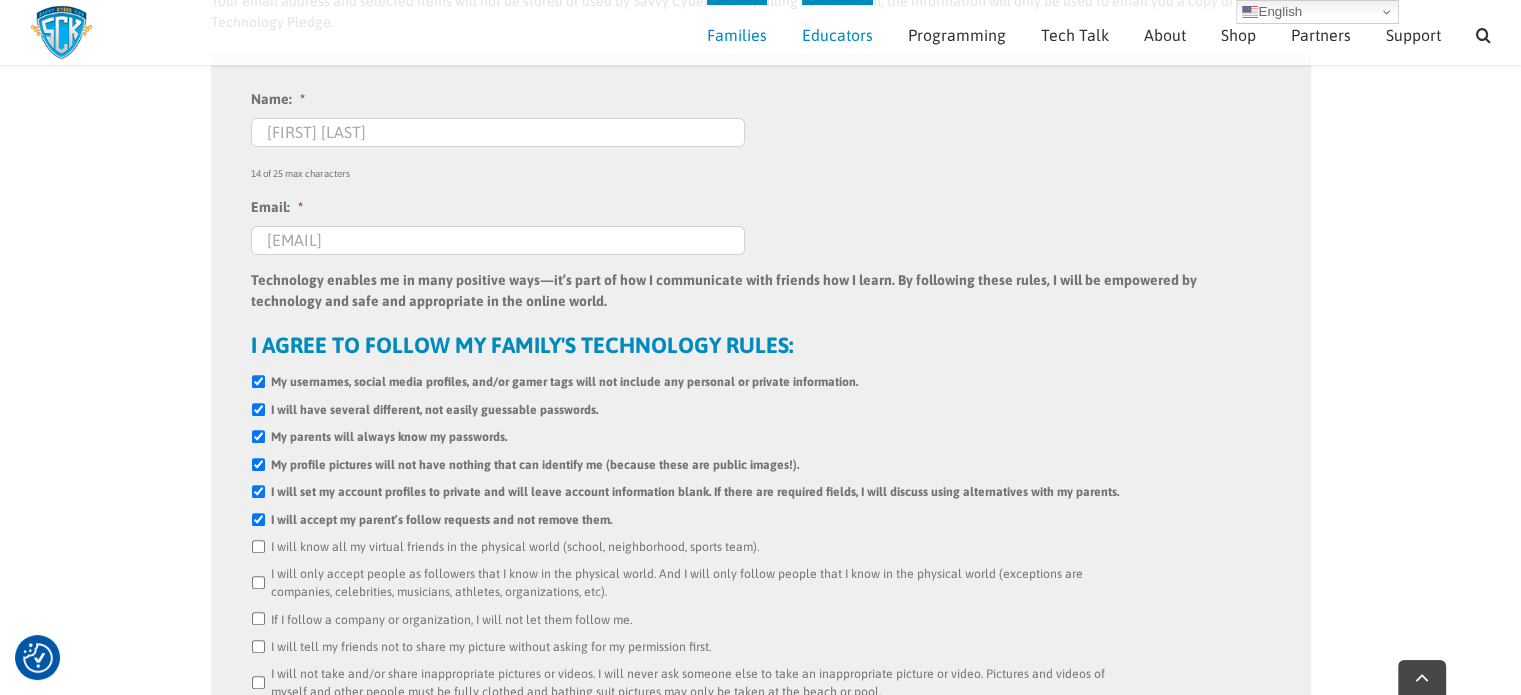 click on "I will know all my virtual friends in the physical world (school, neighborhood, sports team)." at bounding box center (258, 546) 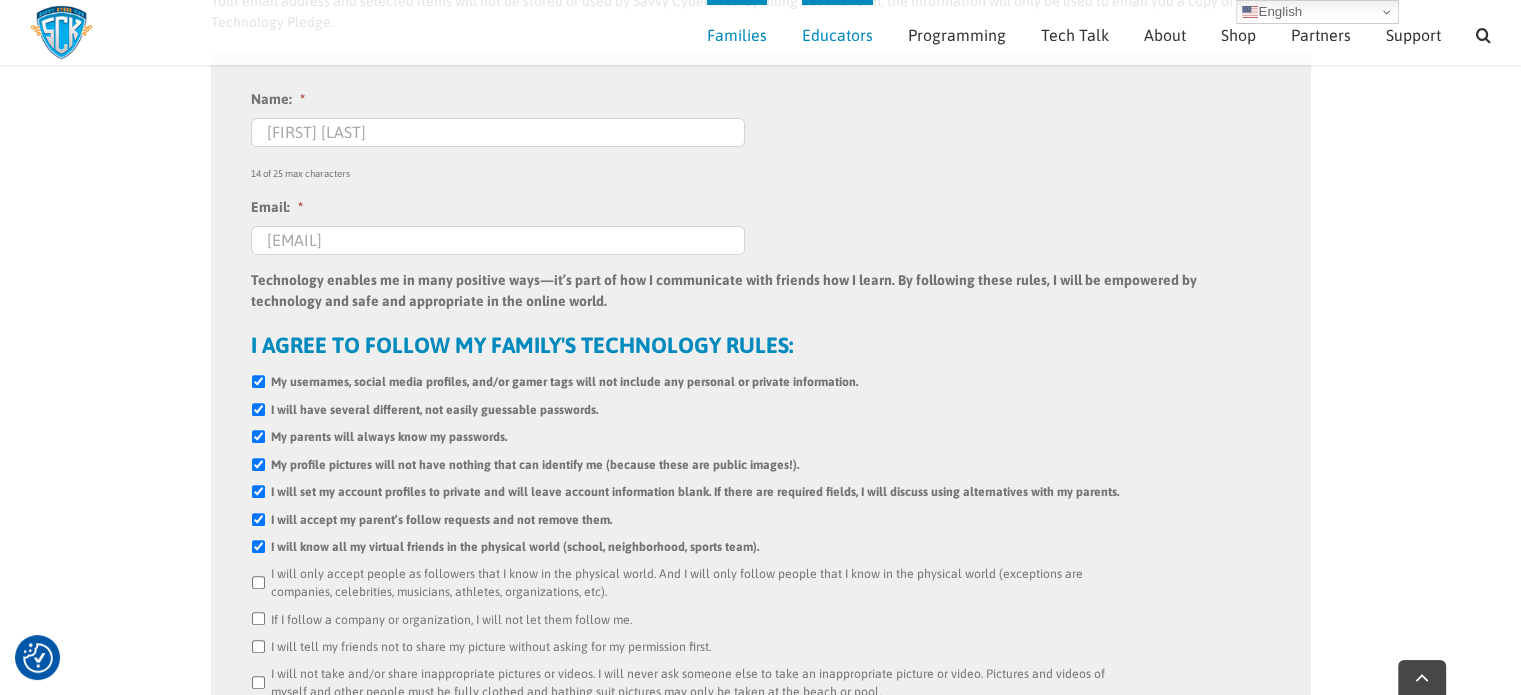 click on "I will only accept people as followers that I know in the physical world. And I will only follow people that I know in the physical world (exceptions are companies, celebrities, musicians, athletes, organizations, etc)." at bounding box center [258, 582] 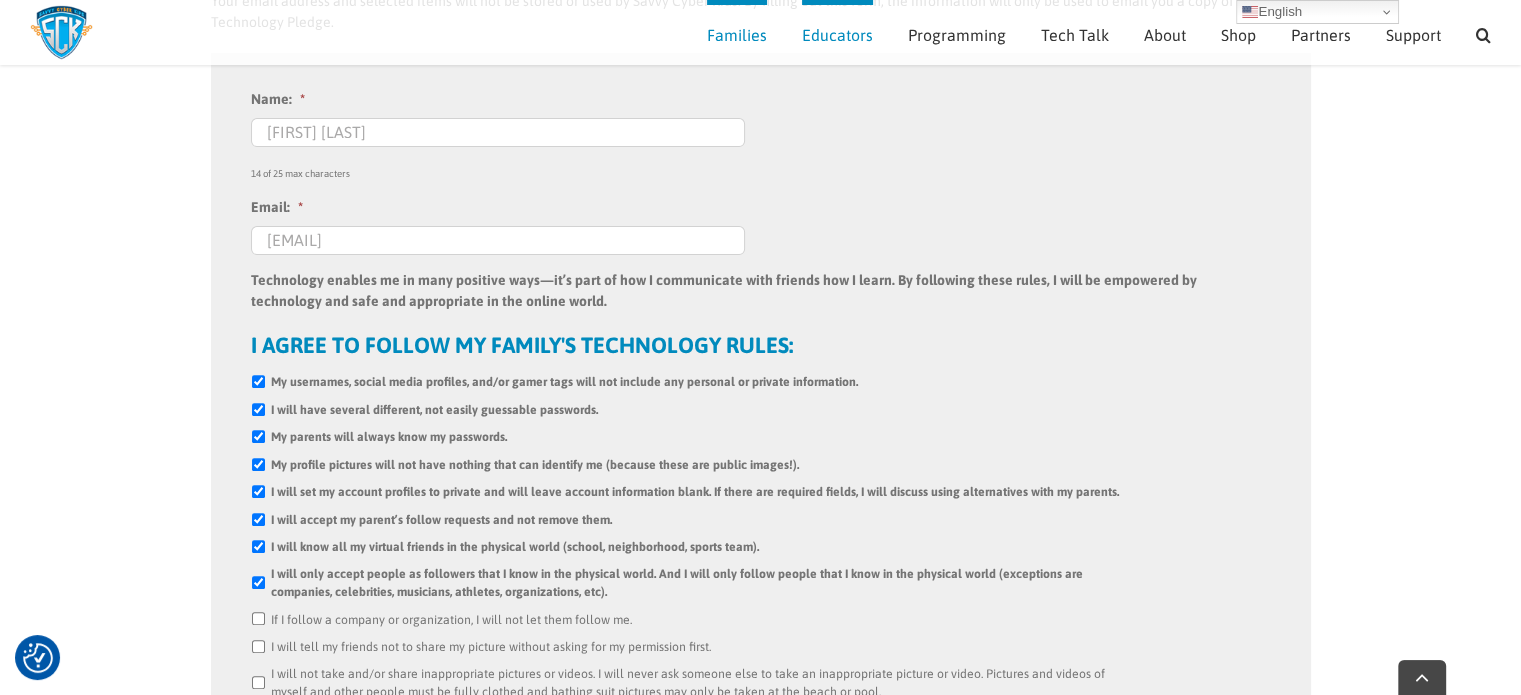 click on "If I follow a company or organization, I will not let them follow me." at bounding box center [258, 618] 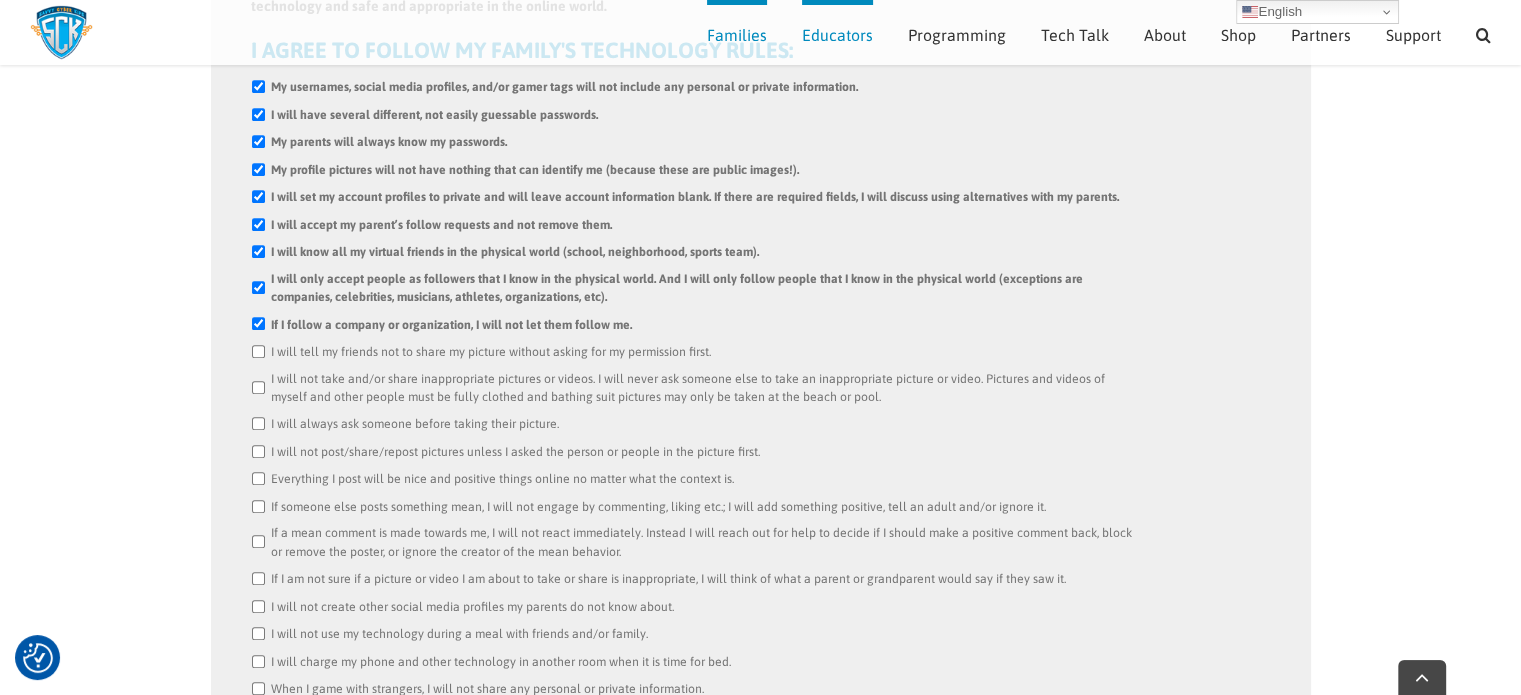 scroll, scrollTop: 965, scrollLeft: 0, axis: vertical 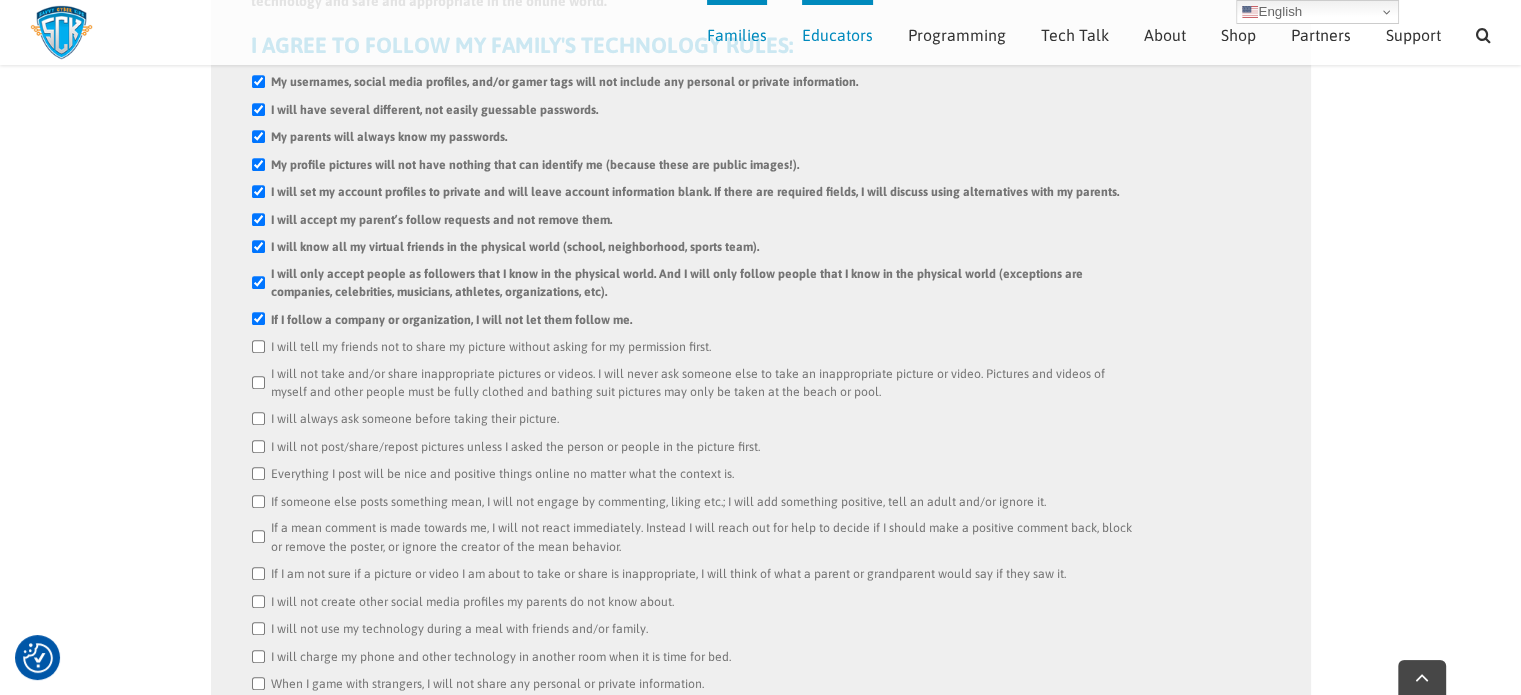 click on "I will tell my friends not to share my picture without asking for my permission first." at bounding box center (258, 346) 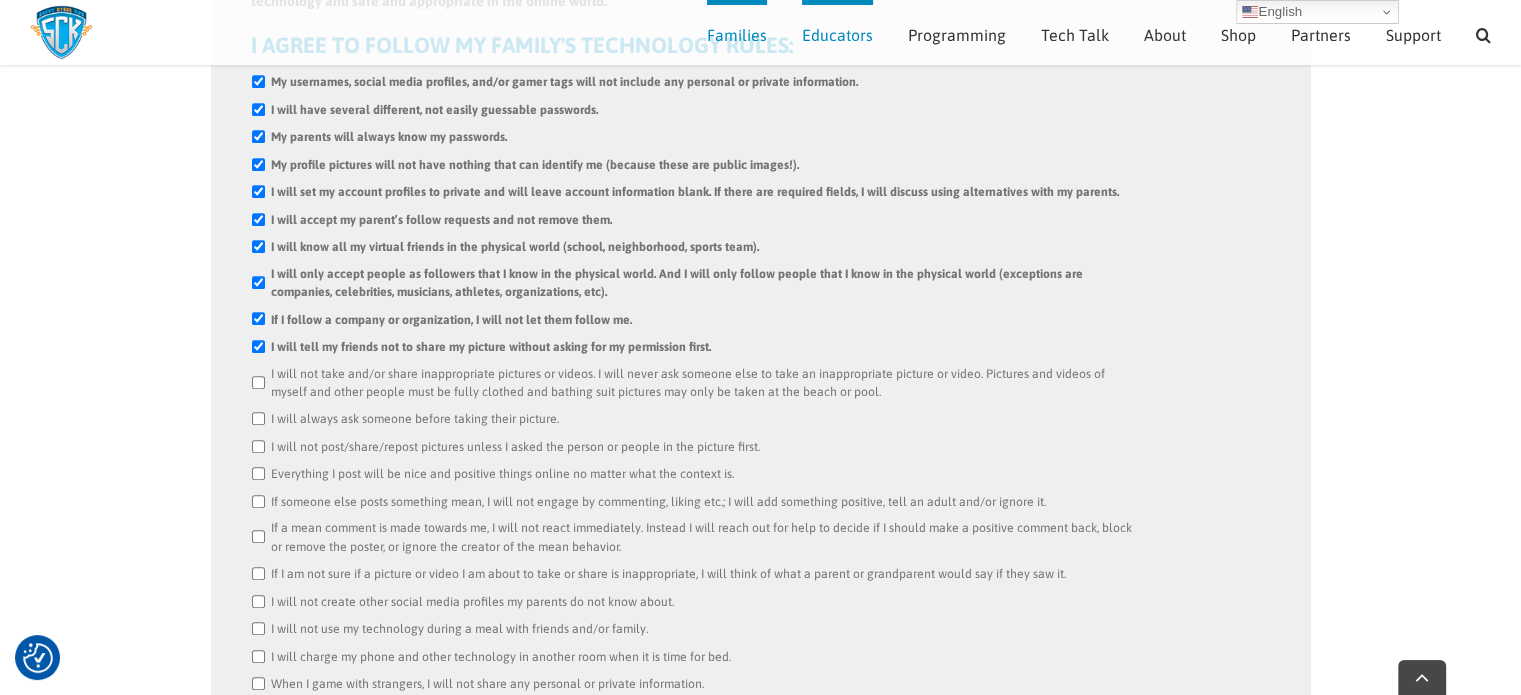 click on "I will not take and/or share inappropriate pictures or videos. I will never ask someone else to take an inappropriate picture or video. Pictures and videos of myself and other people must be fully clothed and bathing suit pictures may only be taken at the beach or pool." at bounding box center (258, 382) 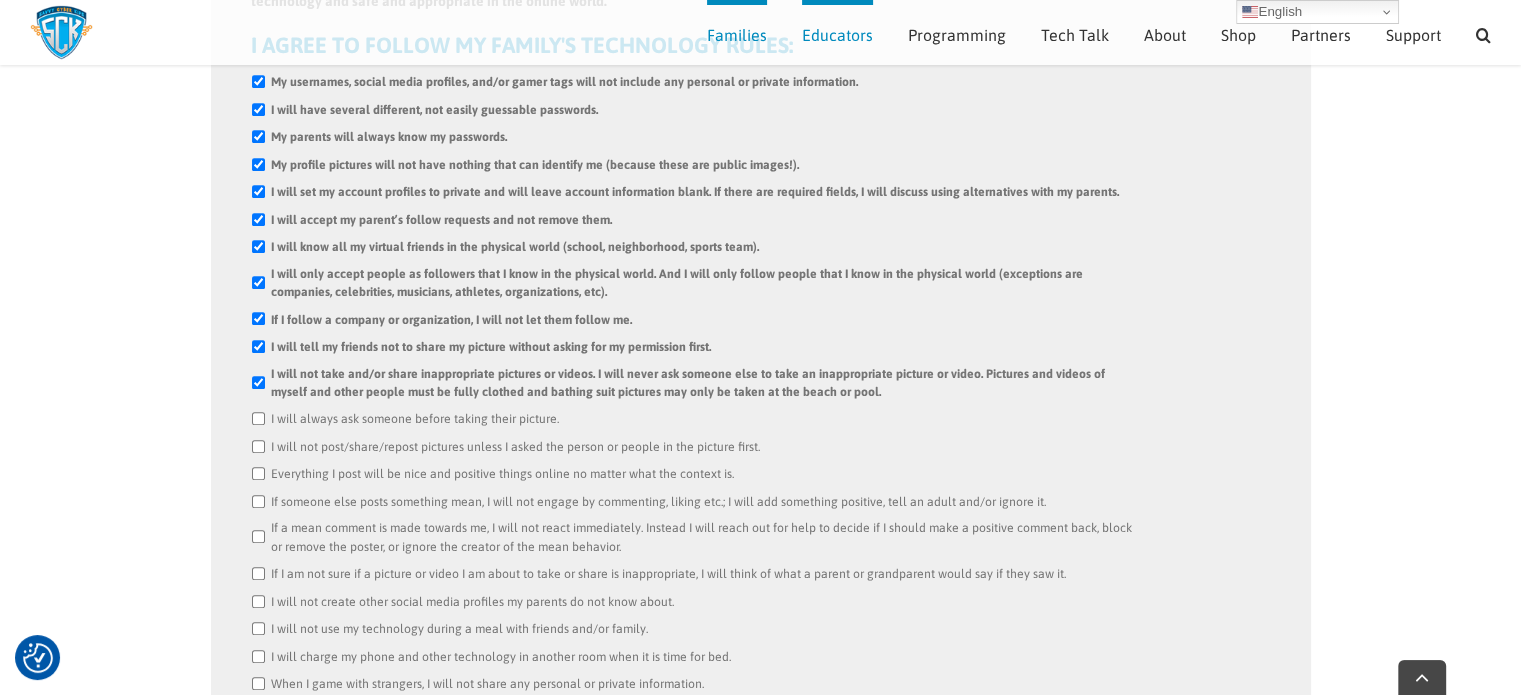 click on "I will always ask someone before taking their picture." at bounding box center (258, 418) 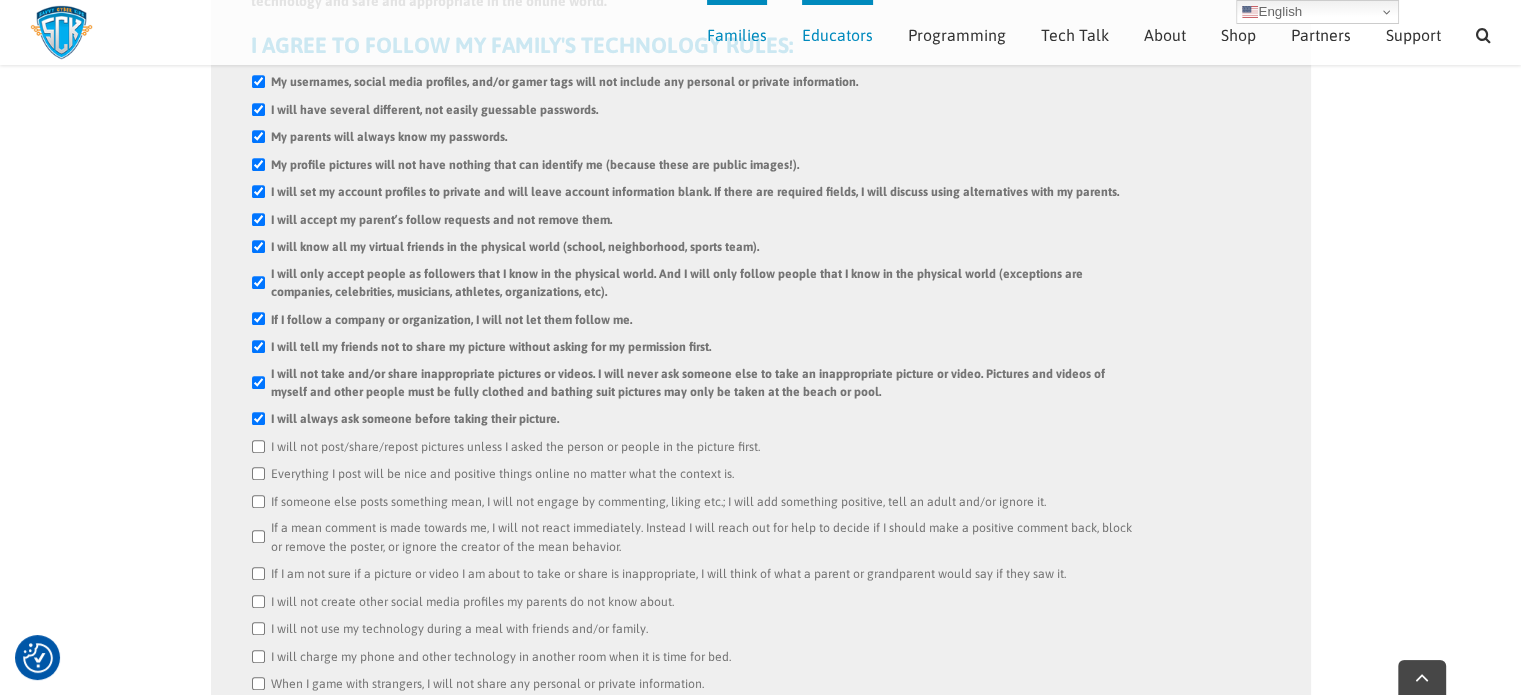 drag, startPoint x: 255, startPoint y: 420, endPoint x: 259, endPoint y: 441, distance: 21.377558 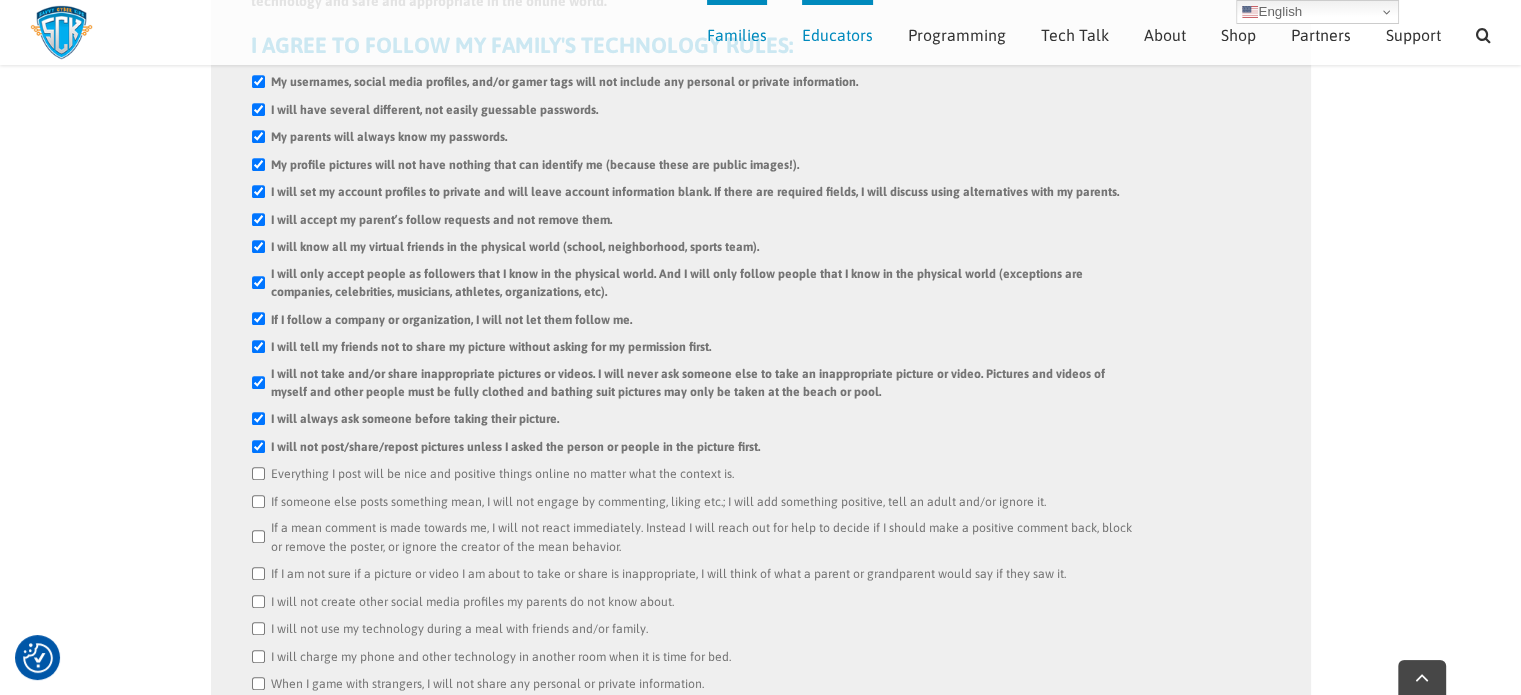 click on "Everything I post will be nice and positive things online no matter what the context is." at bounding box center (258, 473) 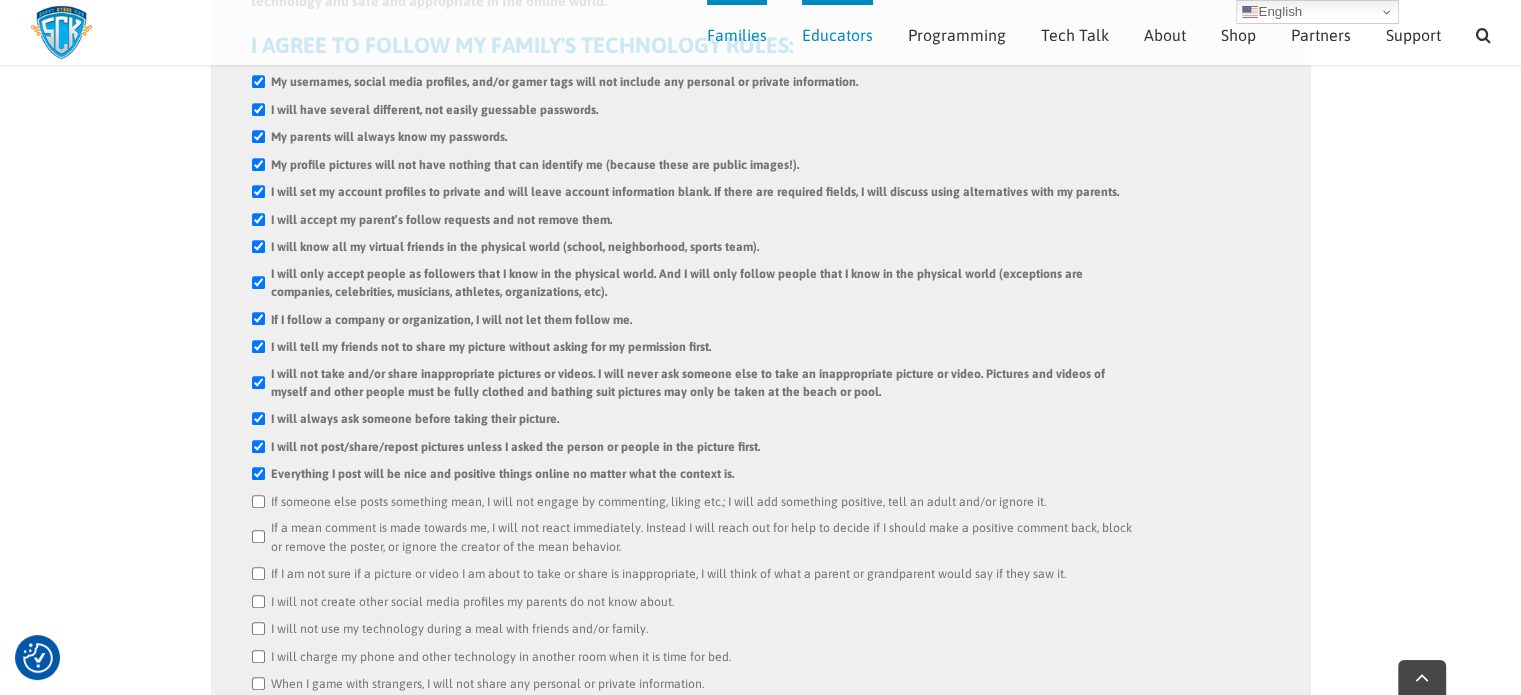 click on "If someone else posts something mean, I will not engage by commenting, liking etc.; I will add something positive, tell an adult and/or ignore it." at bounding box center [258, 501] 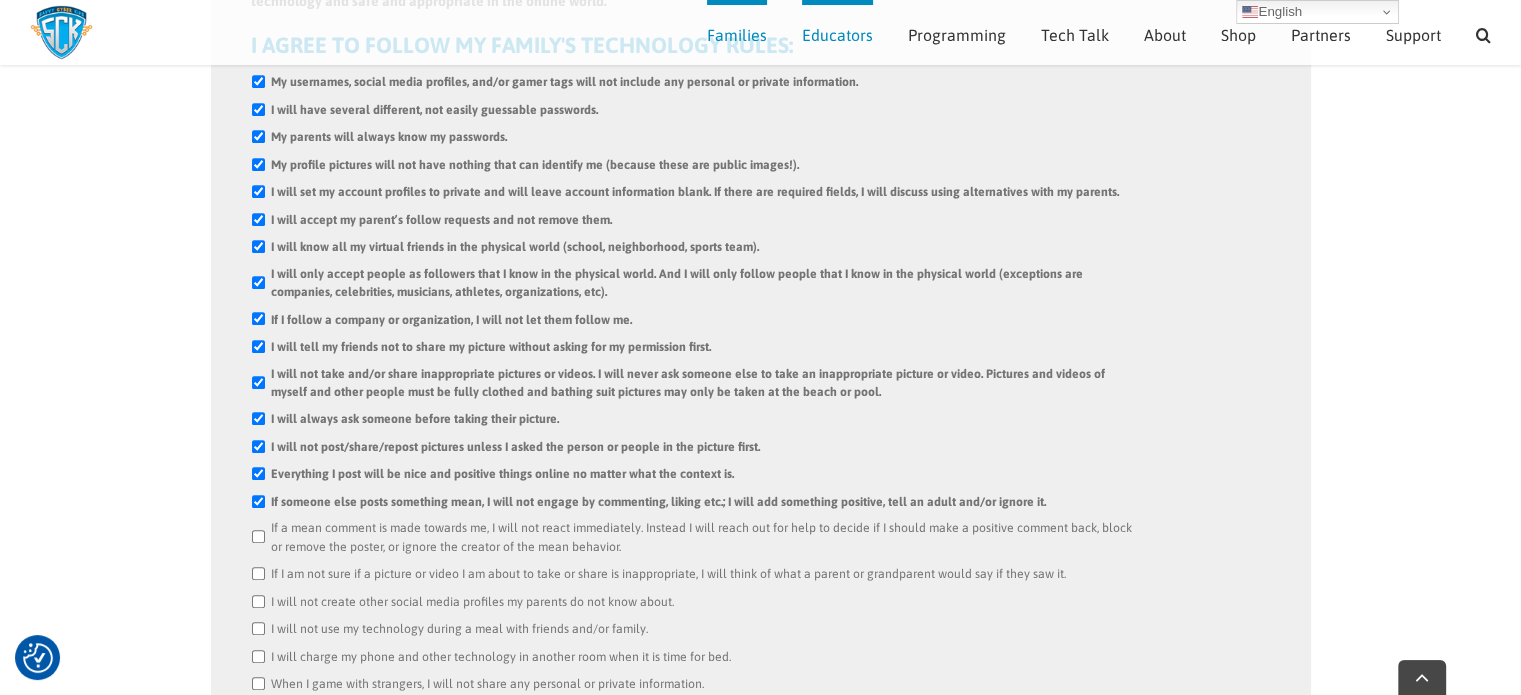 click on "If a mean comment is made towards me, I will not react immediately. Instead I will reach out for help to decide if I should make a positive comment back, block or remove the poster, or ignore the creator of the mean behavior." at bounding box center [761, 537] 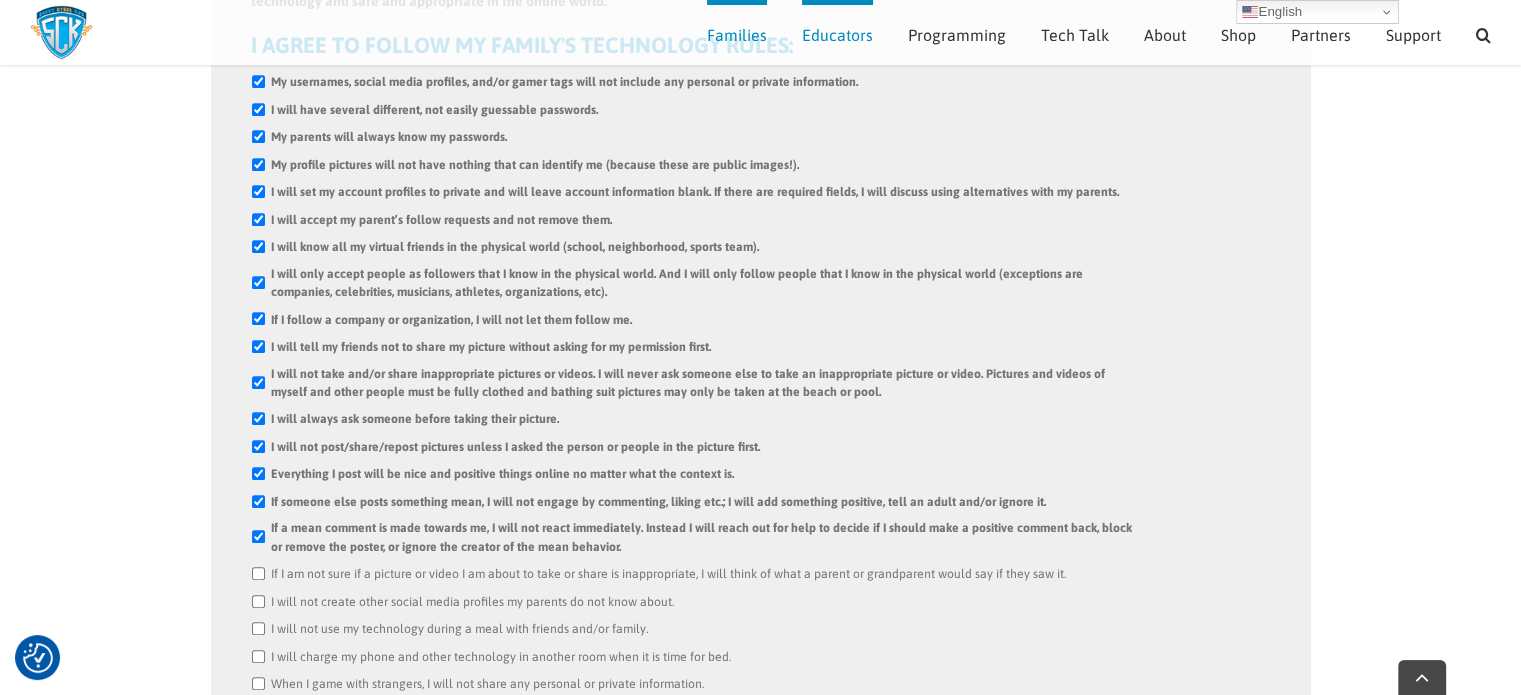 click on "If I am not sure if a picture or video I am about to take or share is inappropriate, I will think of what a parent or grandparent would say if they saw it." at bounding box center (258, 573) 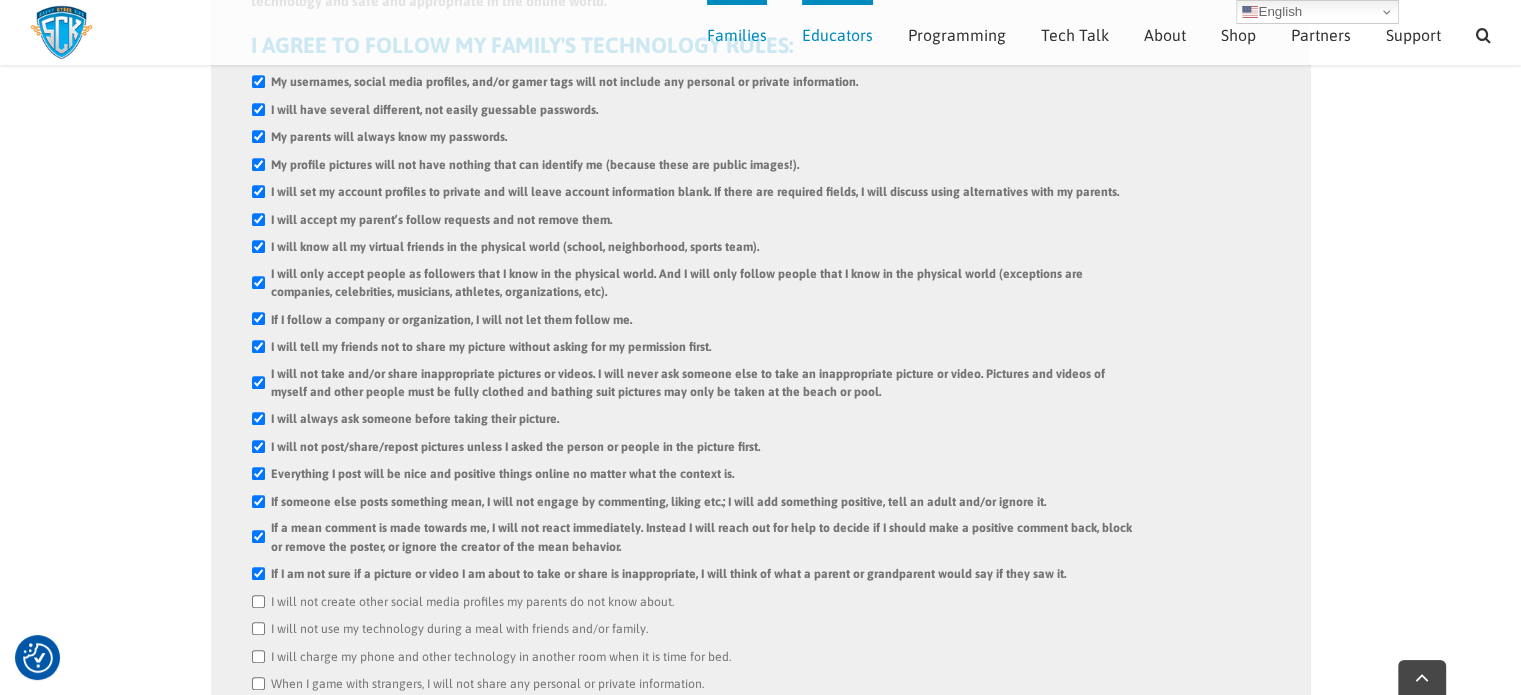 click on "I will not create other social media profiles my parents do not know about." at bounding box center (258, 601) 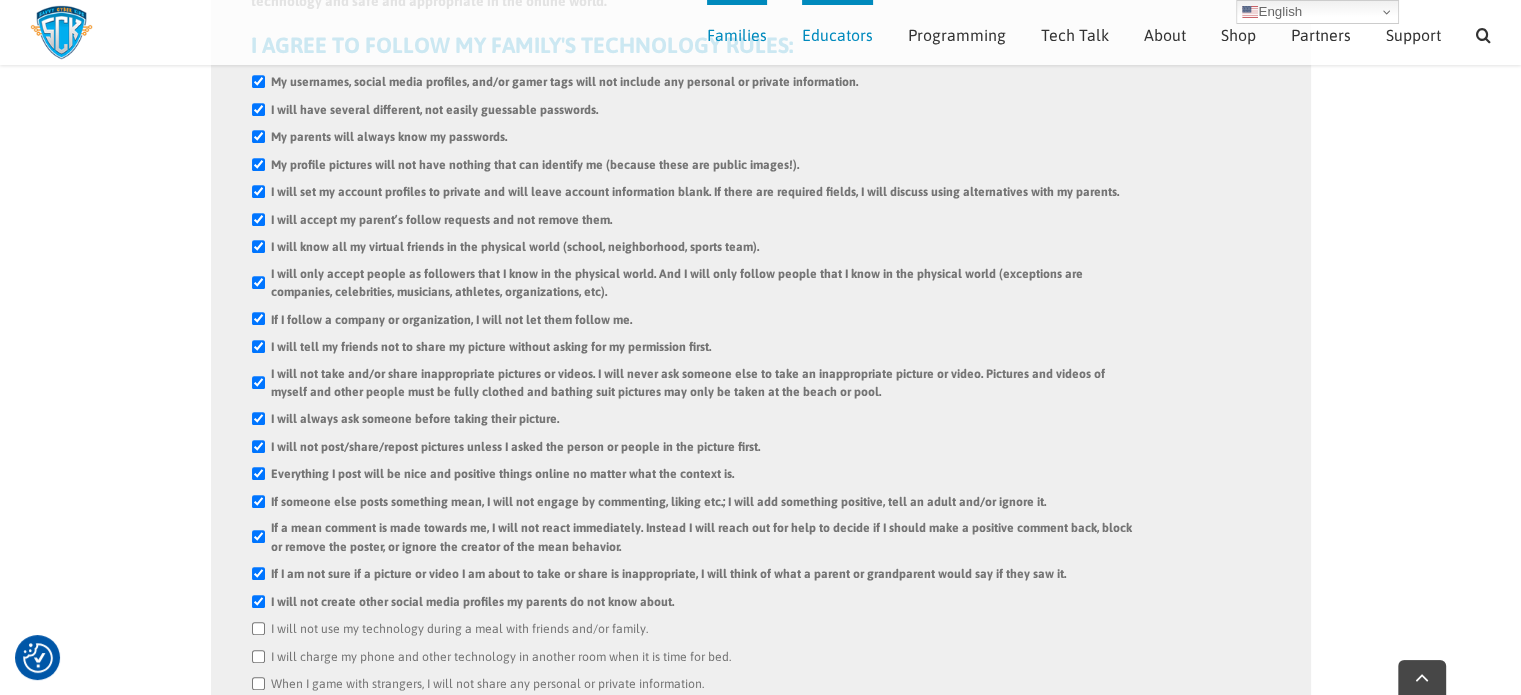 click on "I will not use my technology during a meal with friends and/or family." at bounding box center (258, 628) 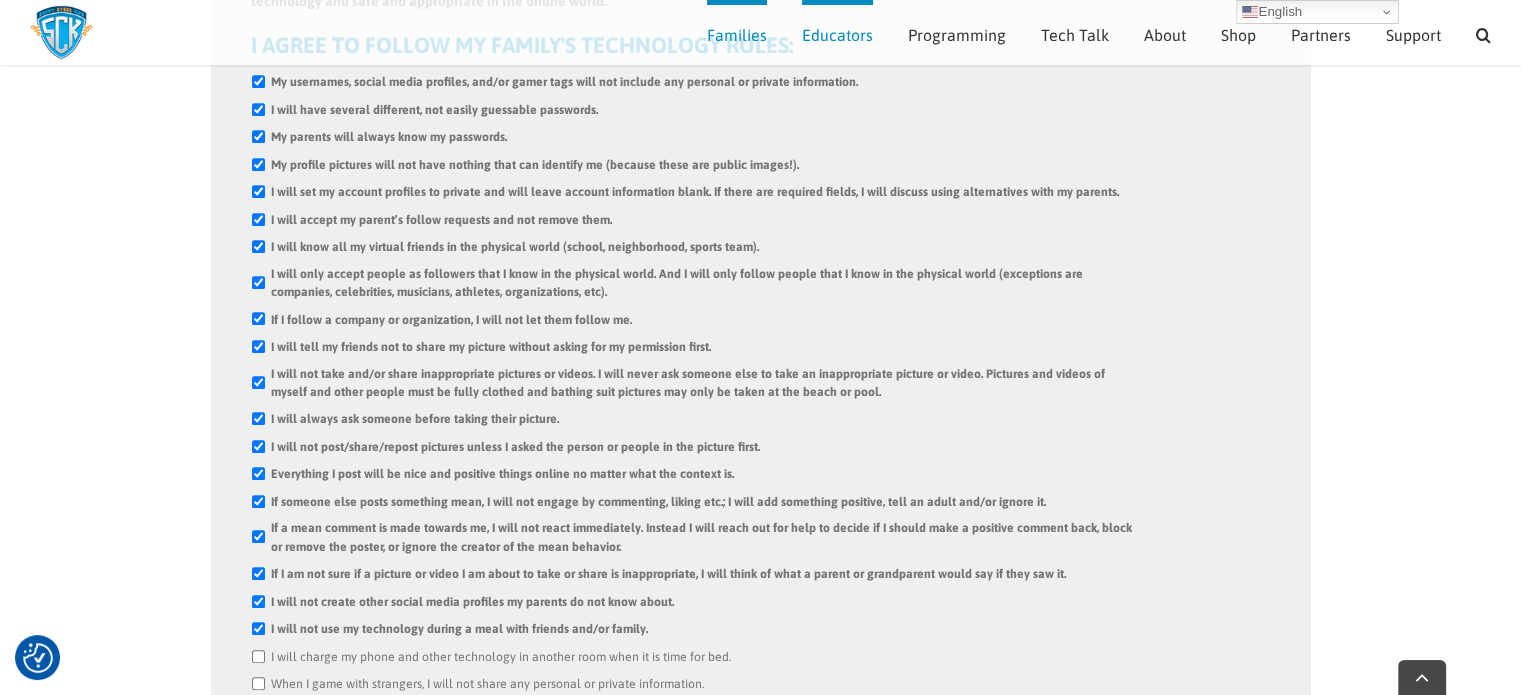click on "I will charge my phone and other technology in another room when it is time for bed." at bounding box center (258, 656) 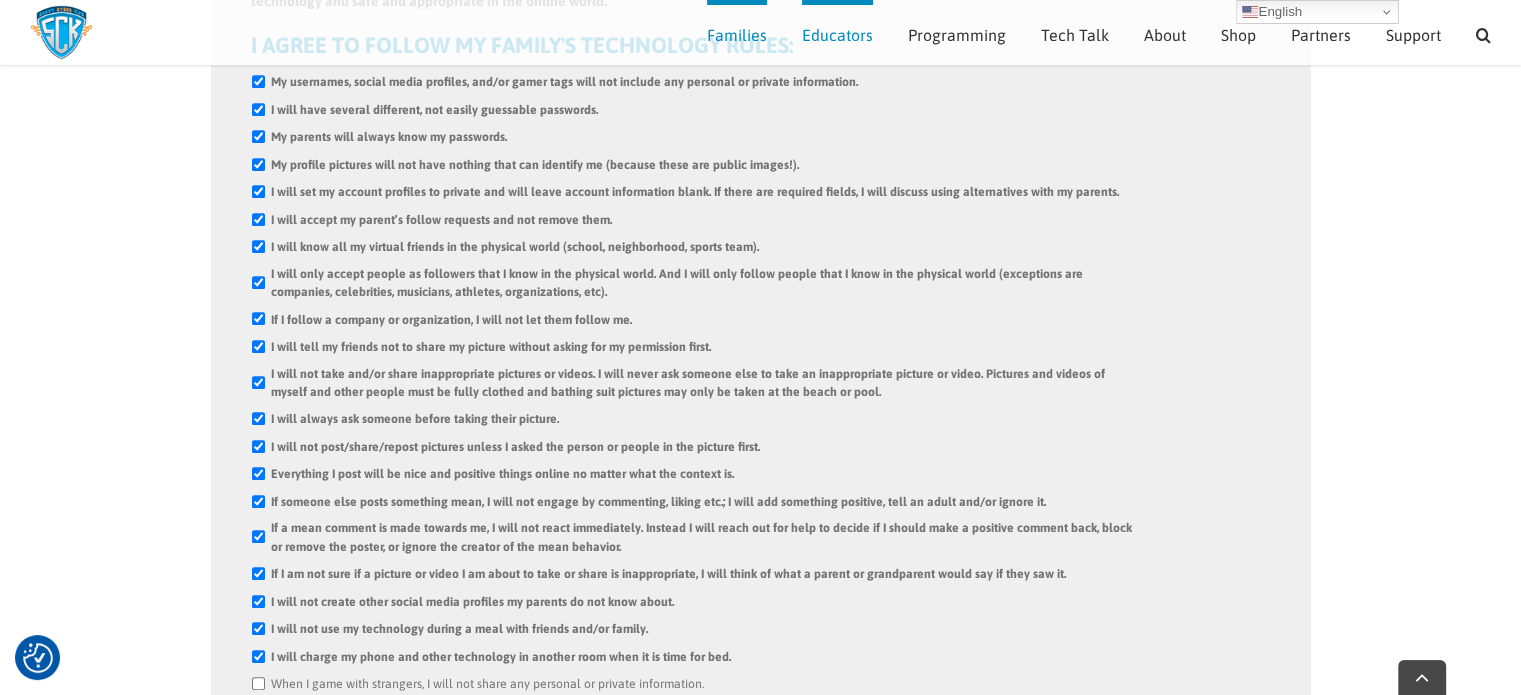 click on "When I game with strangers, I will not share any personal or private information." at bounding box center [258, 683] 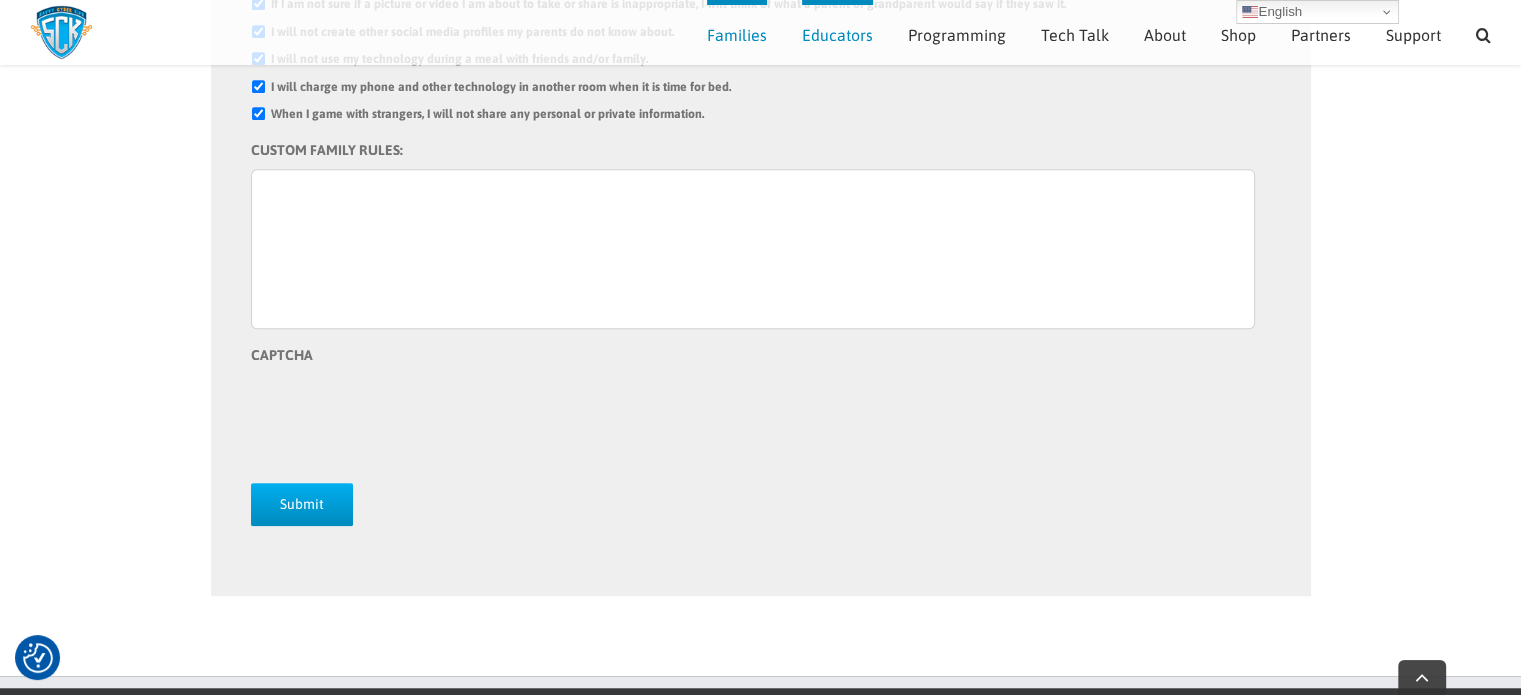 scroll, scrollTop: 1565, scrollLeft: 0, axis: vertical 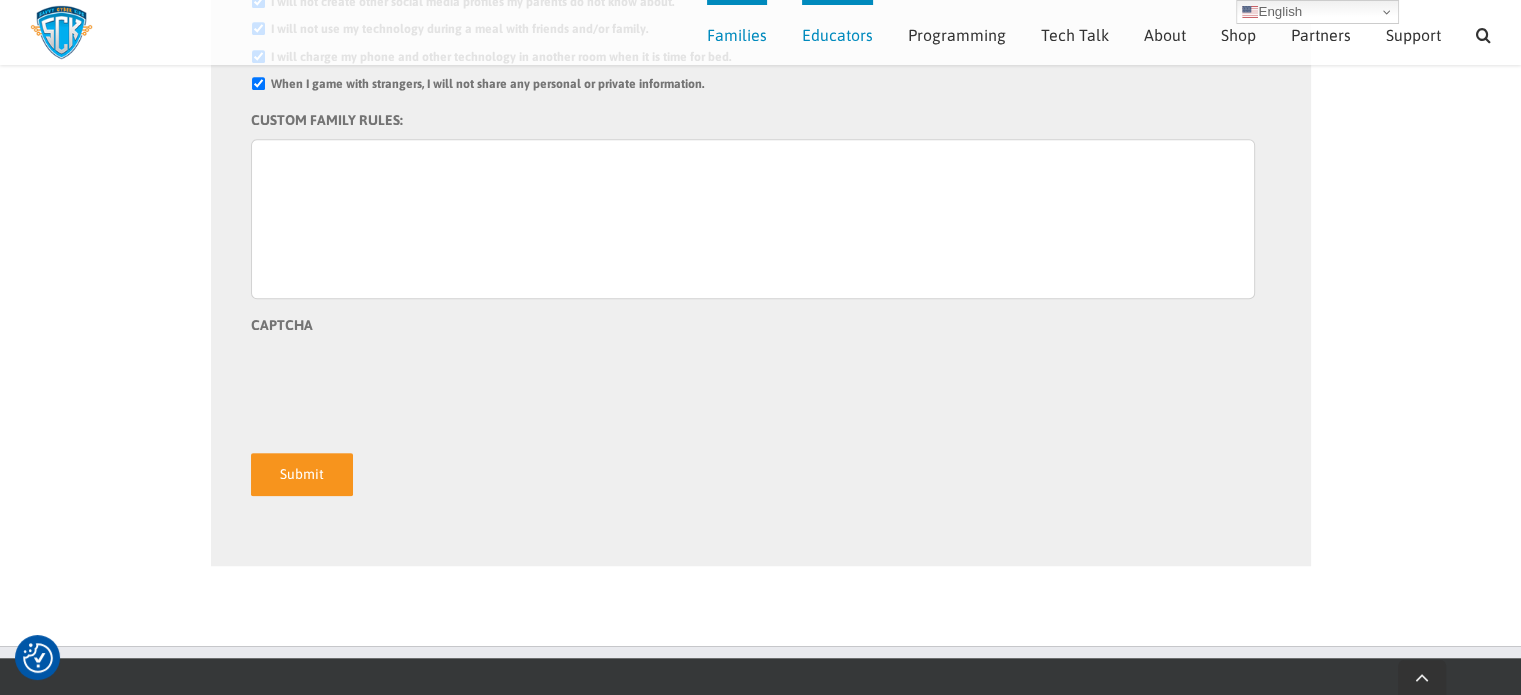 click on "Submit" at bounding box center (302, 474) 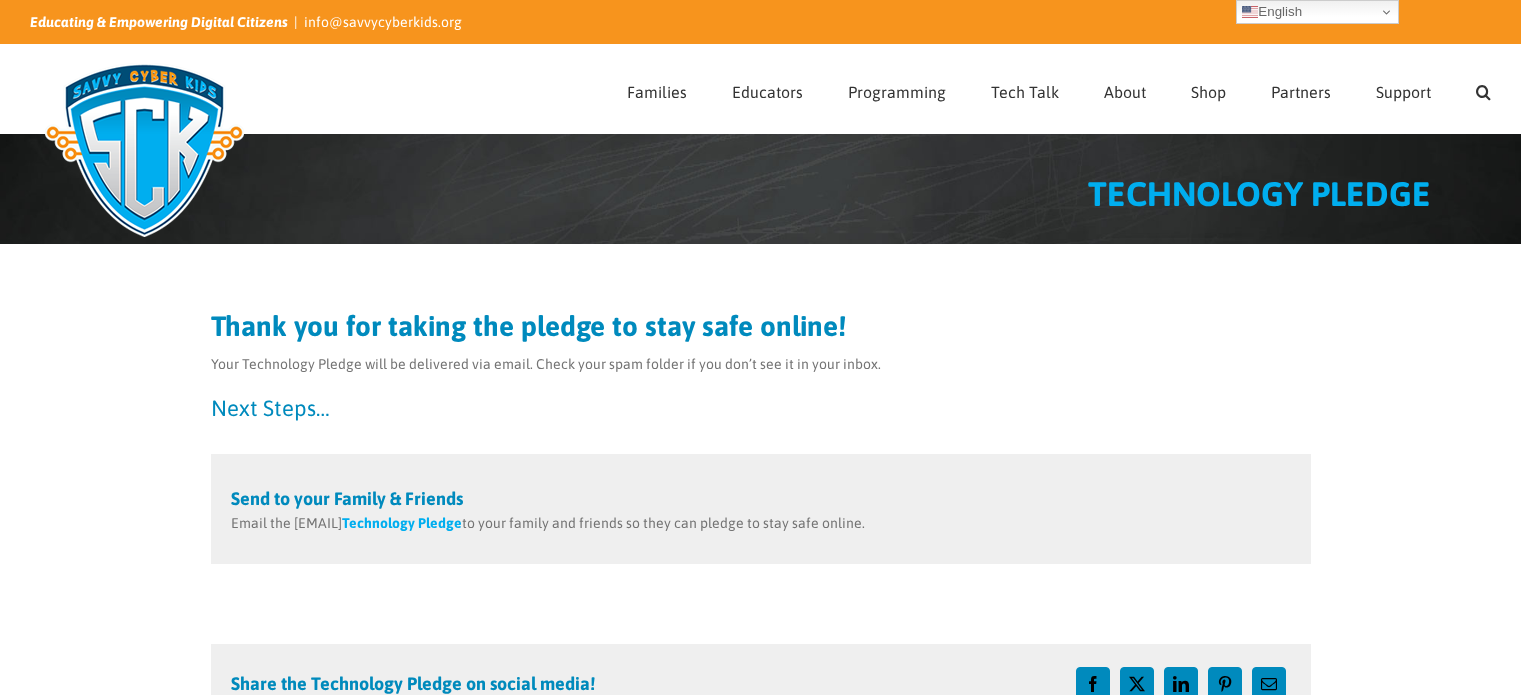 scroll, scrollTop: 0, scrollLeft: 0, axis: both 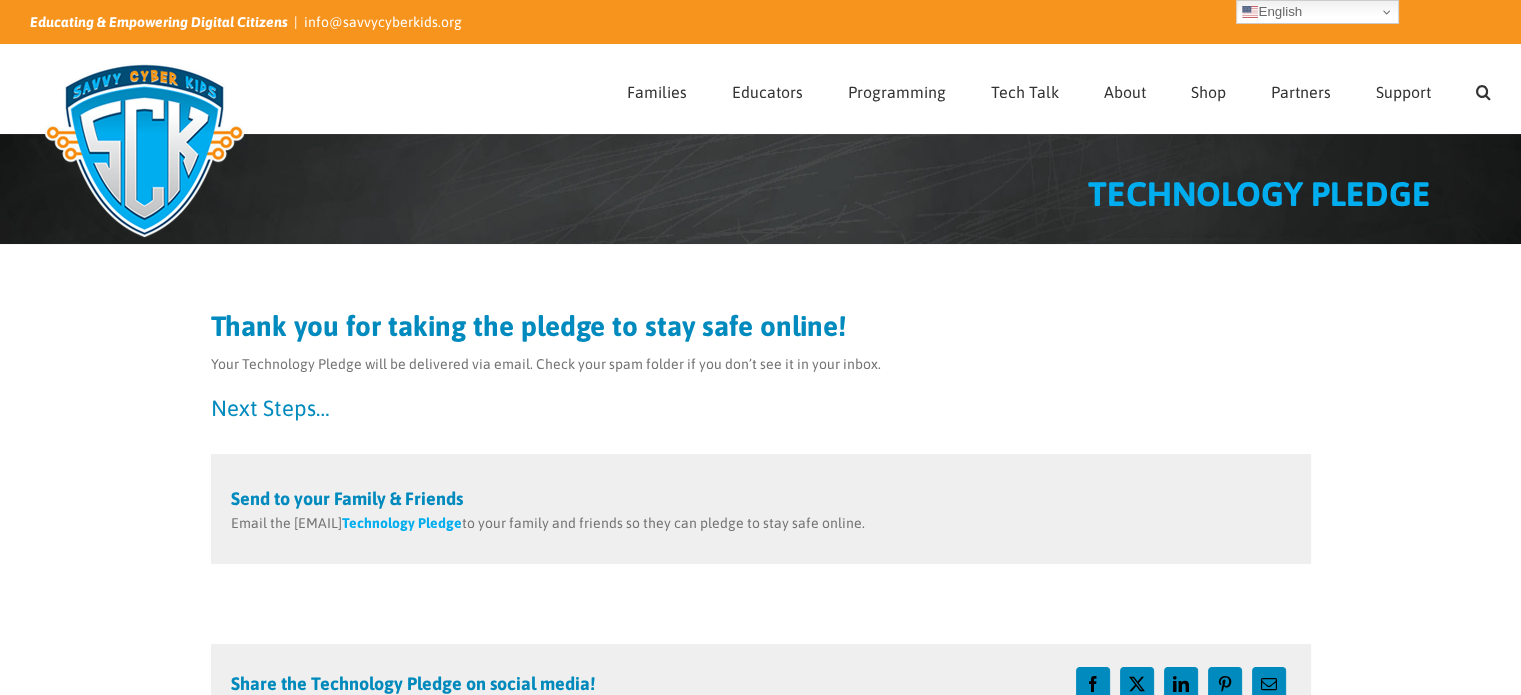 click on "Technology Pledge" at bounding box center [402, 523] 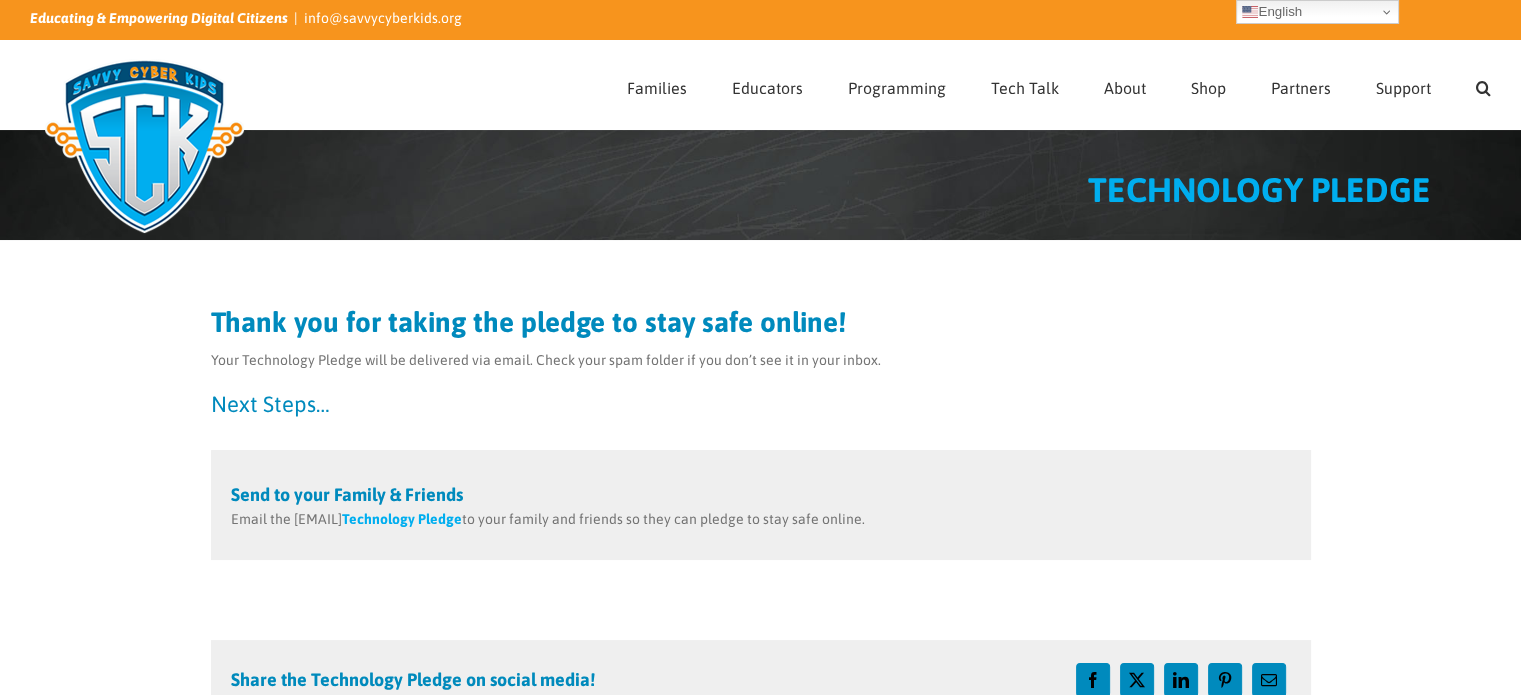 scroll, scrollTop: 0, scrollLeft: 0, axis: both 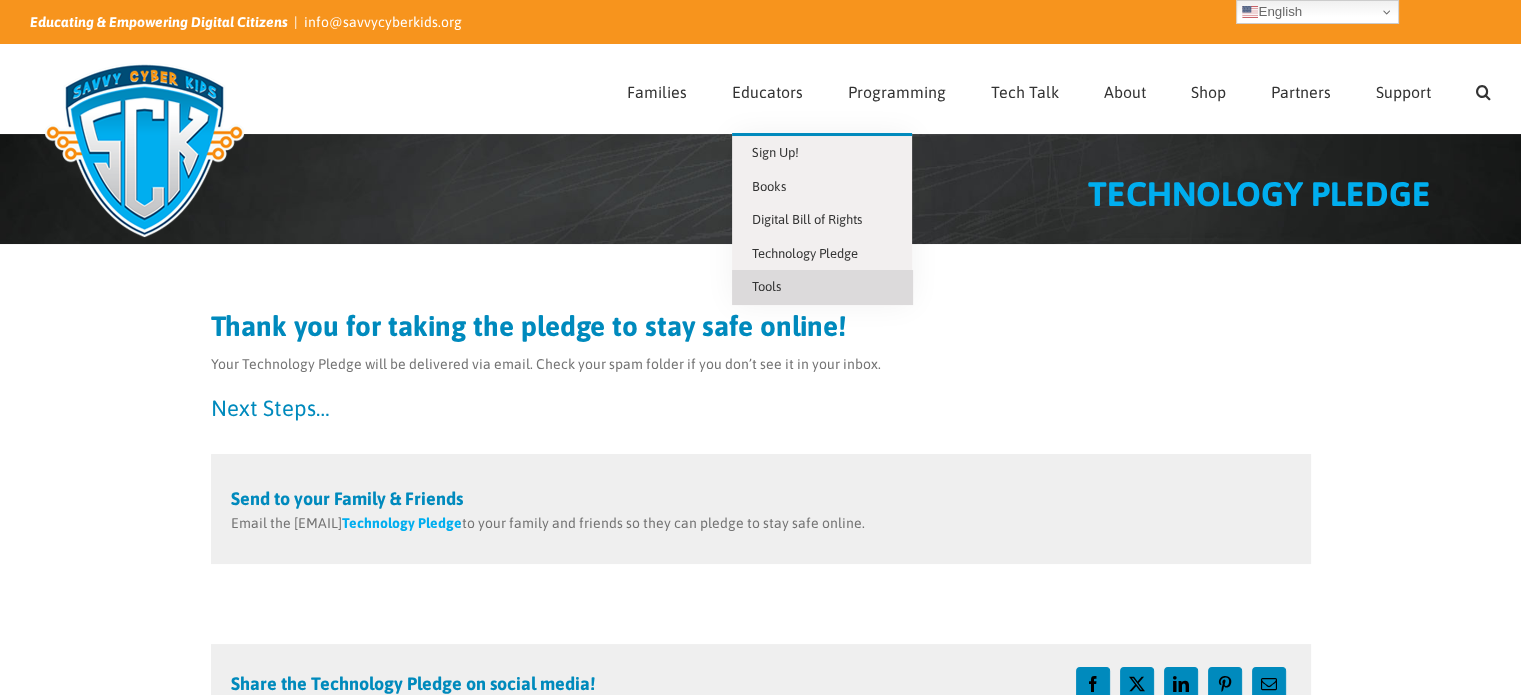 click on "Tools" at bounding box center [822, 287] 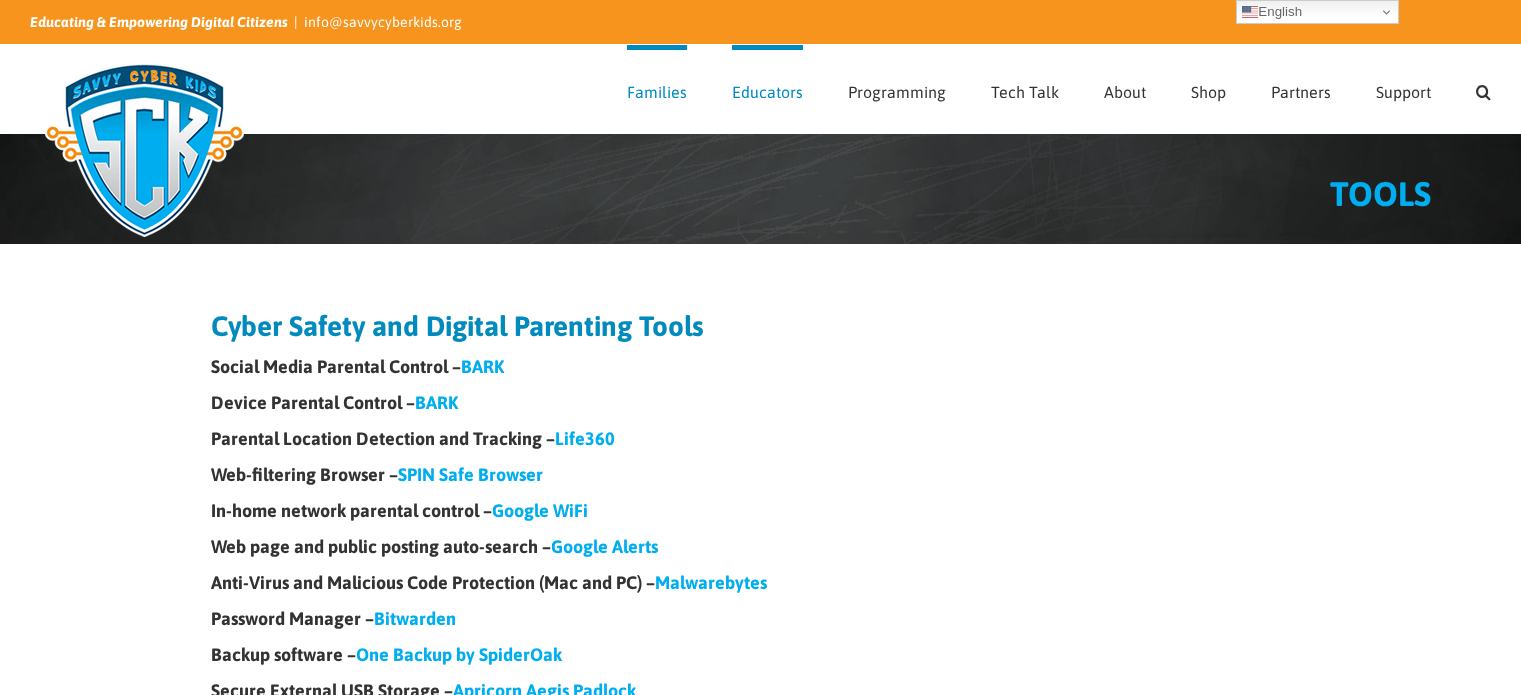 scroll, scrollTop: 0, scrollLeft: 0, axis: both 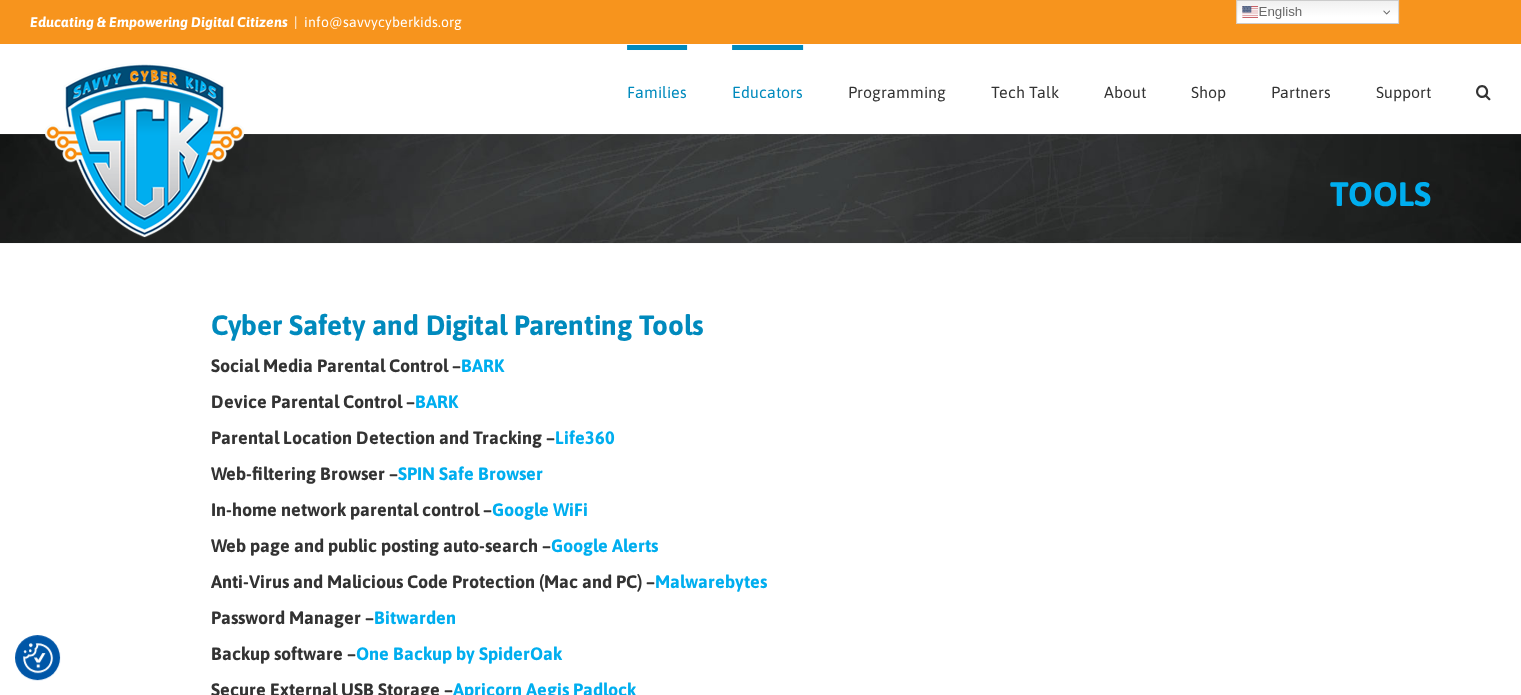 click on "BARK" at bounding box center (482, 365) 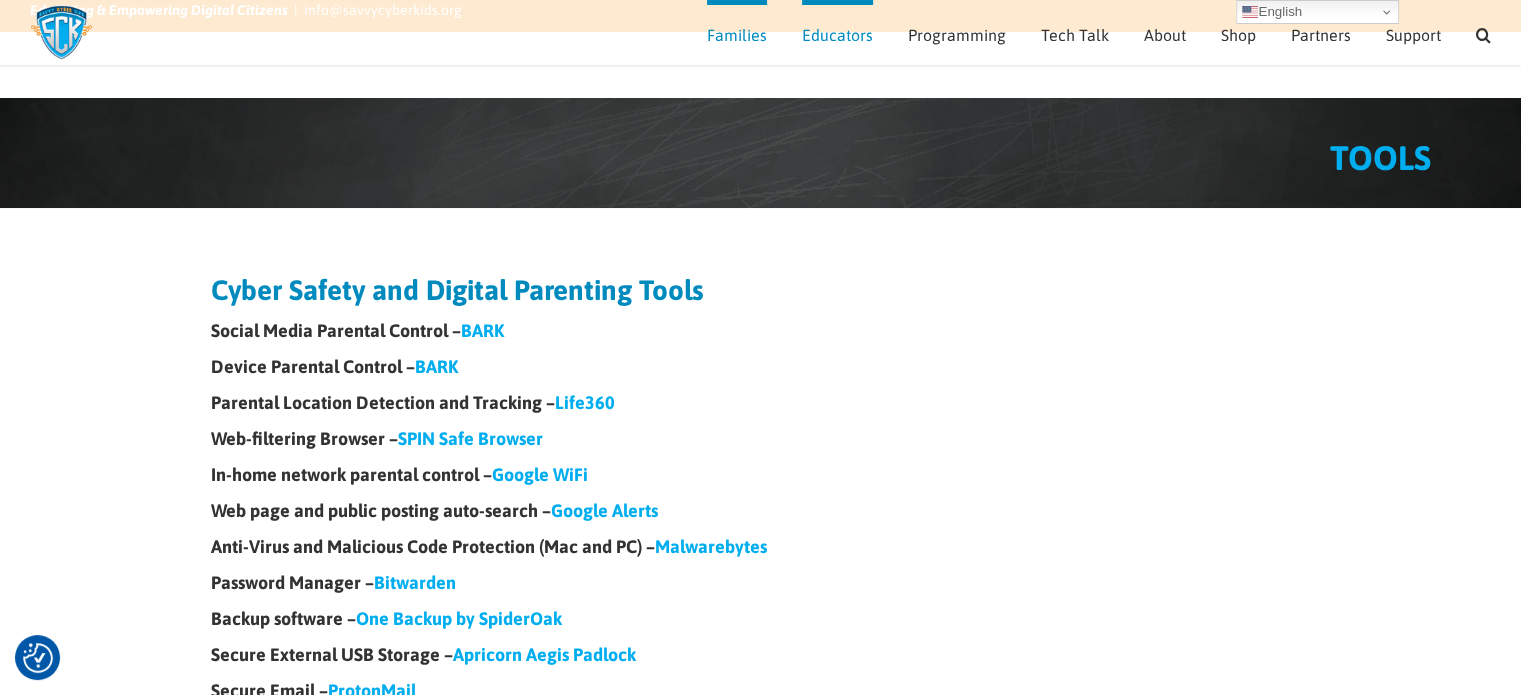 scroll, scrollTop: 0, scrollLeft: 0, axis: both 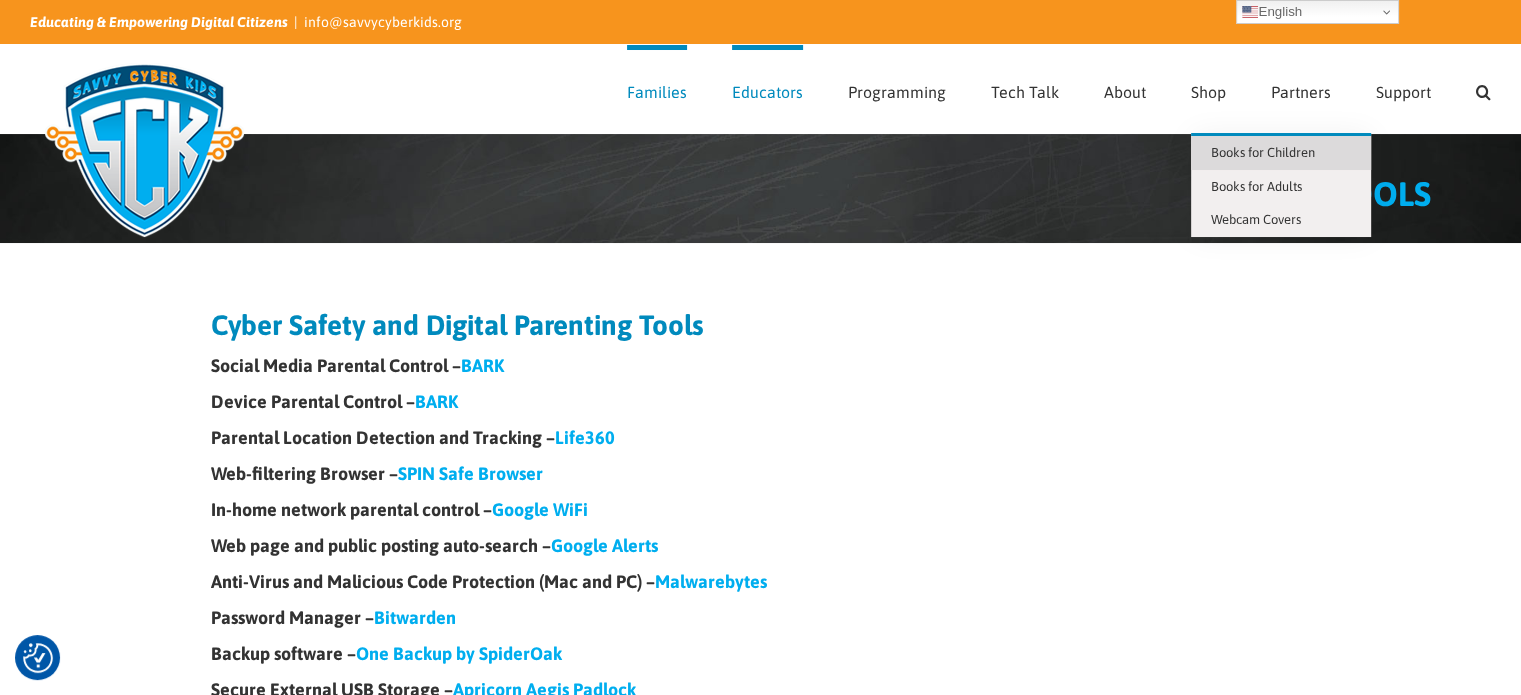 click on "Books for Children" at bounding box center [1263, 152] 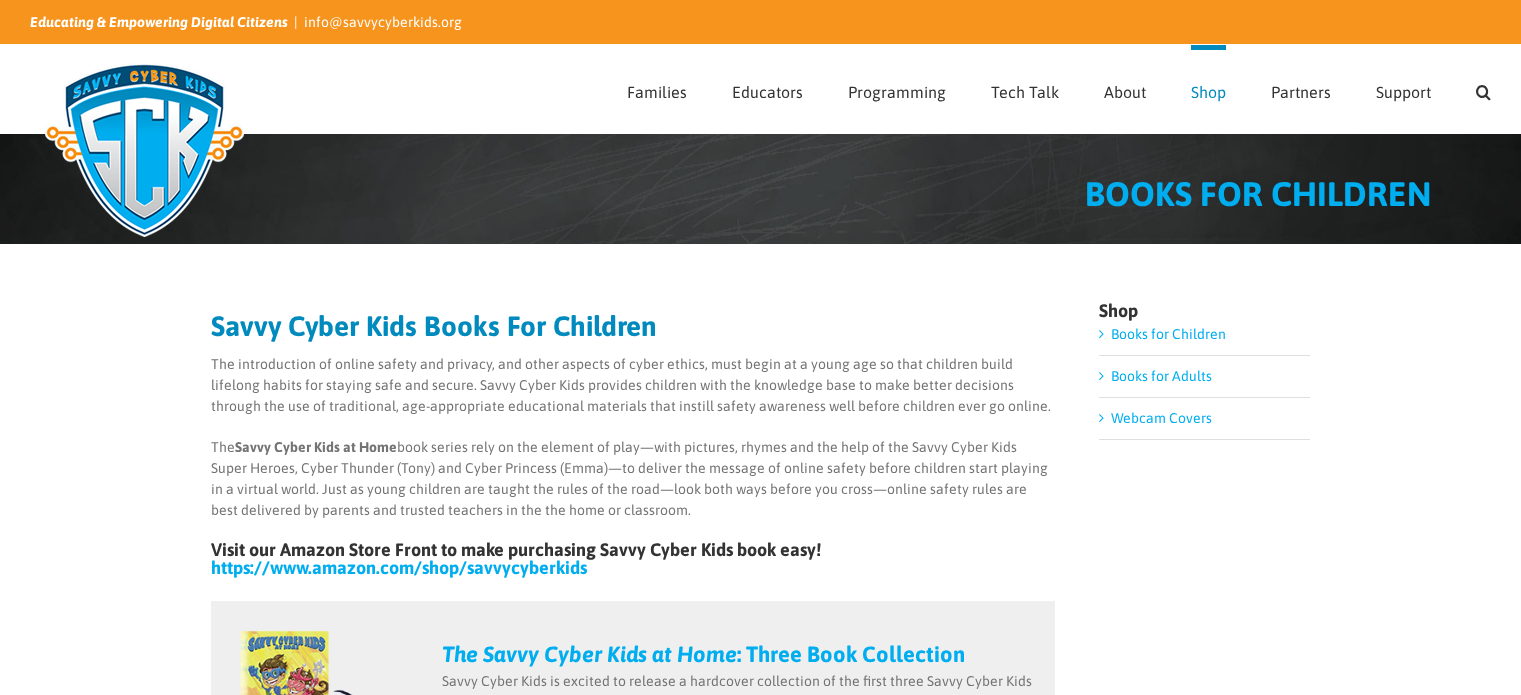 scroll, scrollTop: 0, scrollLeft: 0, axis: both 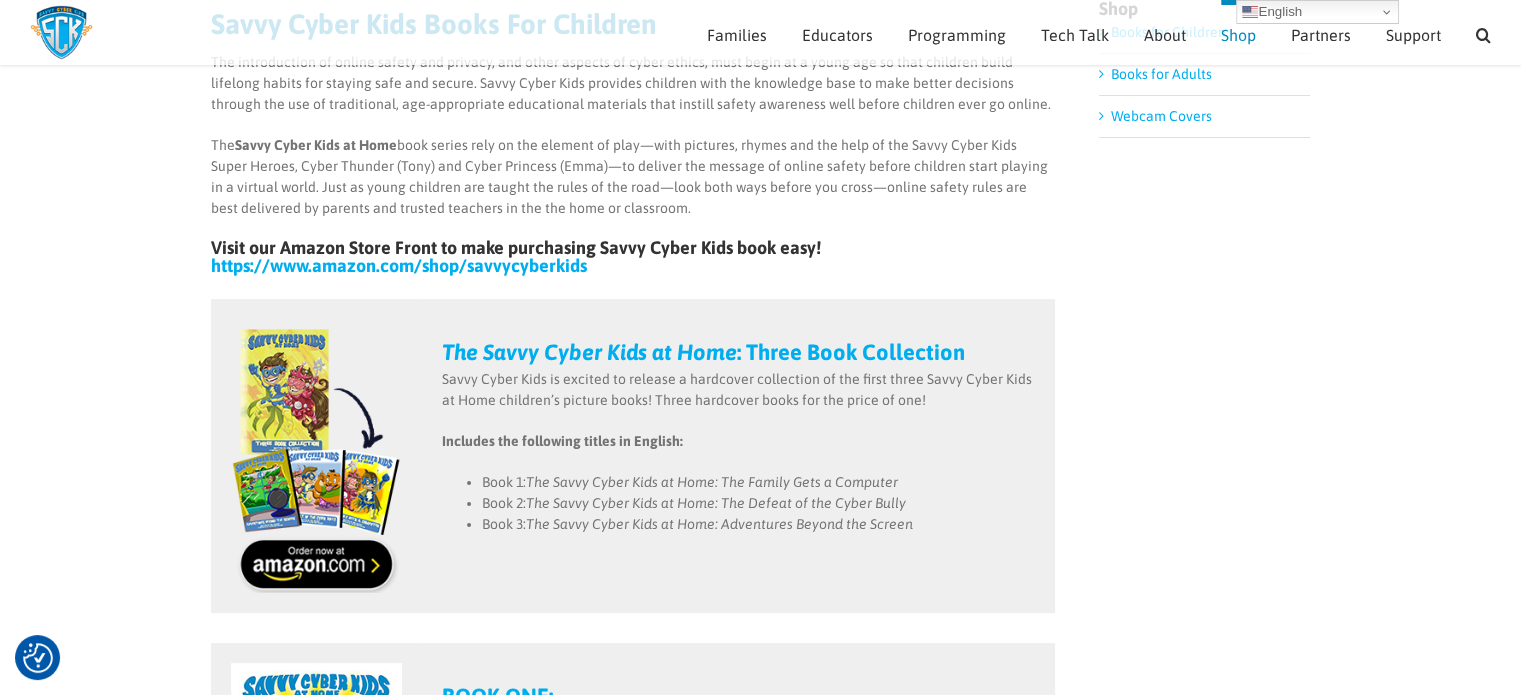 click on "https://www.amazon.com/shop/savvycyberkids" at bounding box center (399, 265) 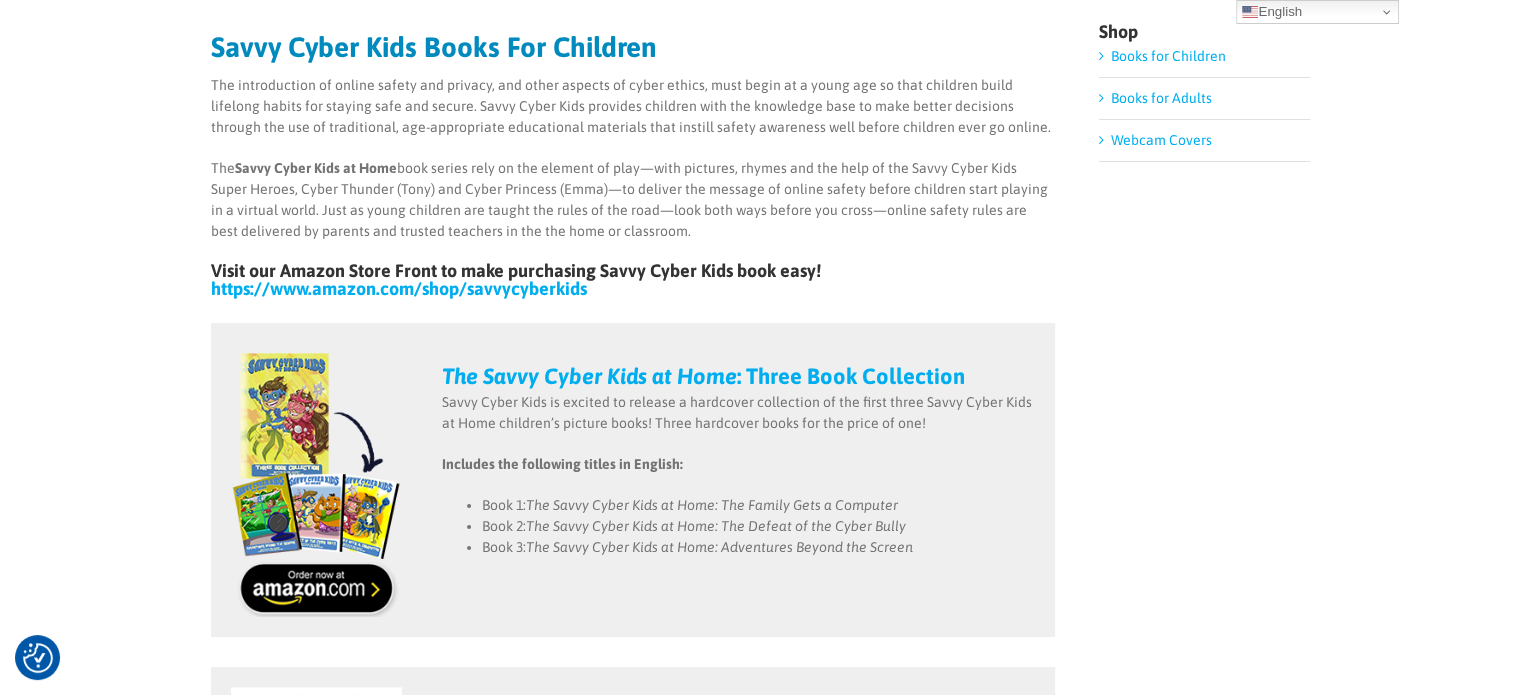 scroll, scrollTop: 0, scrollLeft: 0, axis: both 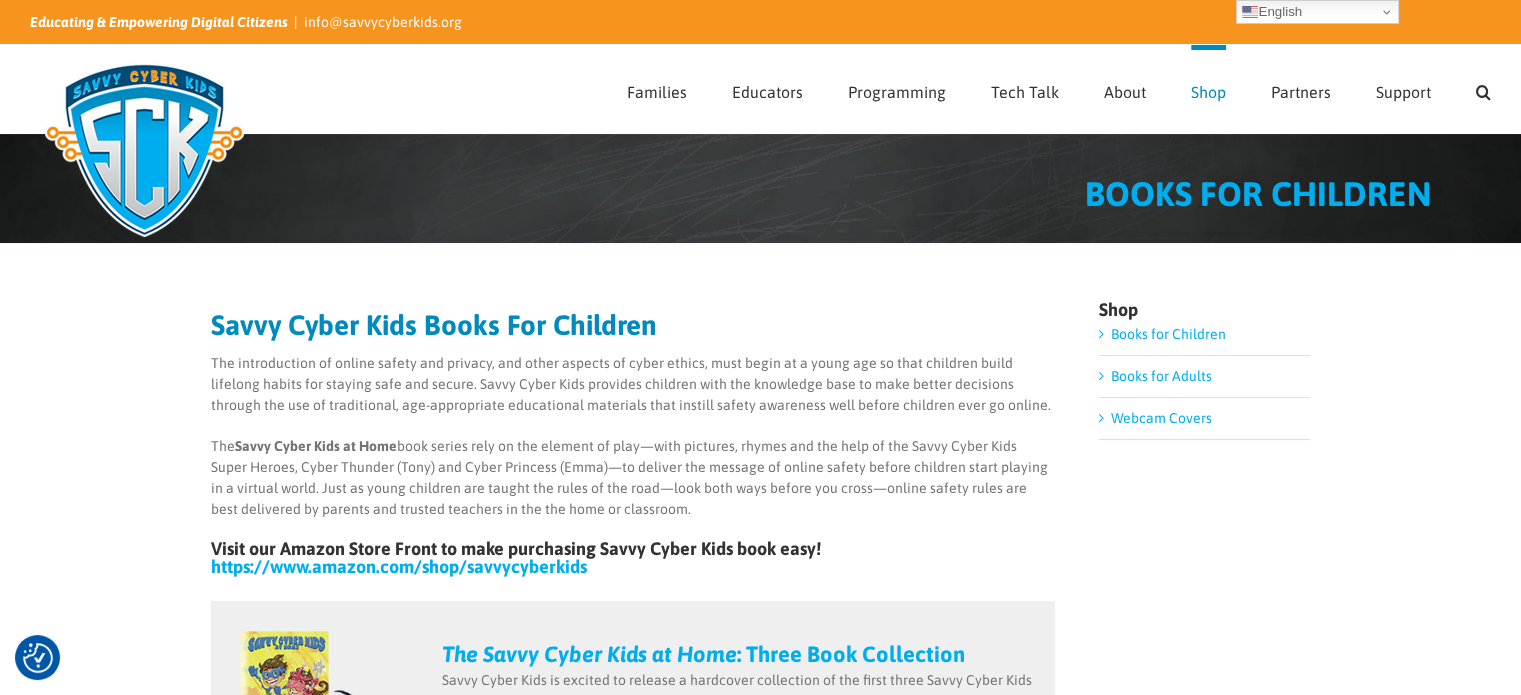 click on "Books for Adults" at bounding box center [1161, 376] 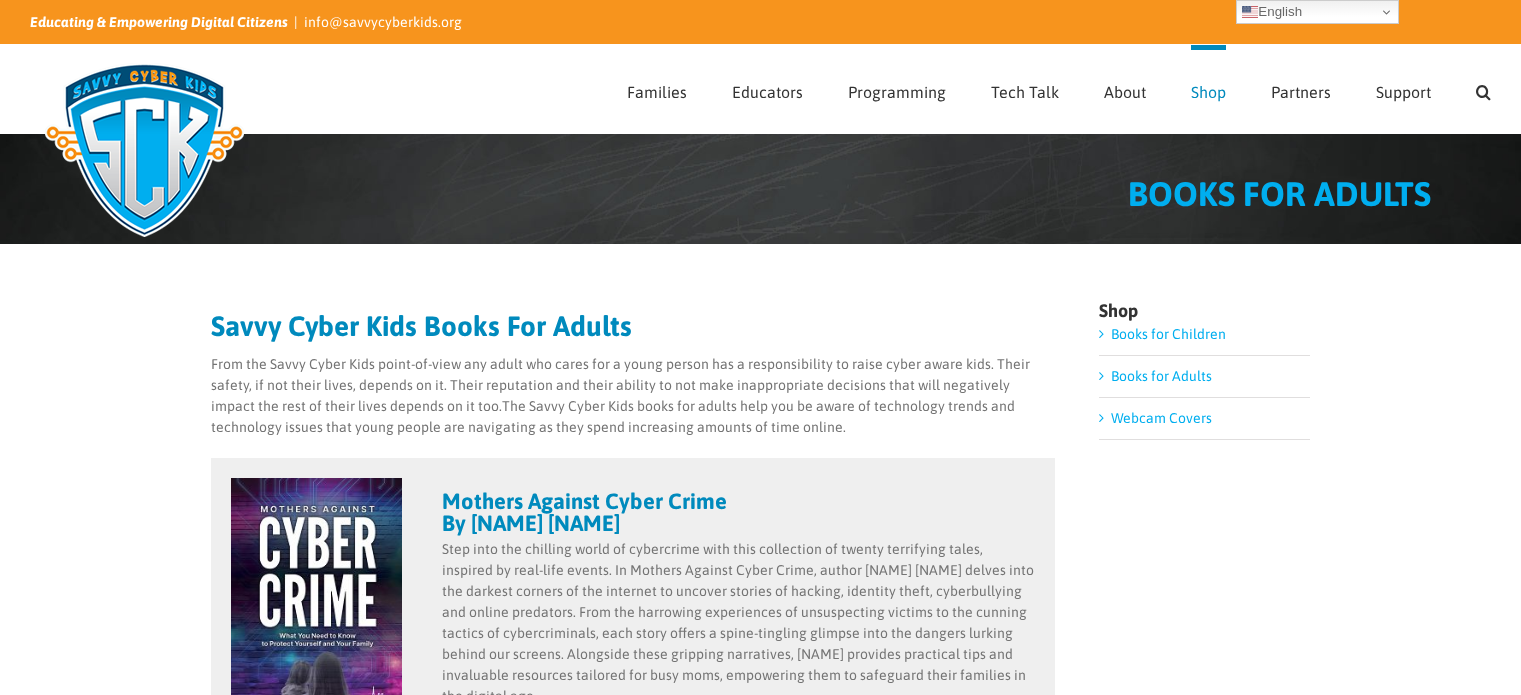 scroll, scrollTop: 0, scrollLeft: 0, axis: both 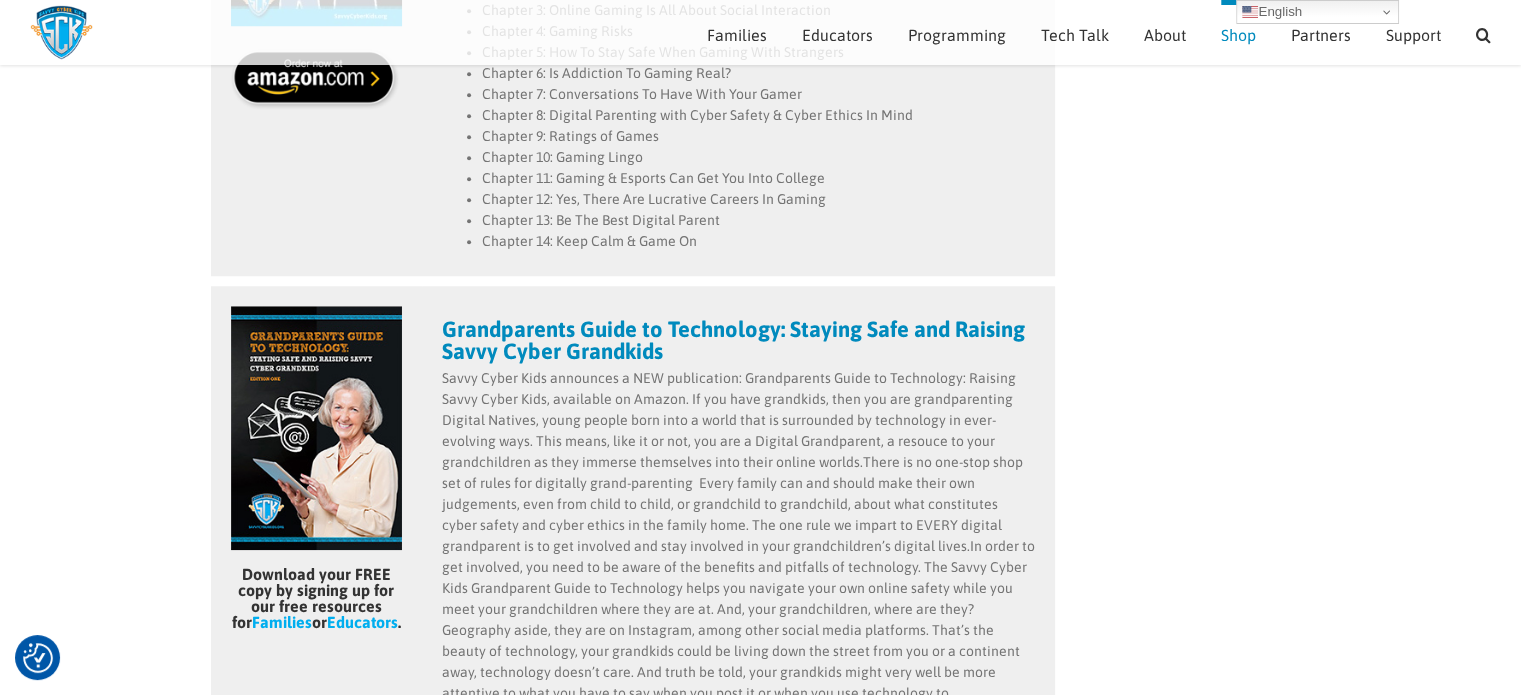 click on "Grandparents Guide to Technology: Staying Safe and Raising Savvy Cyber Grandkids" at bounding box center [733, 340] 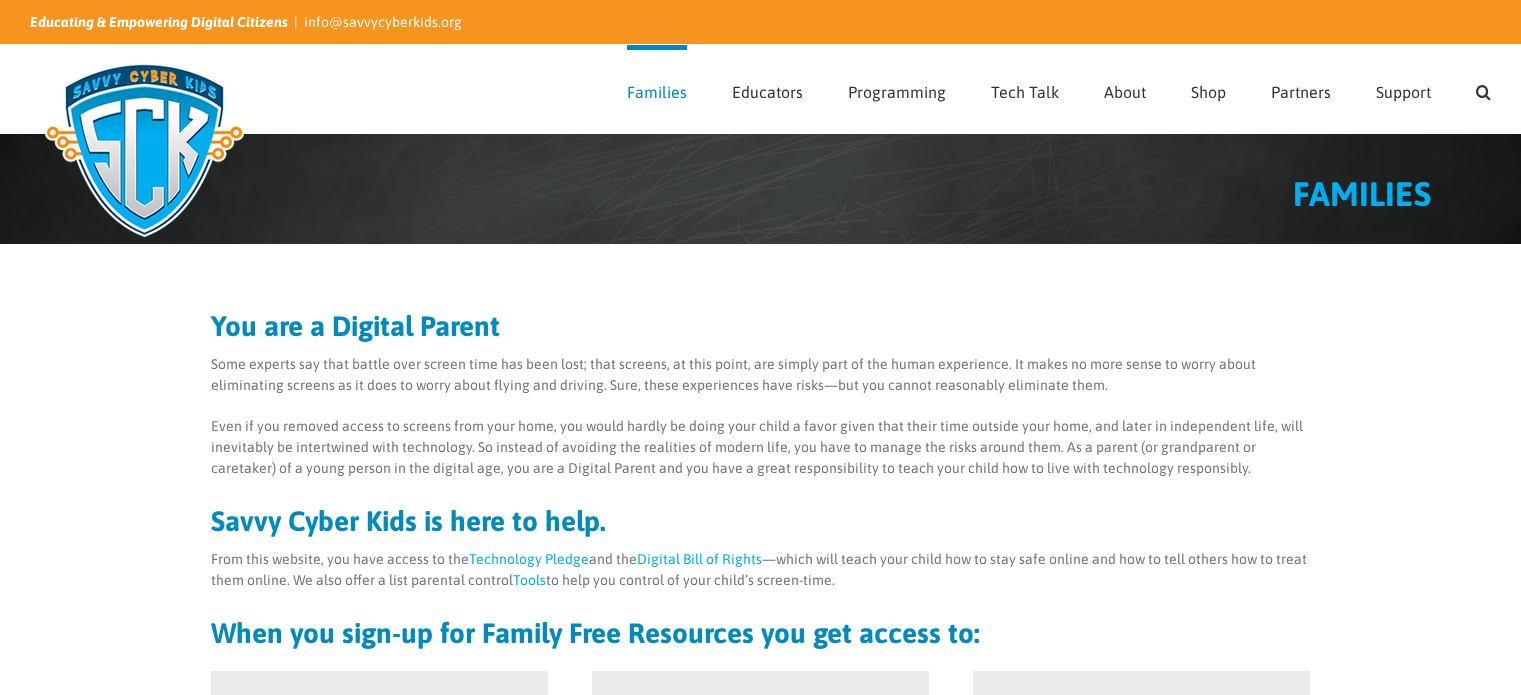 scroll, scrollTop: 0, scrollLeft: 0, axis: both 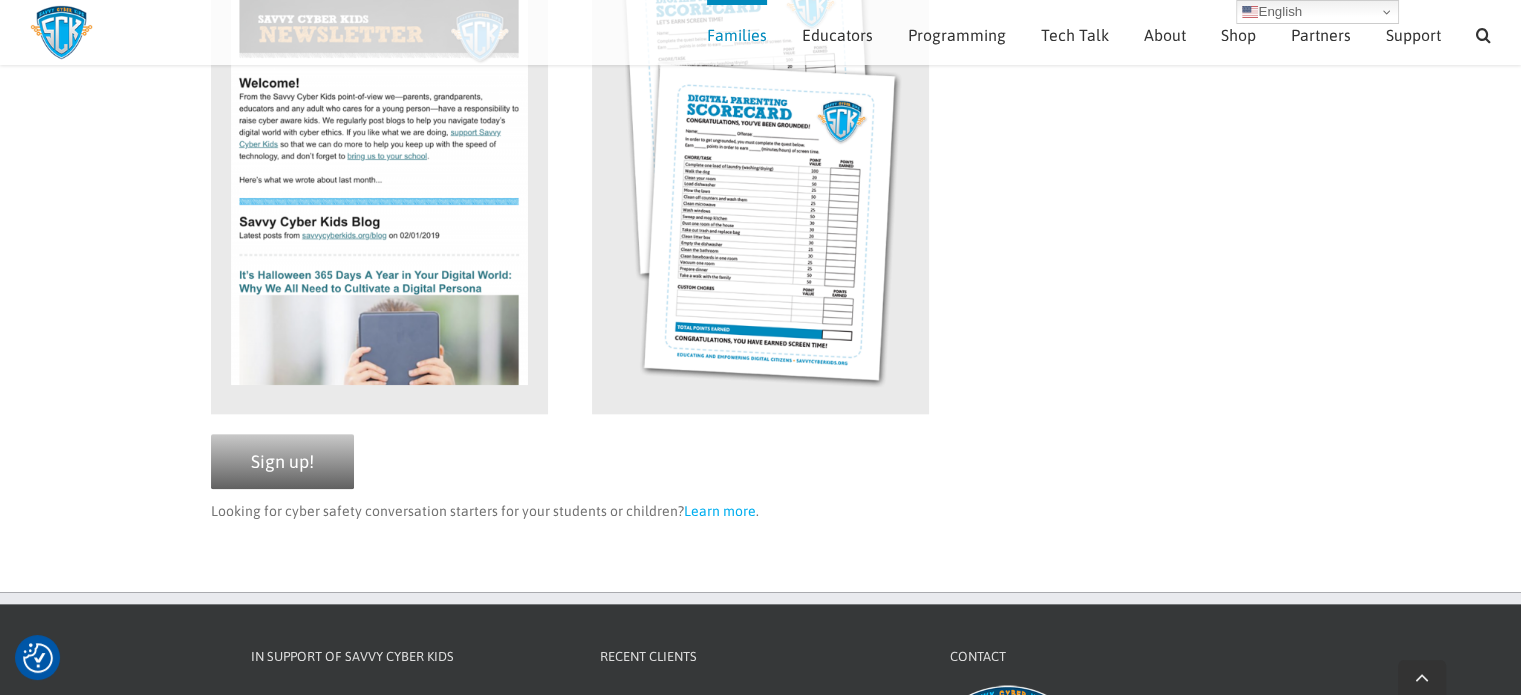 click on "Sign up!" at bounding box center (282, 461) 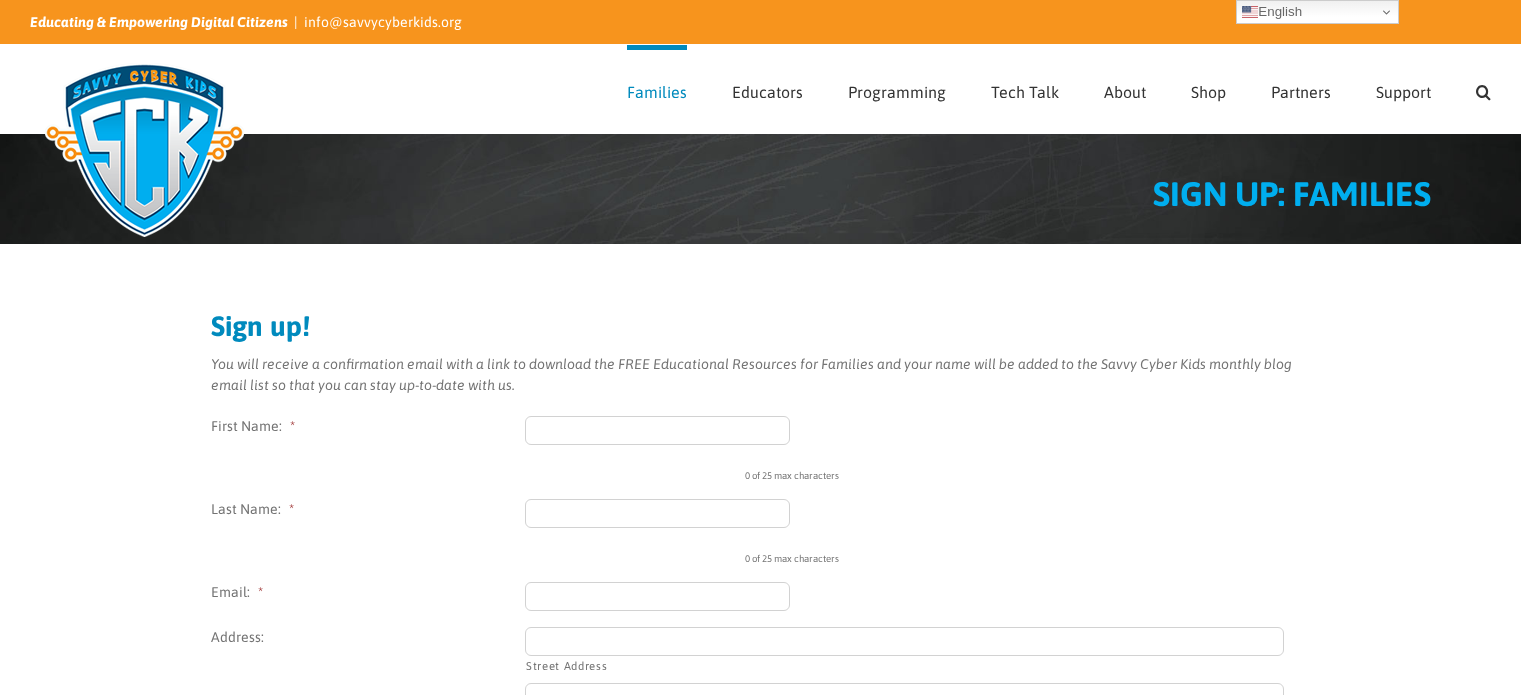 scroll, scrollTop: 0, scrollLeft: 0, axis: both 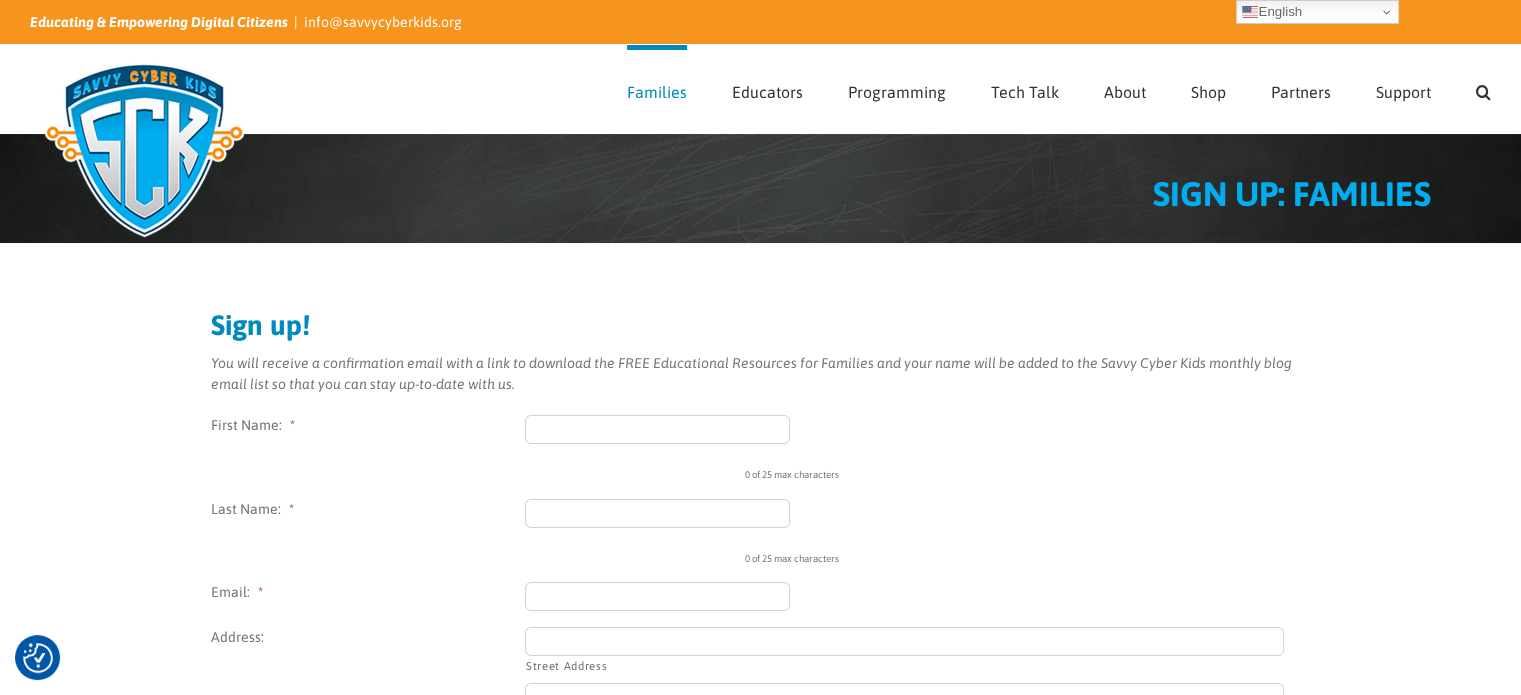 click on "First Name: *" at bounding box center [658, 429] 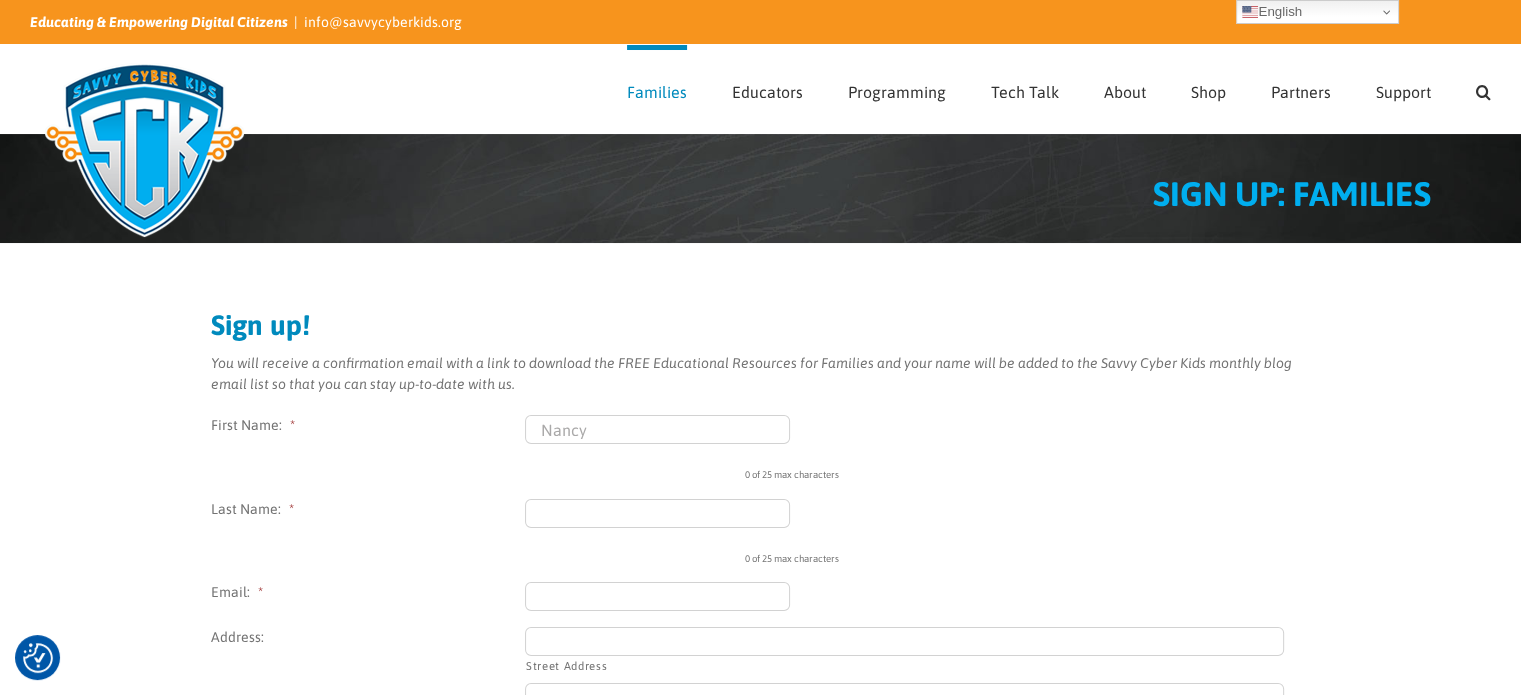 type on "Conelley" 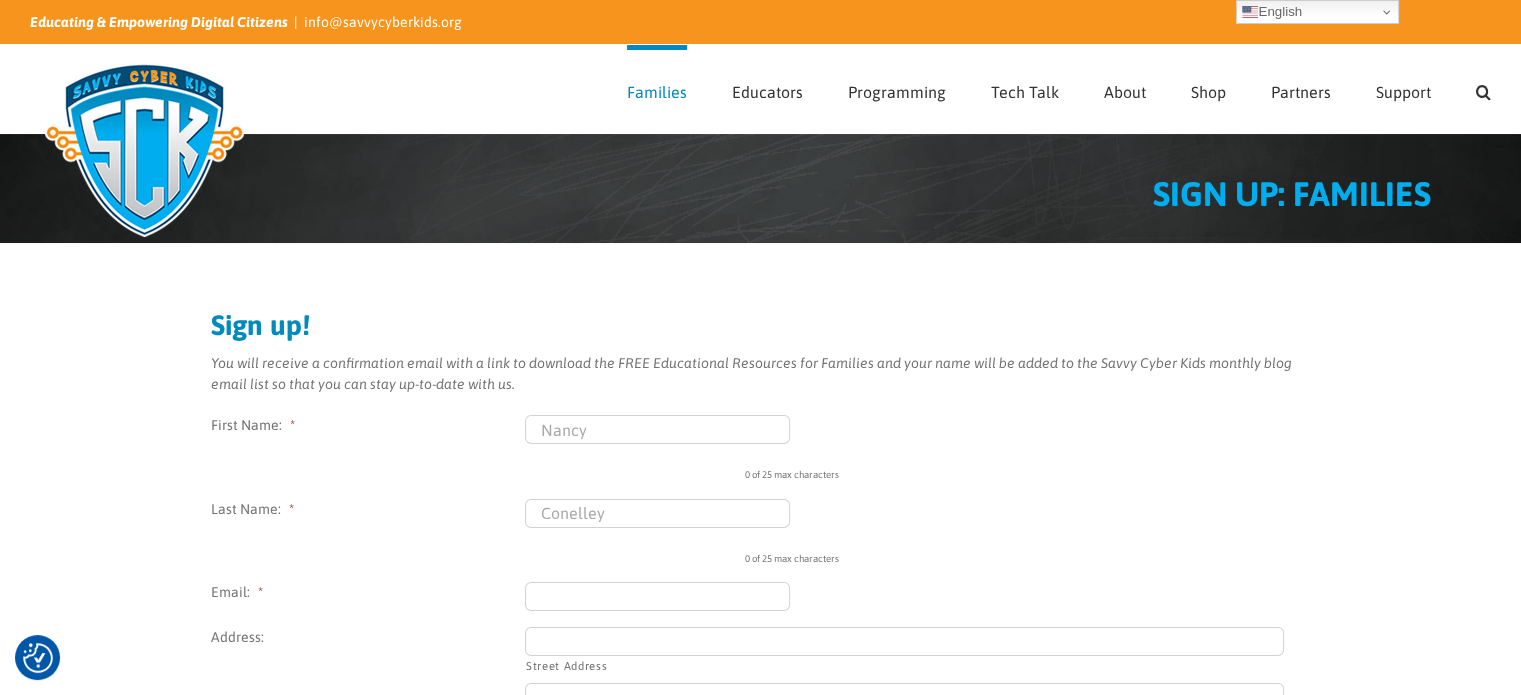 type on "nancy.conelley@elevancehealth.com" 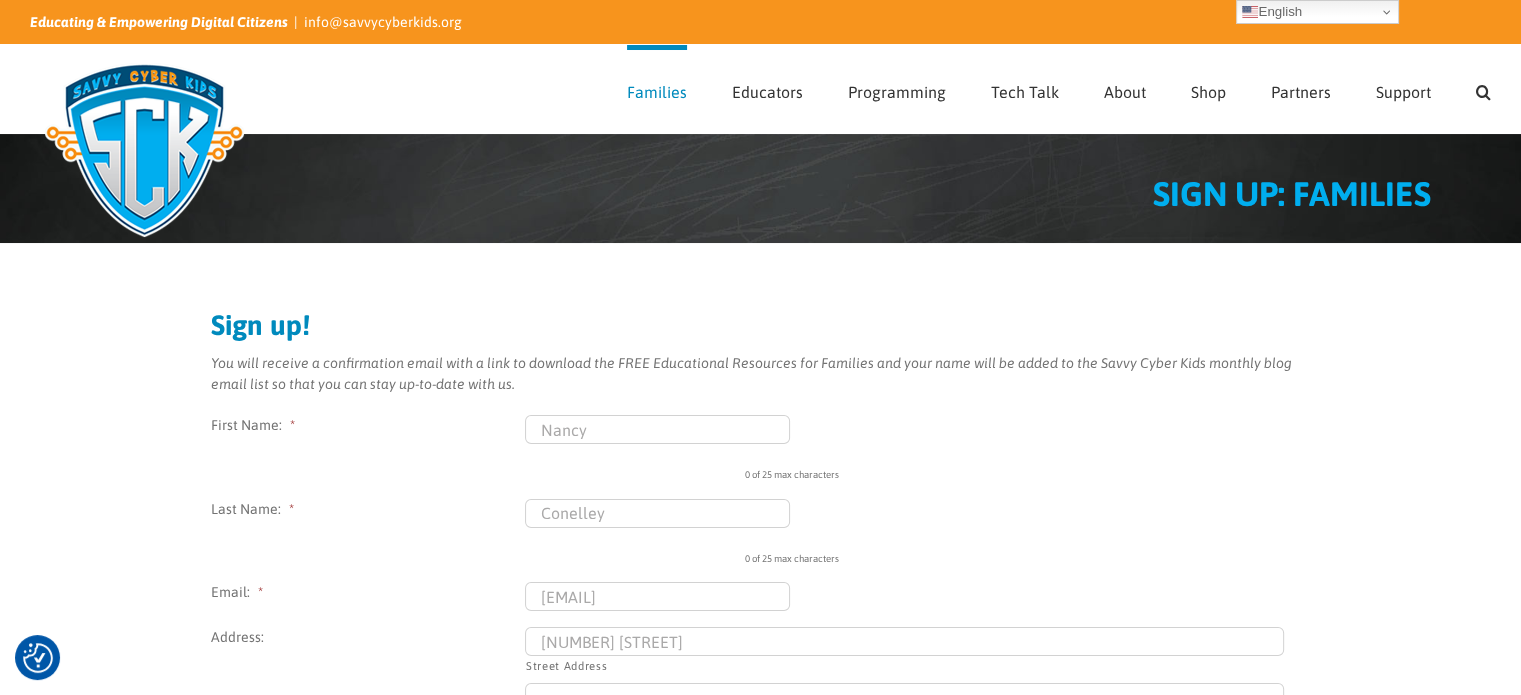 type on "Indiana" 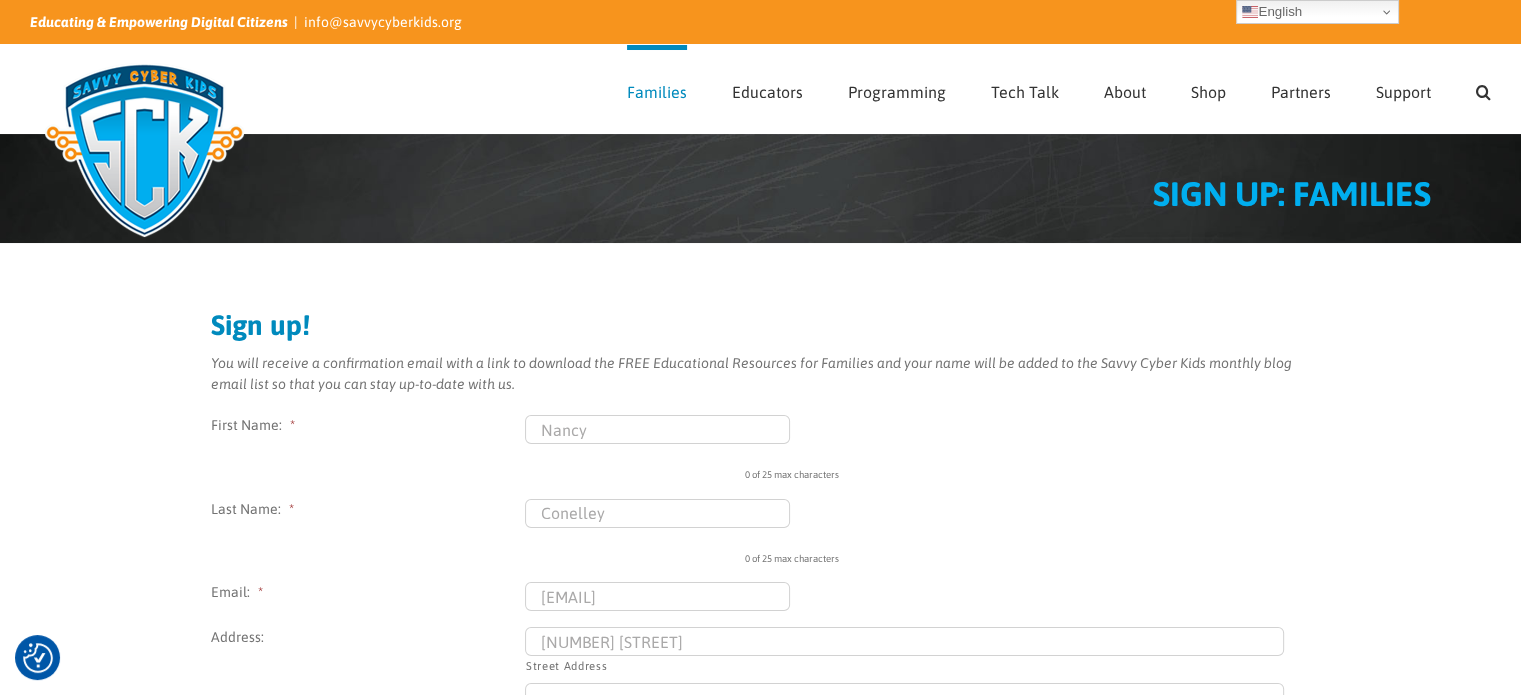 select on "United States" 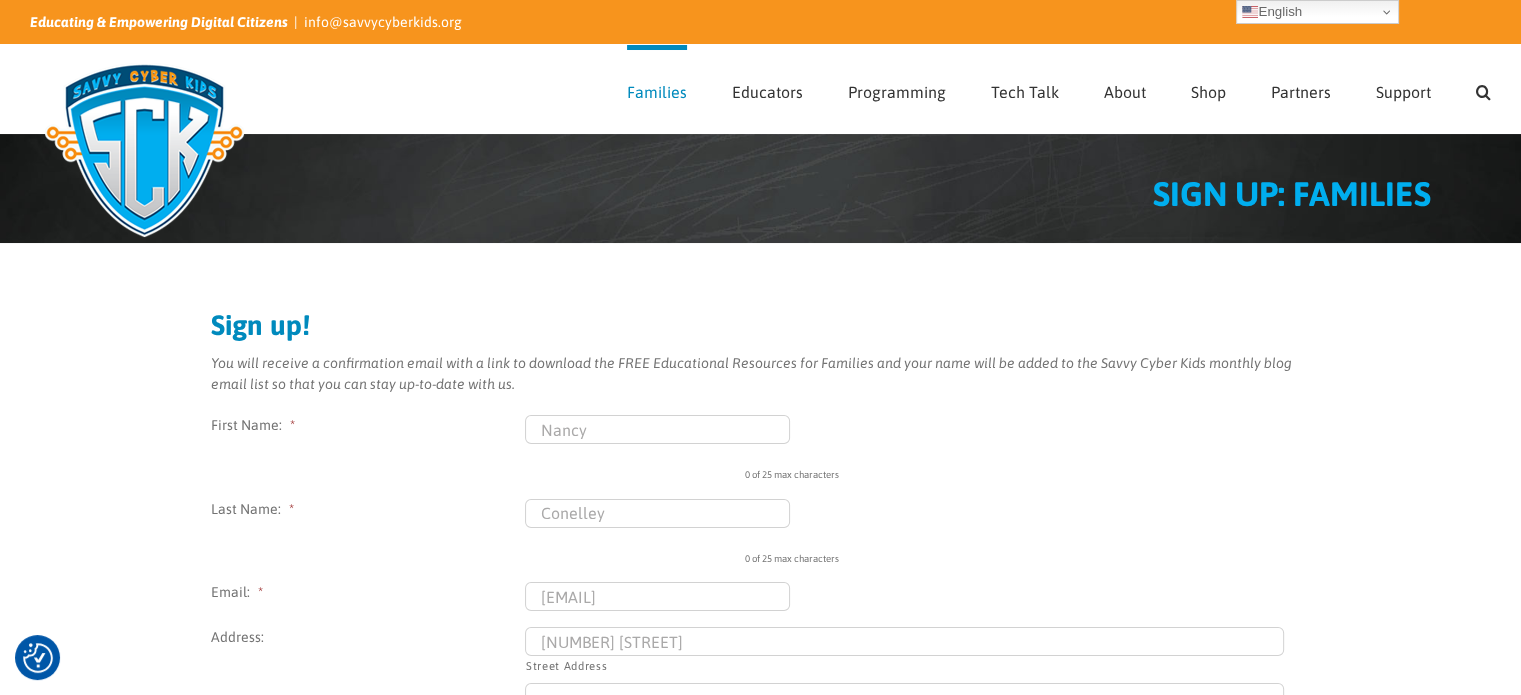 type on "(317) 331-1824" 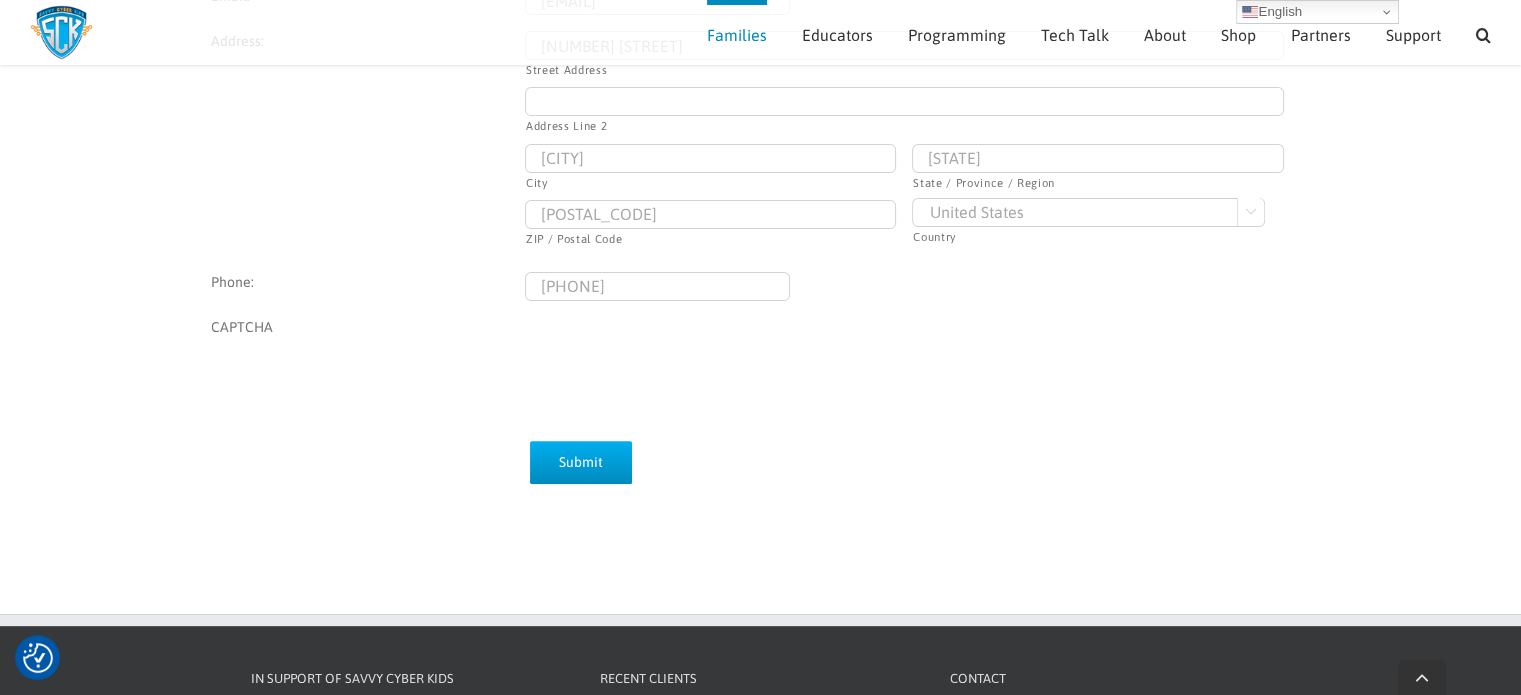 scroll, scrollTop: 577, scrollLeft: 0, axis: vertical 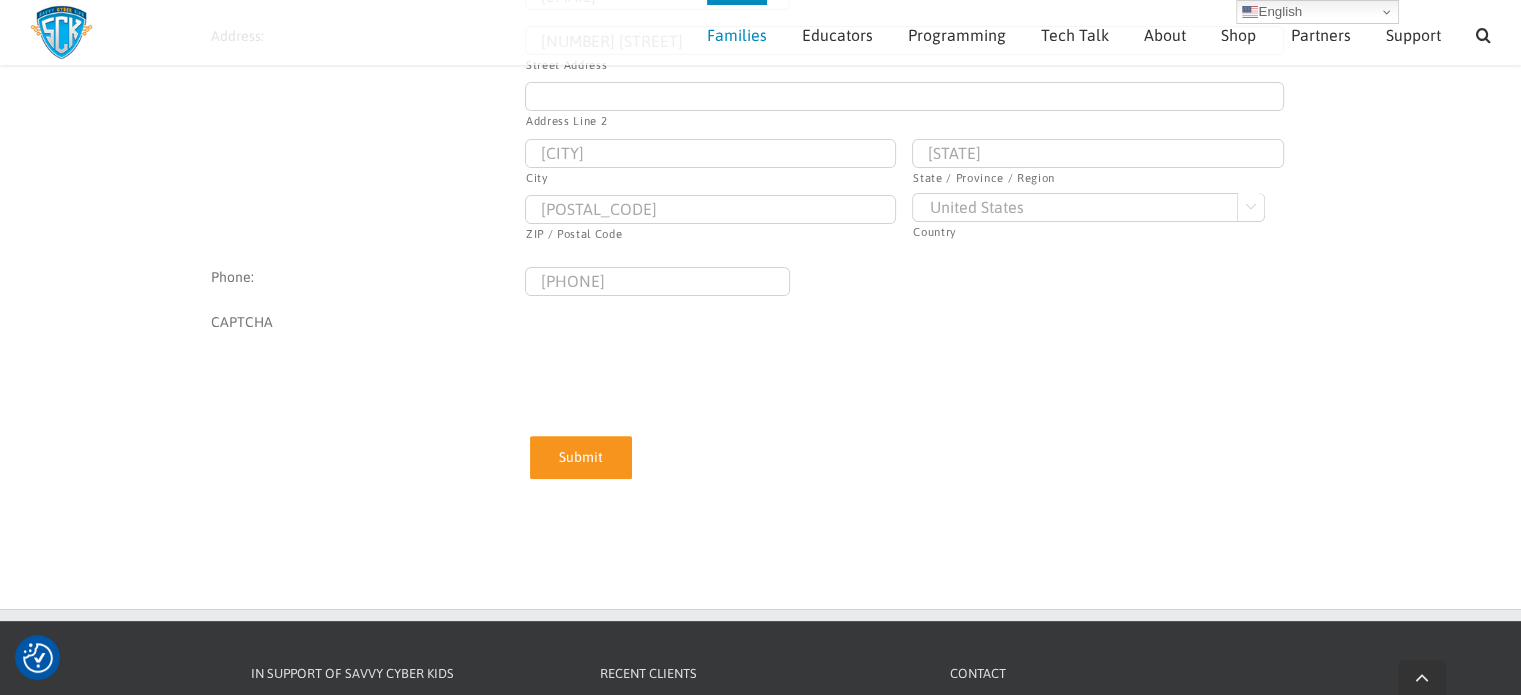 click on "Submit" at bounding box center [581, 457] 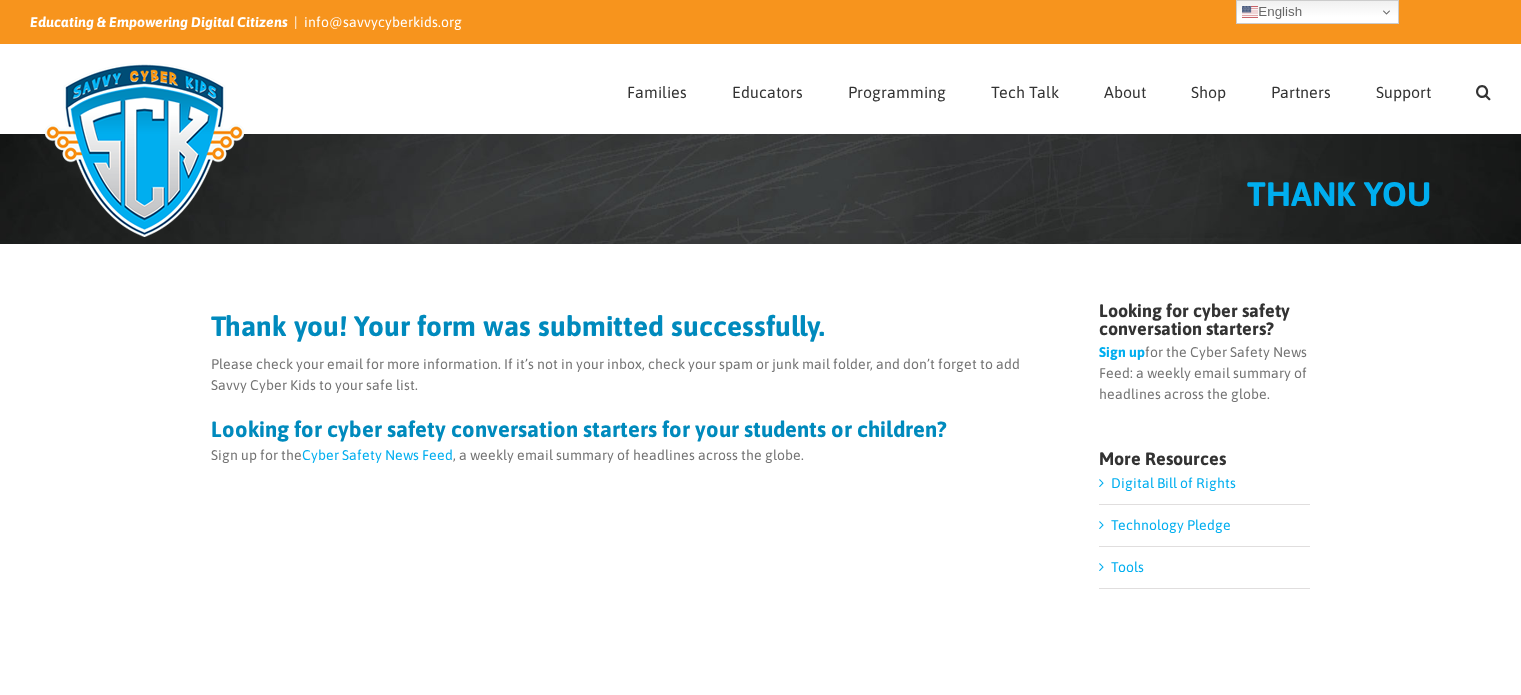 scroll, scrollTop: 0, scrollLeft: 0, axis: both 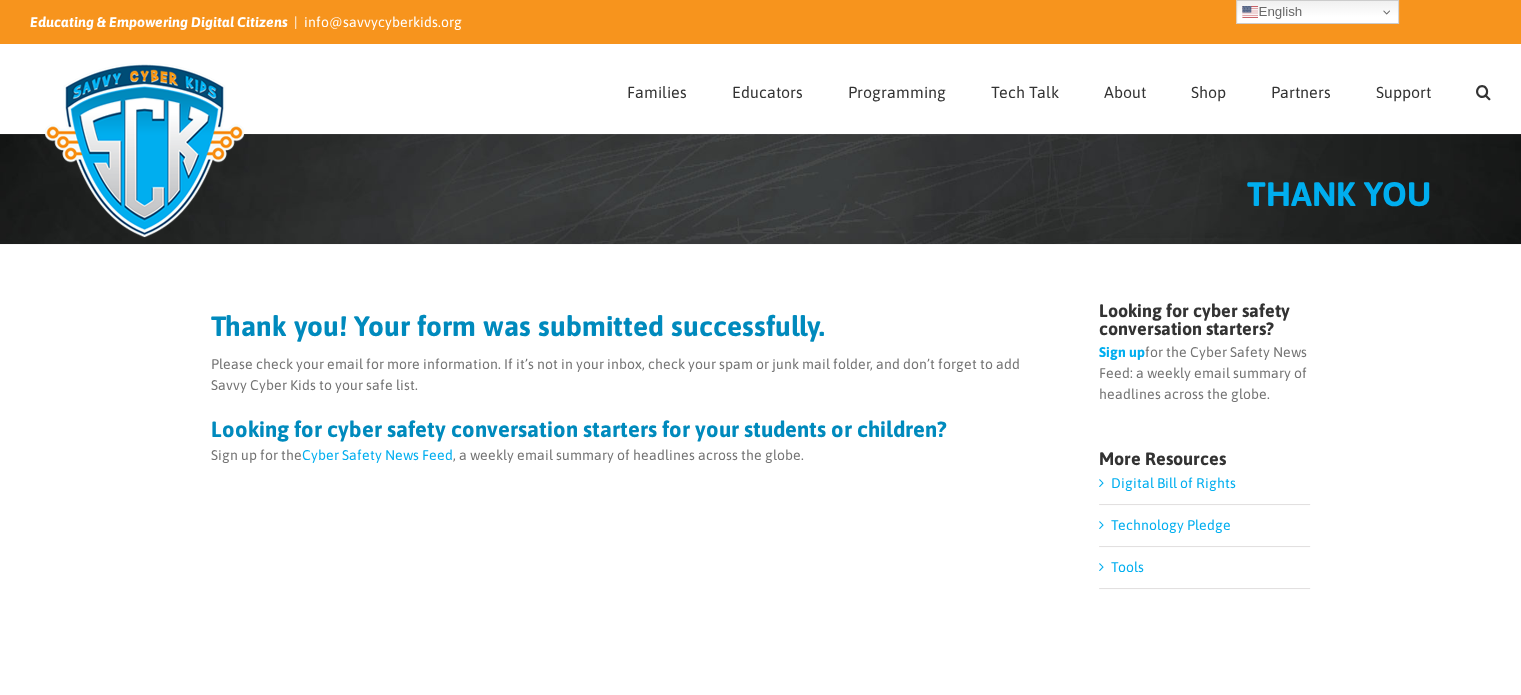 click on "Cyber Safety News Feed" at bounding box center (377, 455) 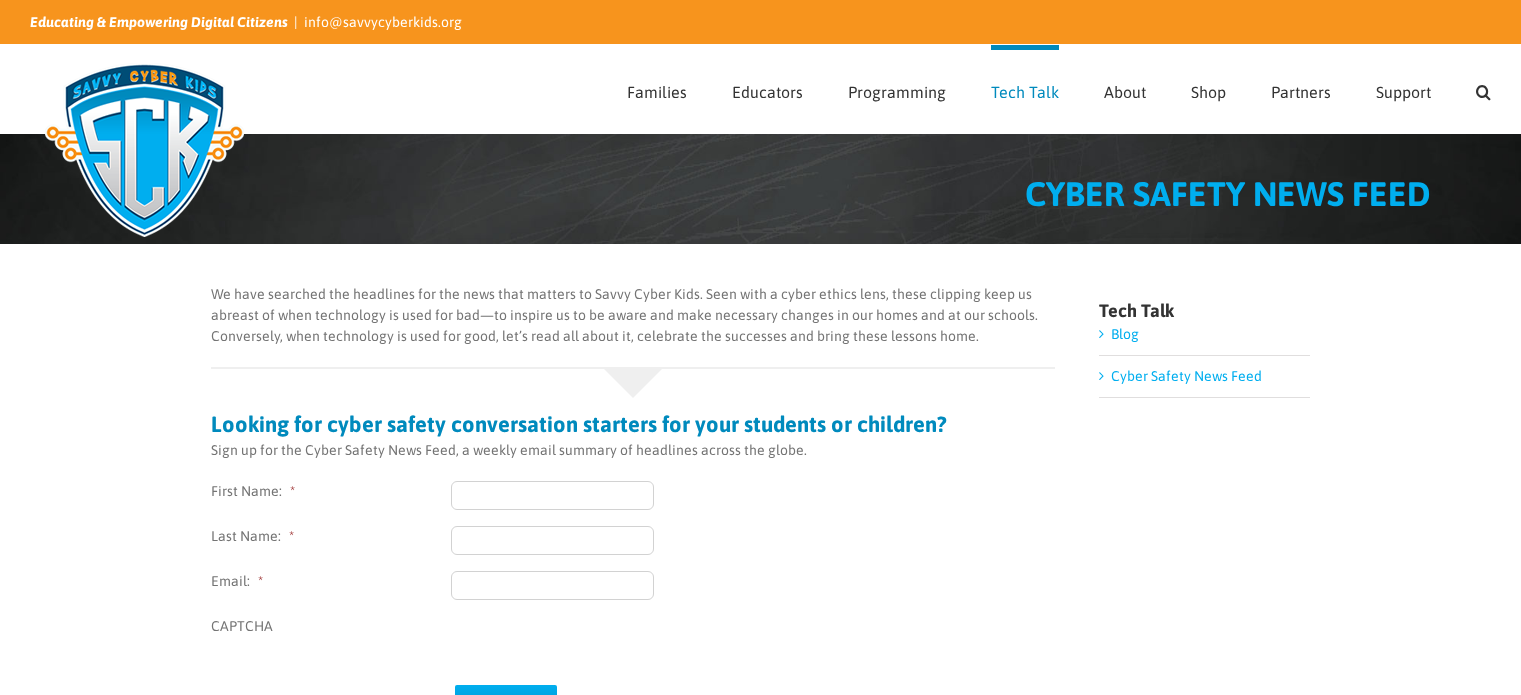 scroll, scrollTop: 0, scrollLeft: 0, axis: both 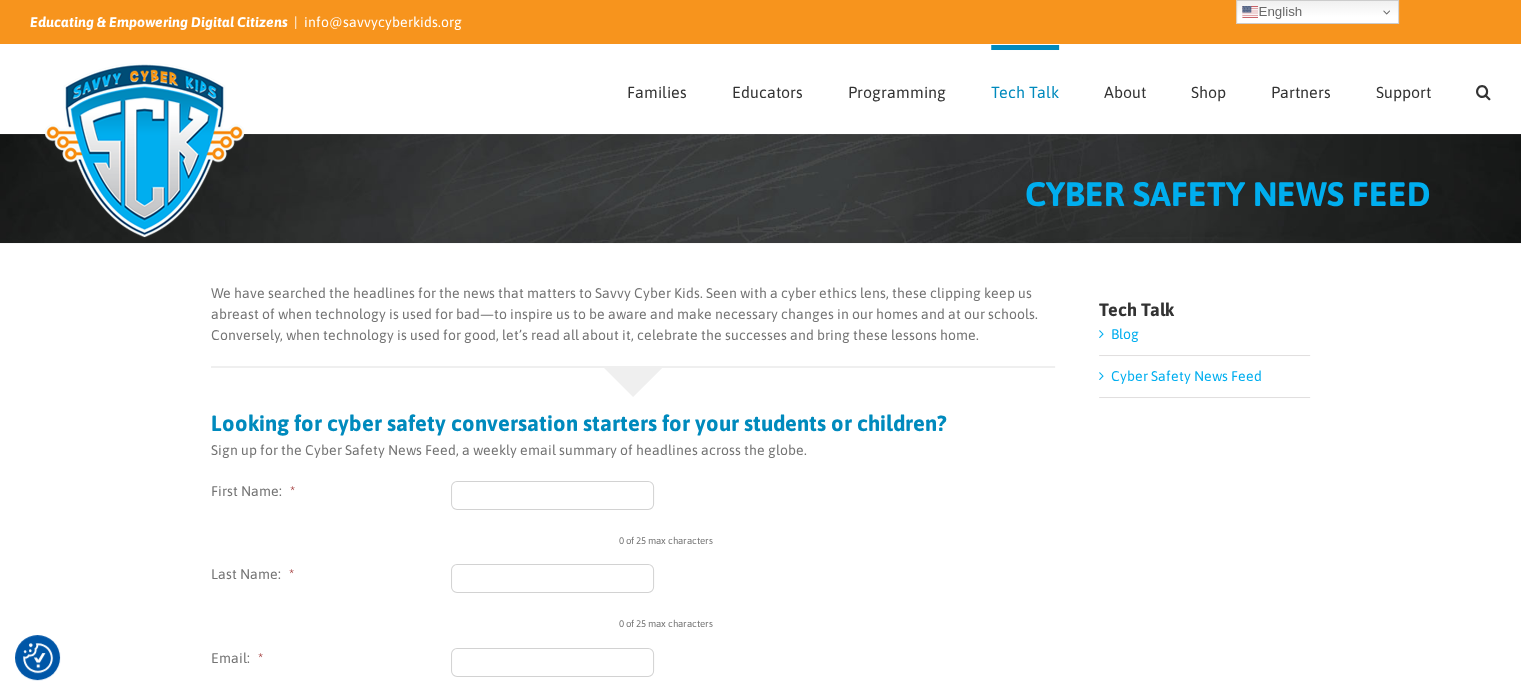 click on "We have searched the headlines for the news that matters to Savvy Cyber Kids. Seen with a cyber ethics lens, these clipping keep us abreast of when technology is used for bad—to inspire us to be aware and make necessary changes in our homes and at our schools. Conversely, when technology is used for good, let’s read all about it, celebrate the successes and bring these lessons home. Looking for cyber safety conversation starters for your students or children? Sign up for the Cyber Safety News Feed, a weekly email summary of headlines across the globe. First Name: * 0 of 25 max characters Last Name: * 0 of 25 max characters Email: *   CAPTCHA Comments This field is for validation purposes and should be left unchanged.   Submit                     Headlines from across the globe:" at bounding box center [633, 623] 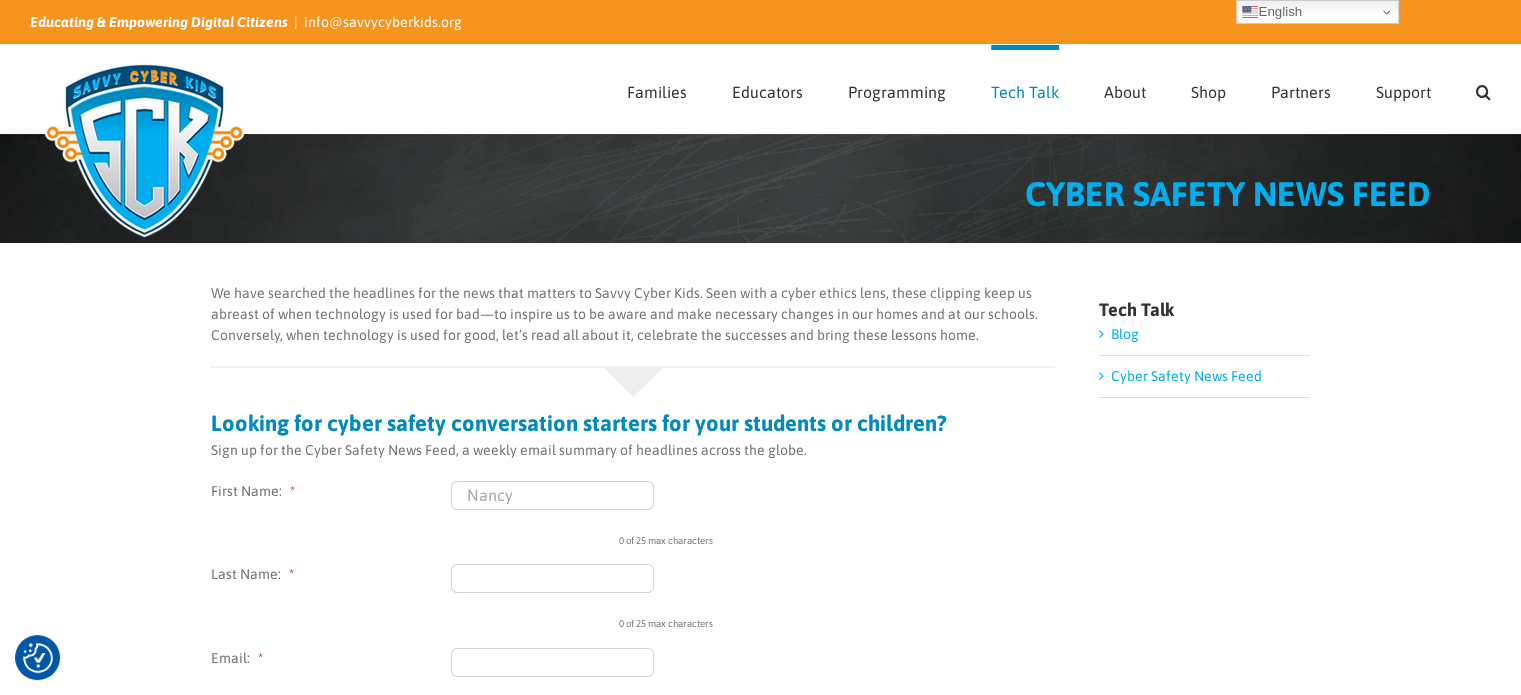 type on "Conelley" 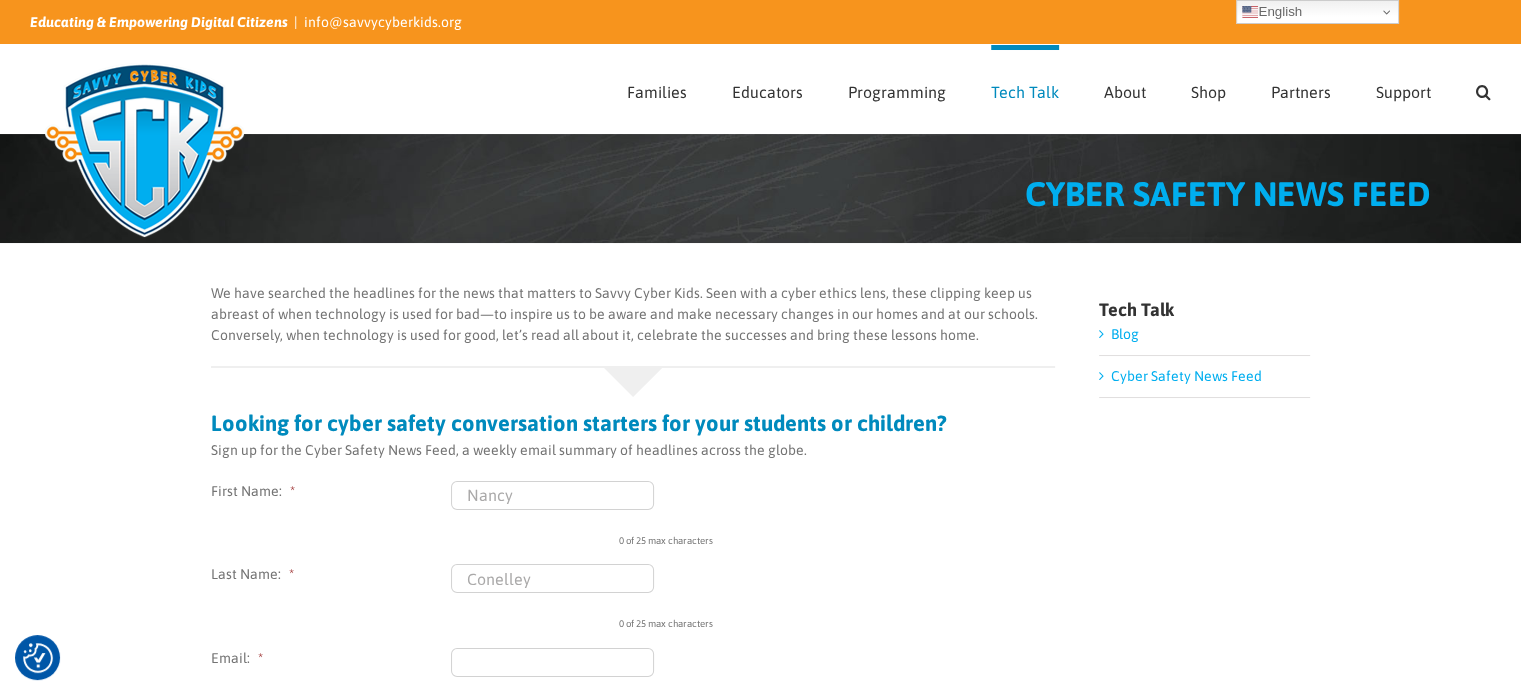 type on "nancy.conelley@elevancehealth.com" 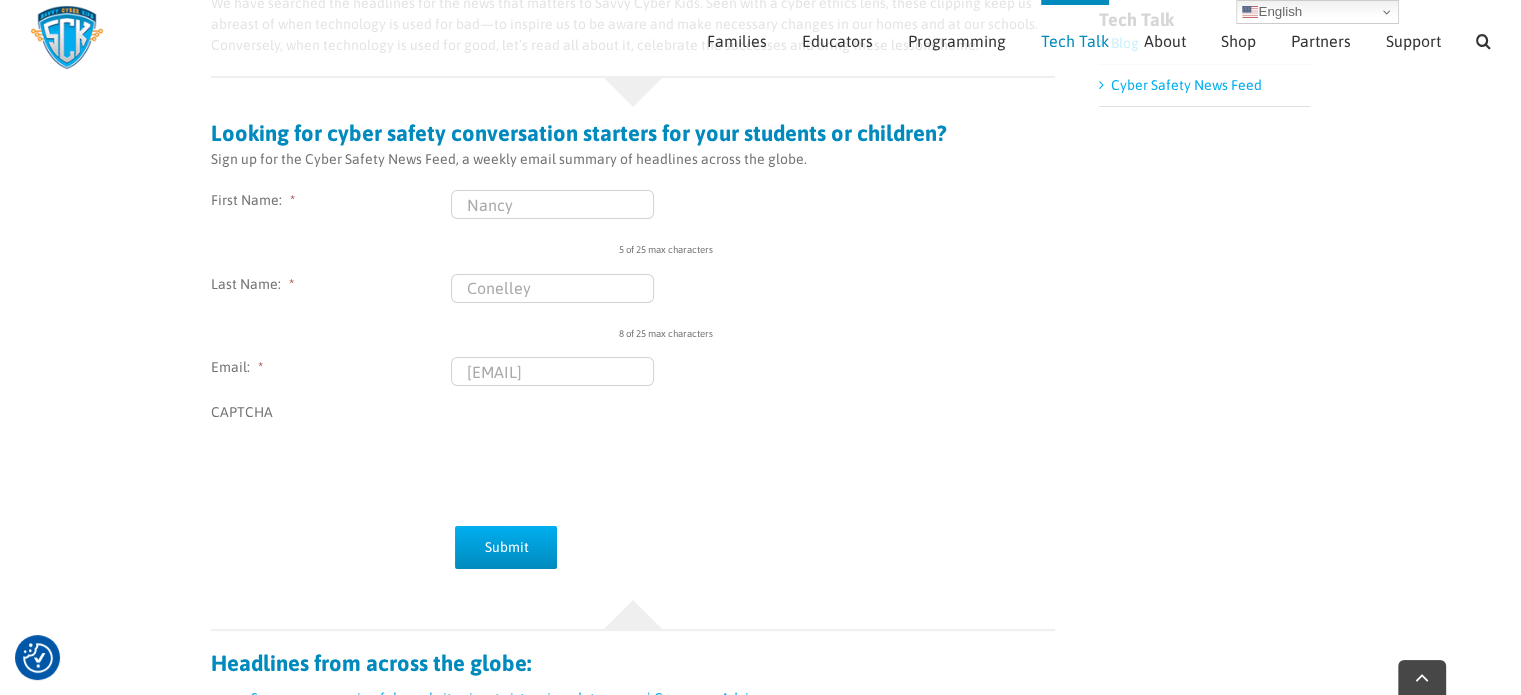 scroll, scrollTop: 276, scrollLeft: 0, axis: vertical 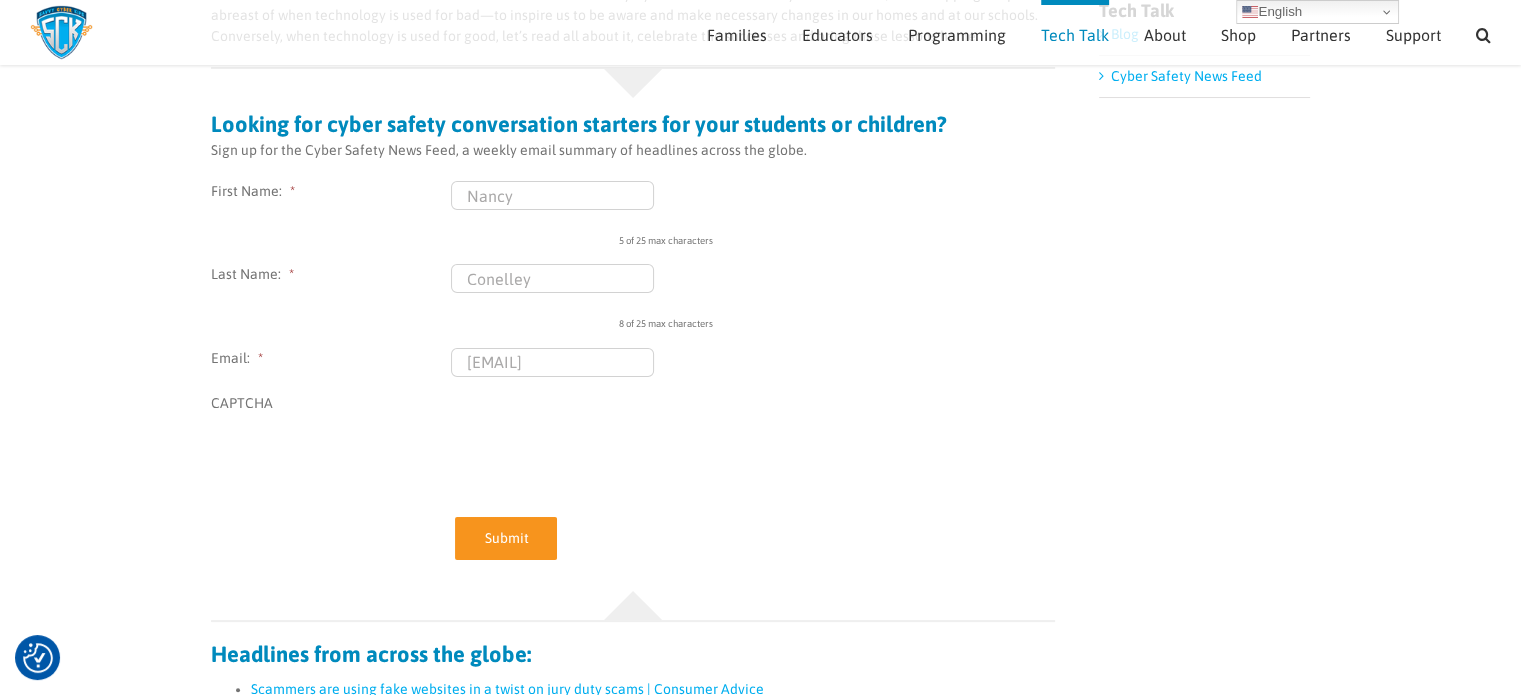 click on "Submit" at bounding box center (506, 538) 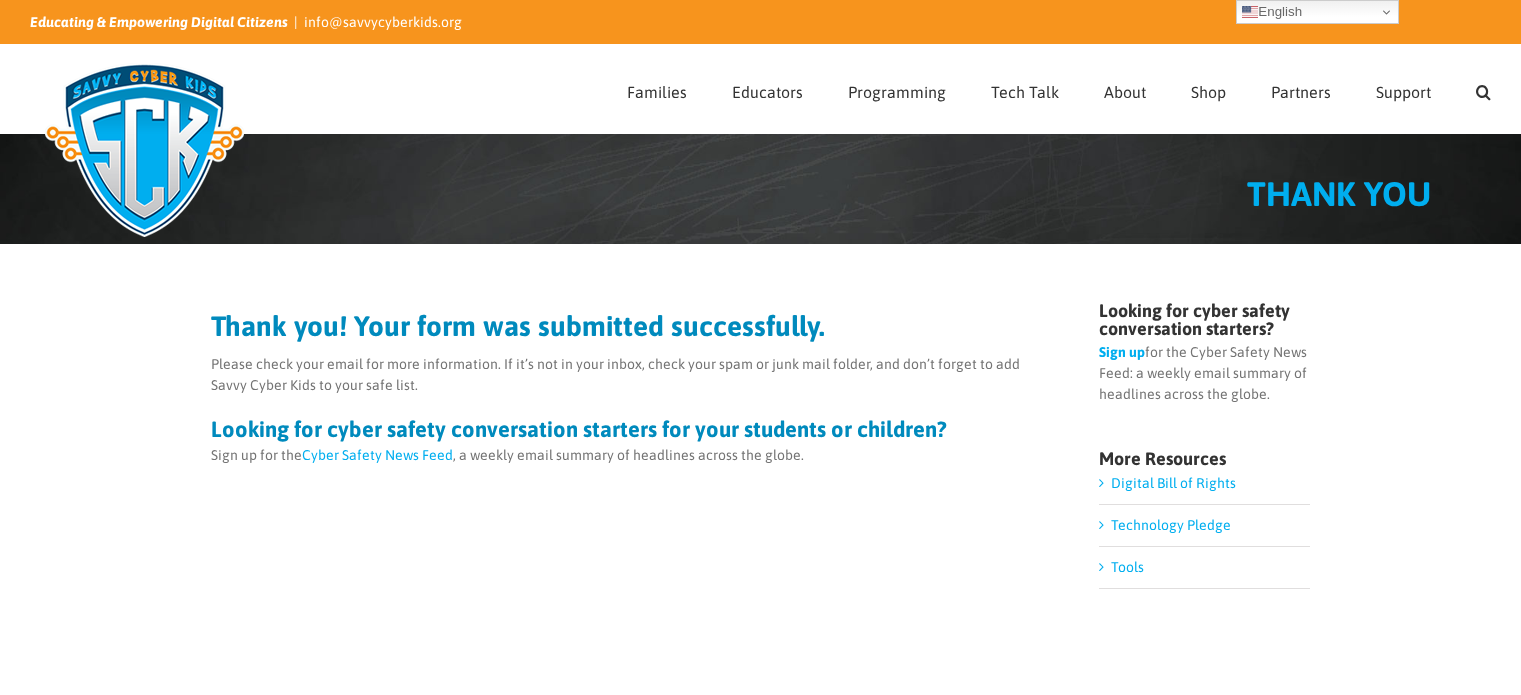 scroll, scrollTop: 0, scrollLeft: 0, axis: both 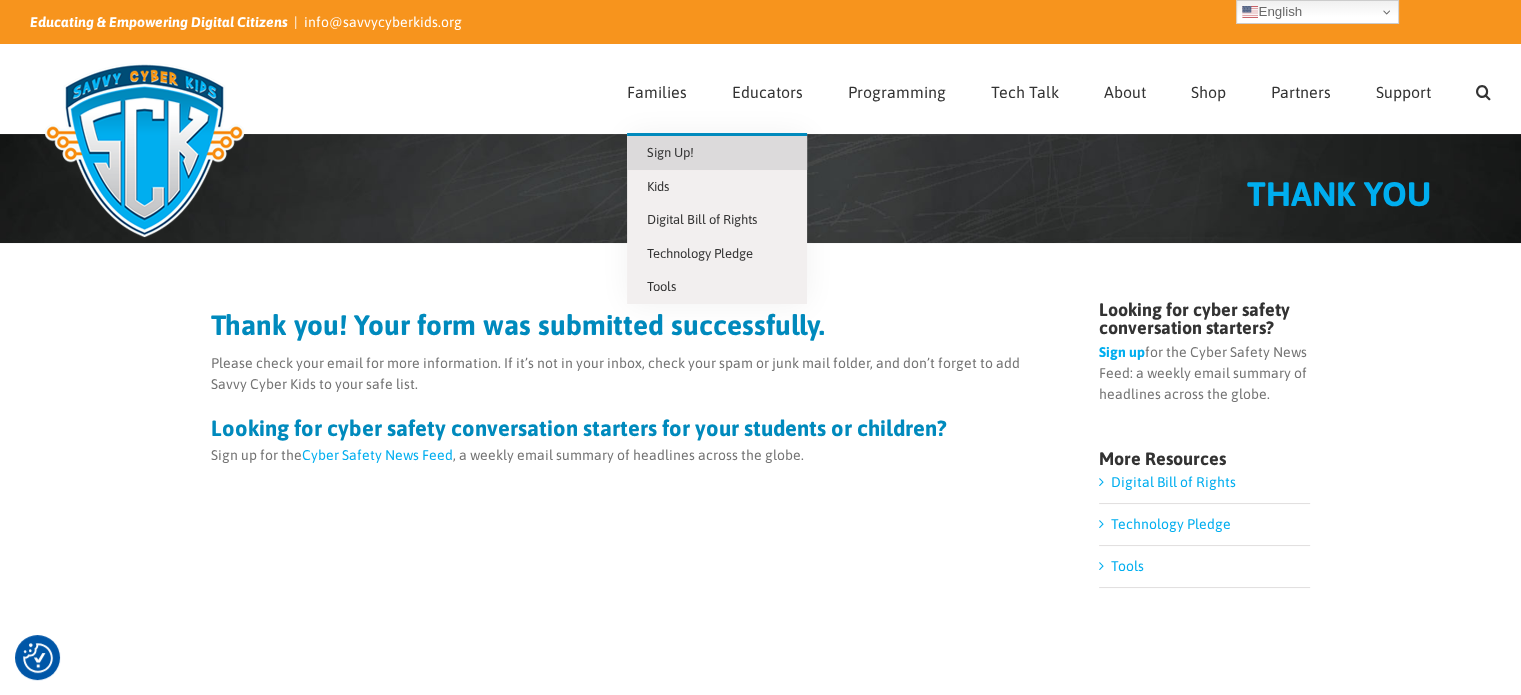 click on "Sign Up!" at bounding box center (670, 152) 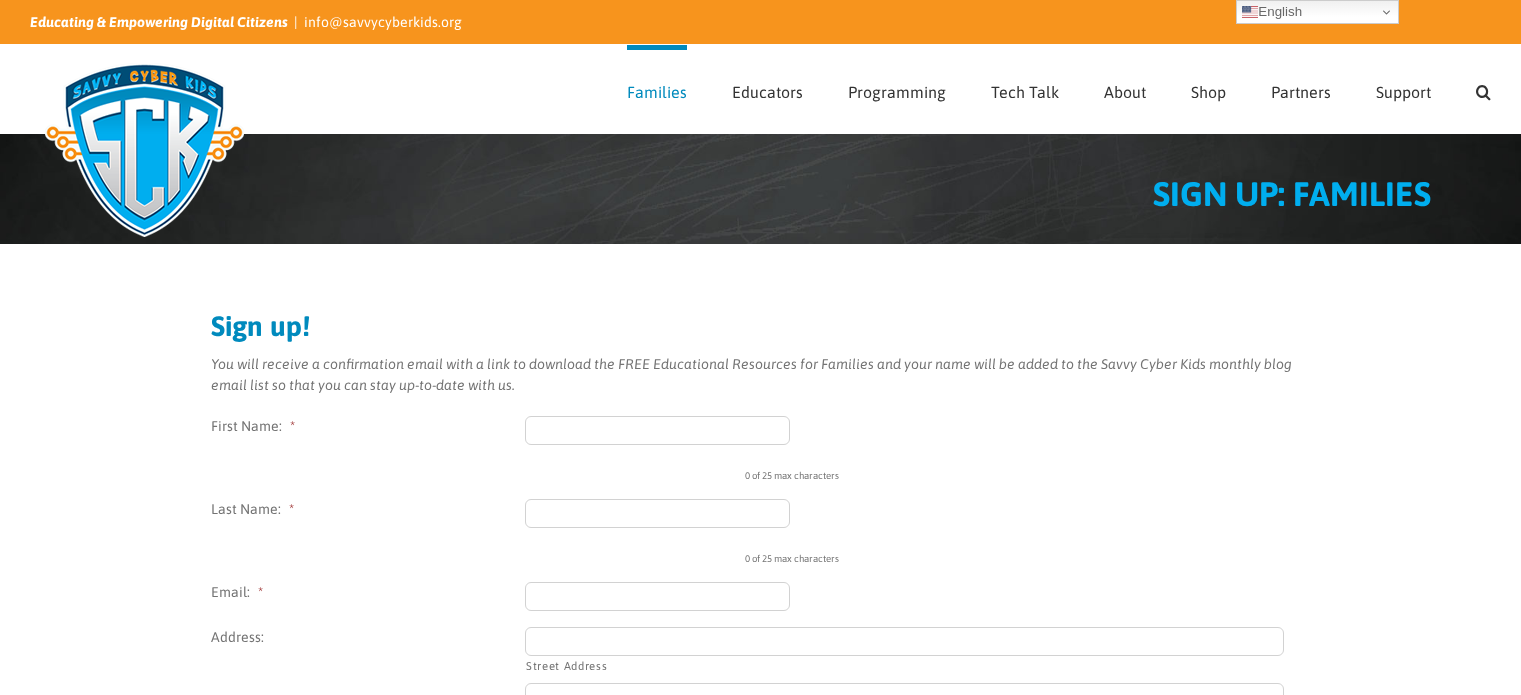 scroll, scrollTop: 0, scrollLeft: 0, axis: both 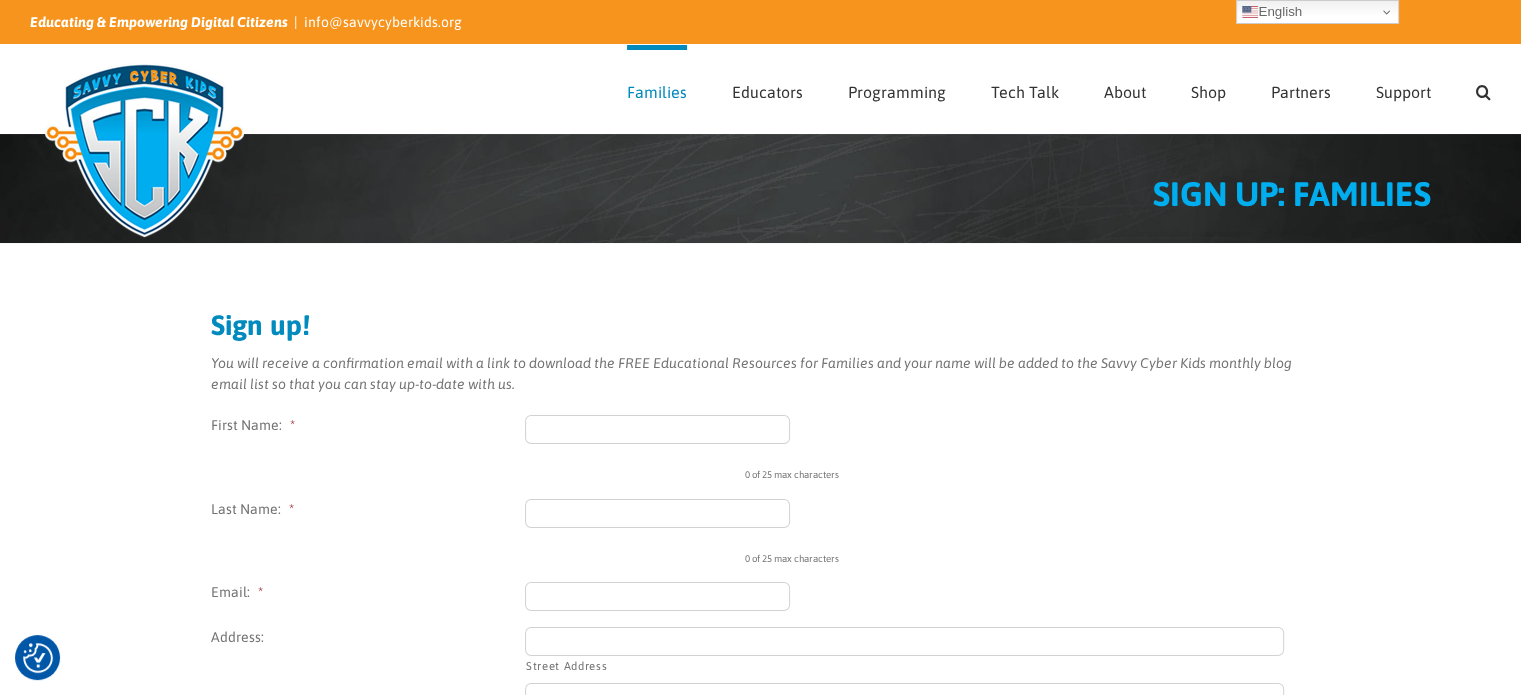 click on "First Name: *" at bounding box center (658, 429) 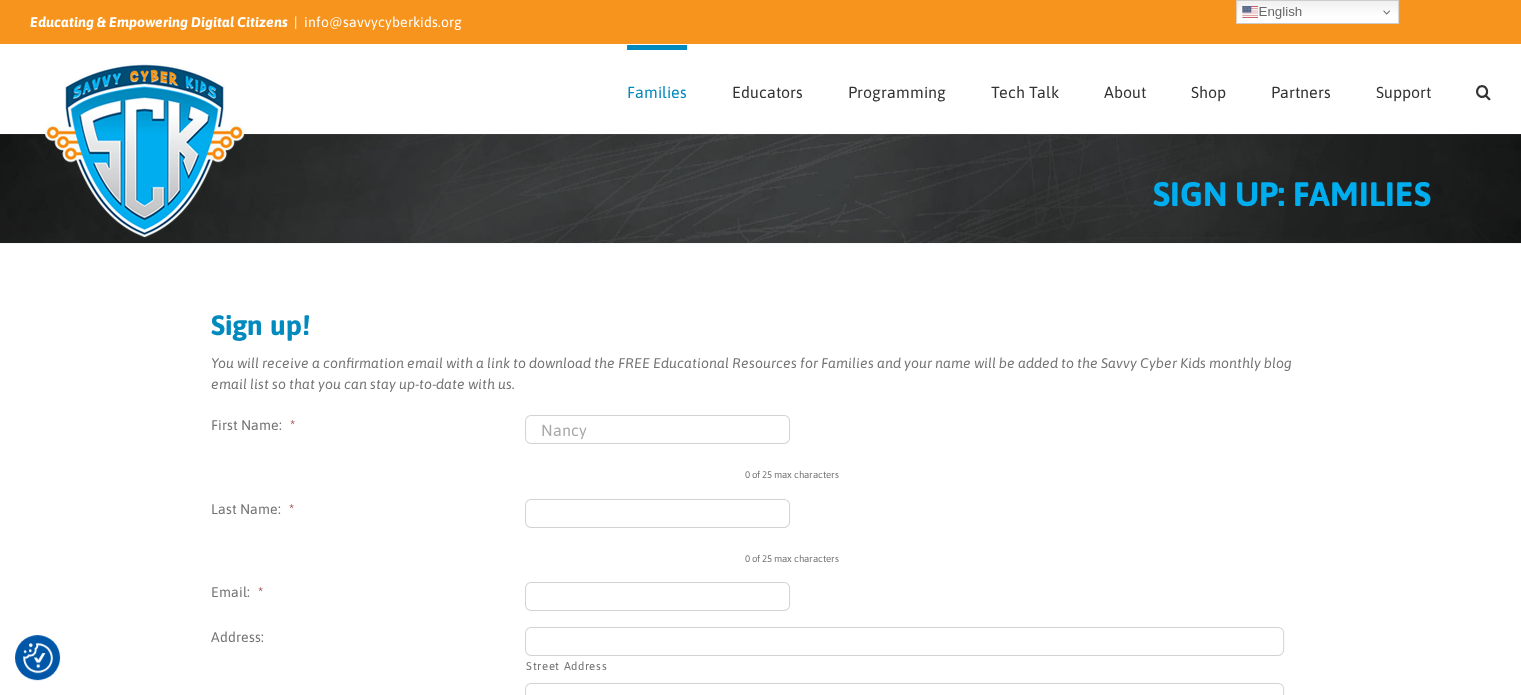 type on "Conelley" 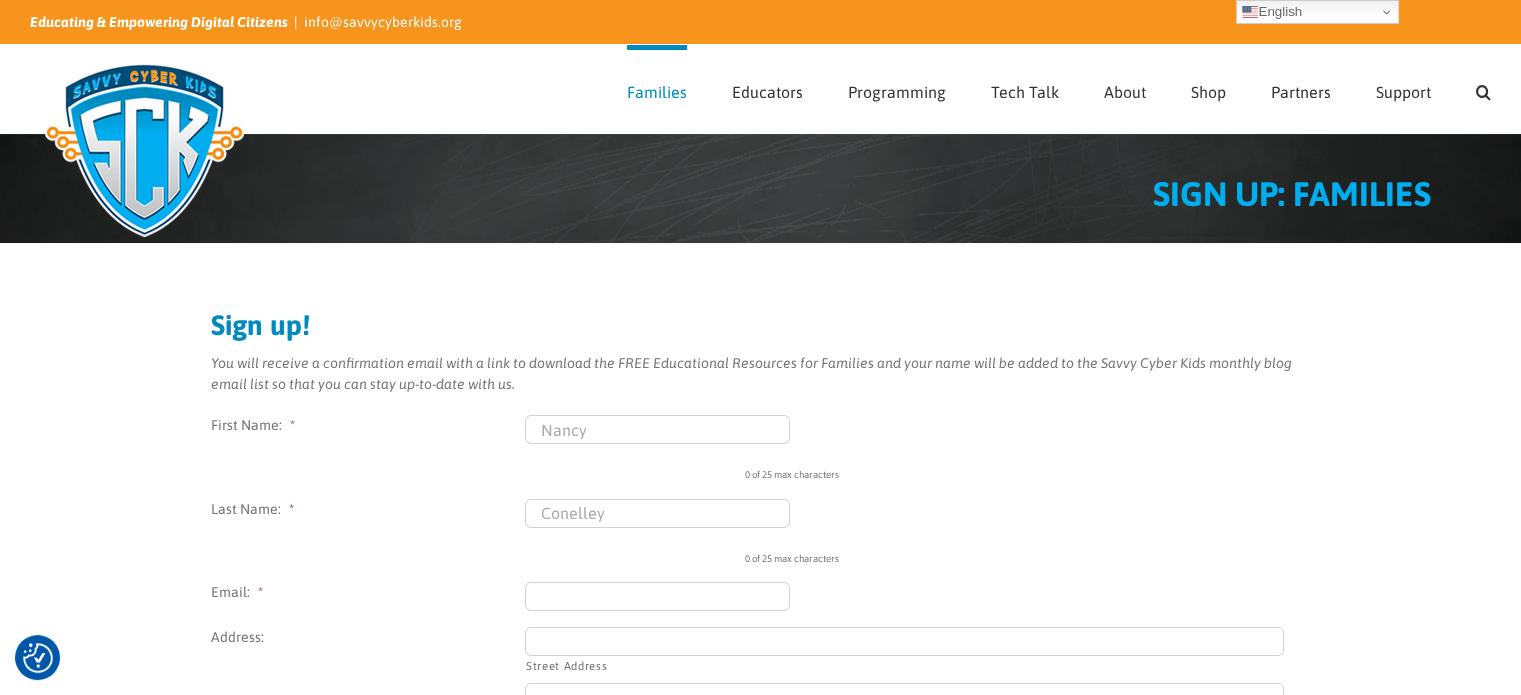 type on "nancy.conelley@elevancehealth.com" 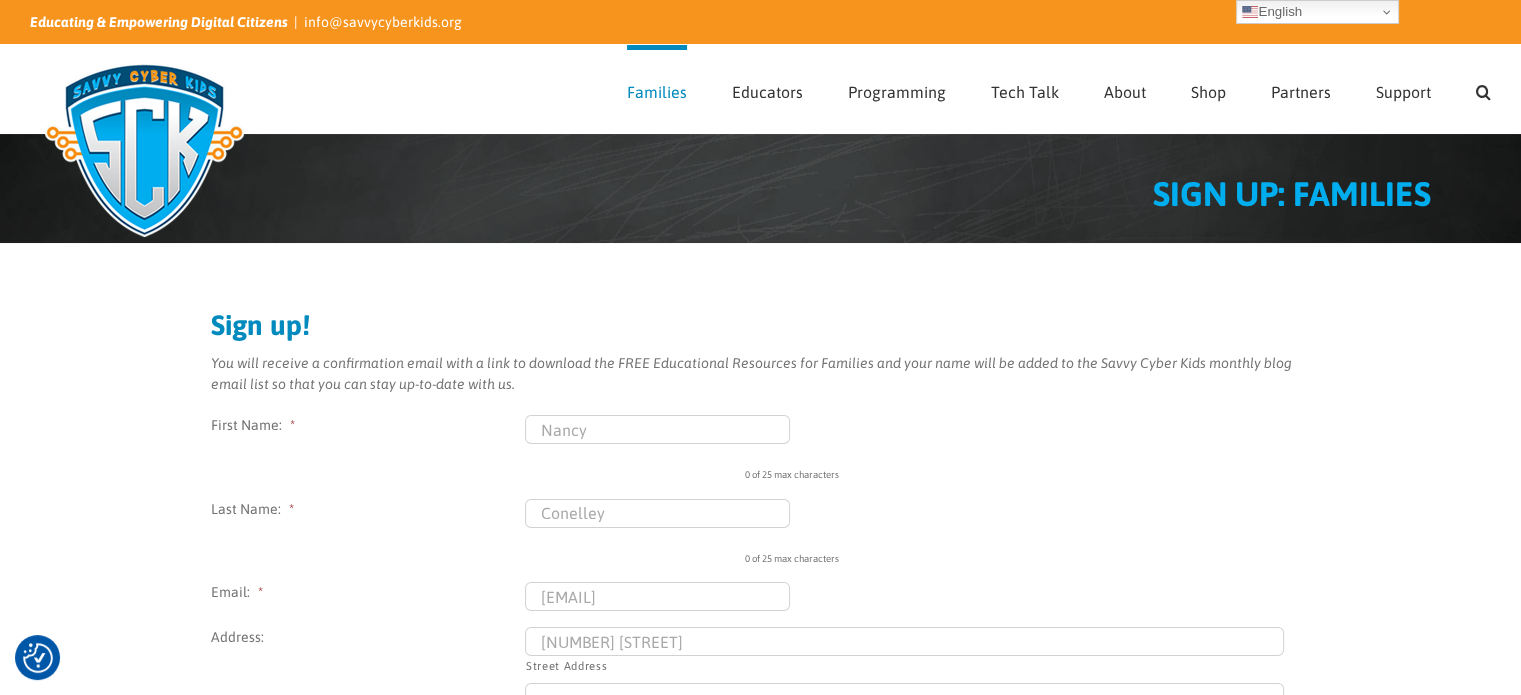 type on "Fishers" 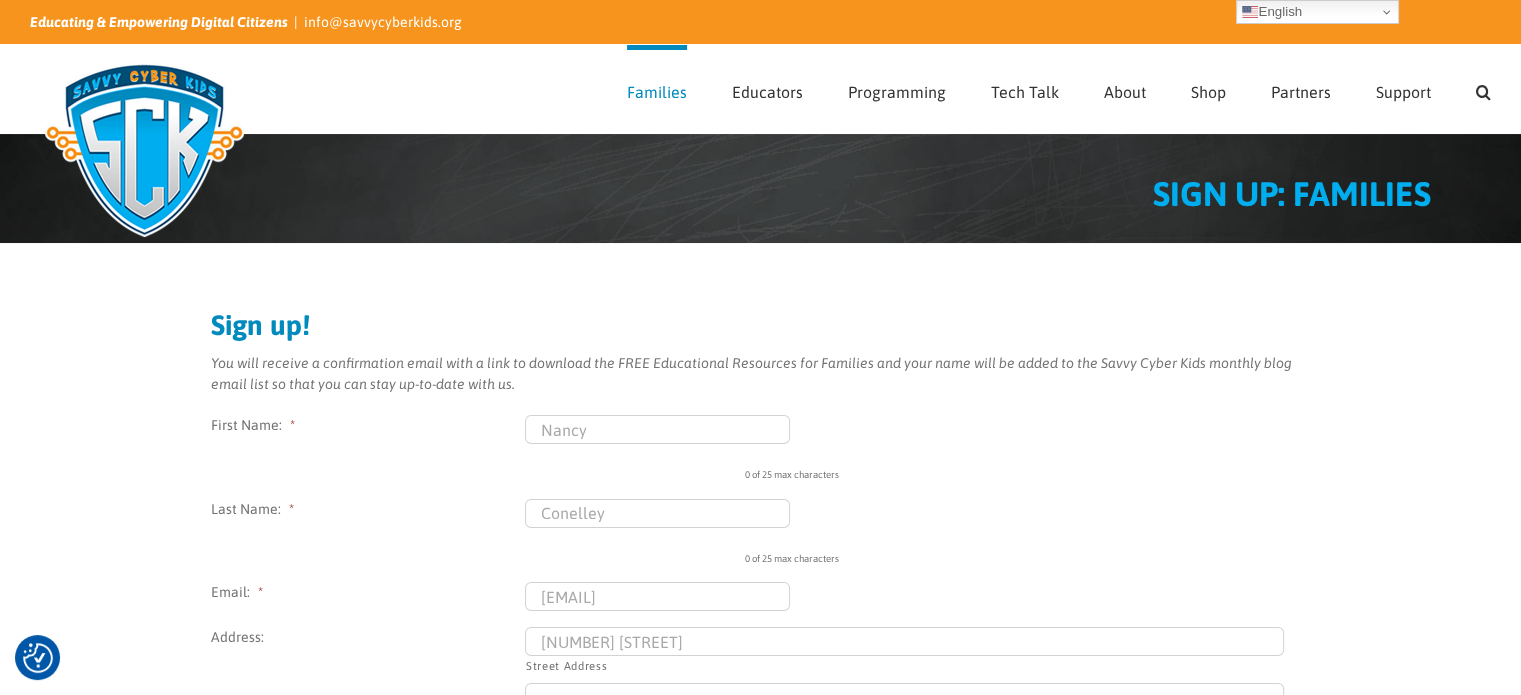 select on "United States" 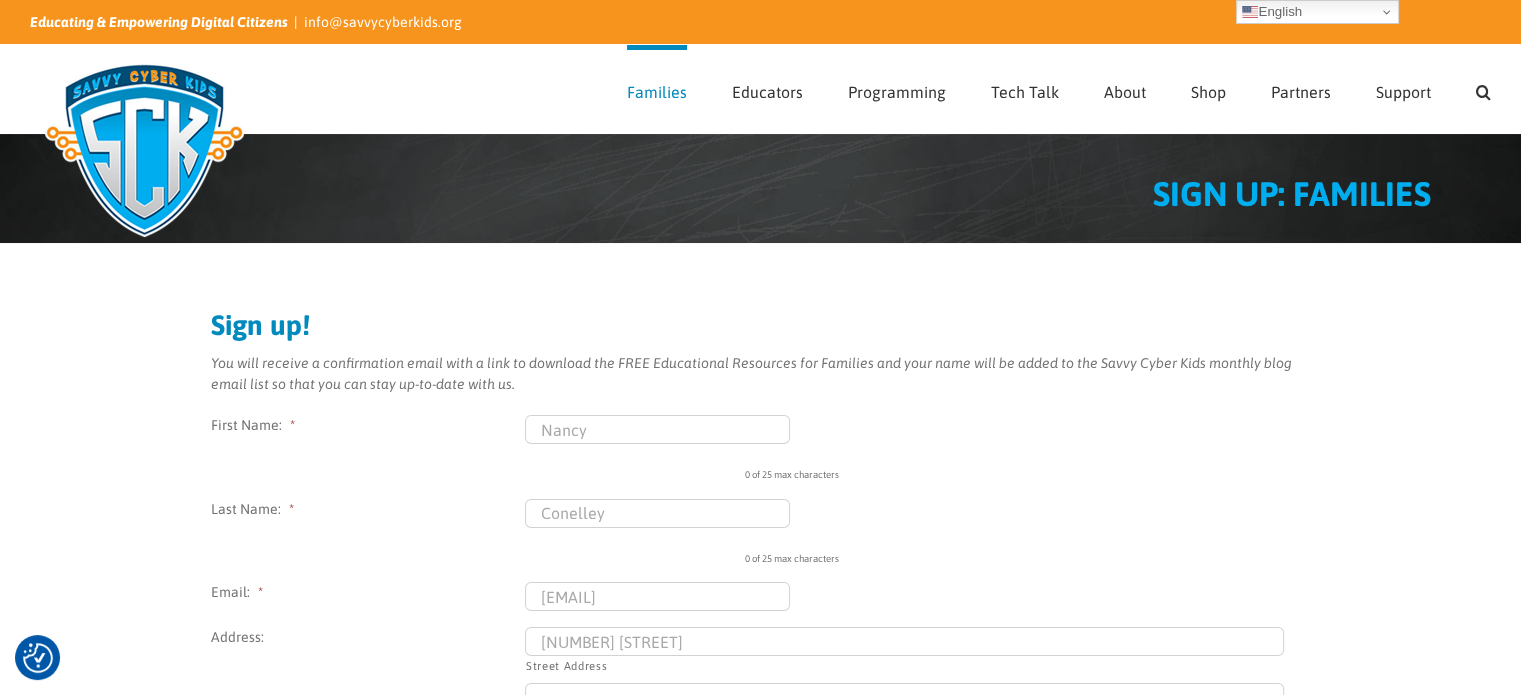type on "(317) 331-1824" 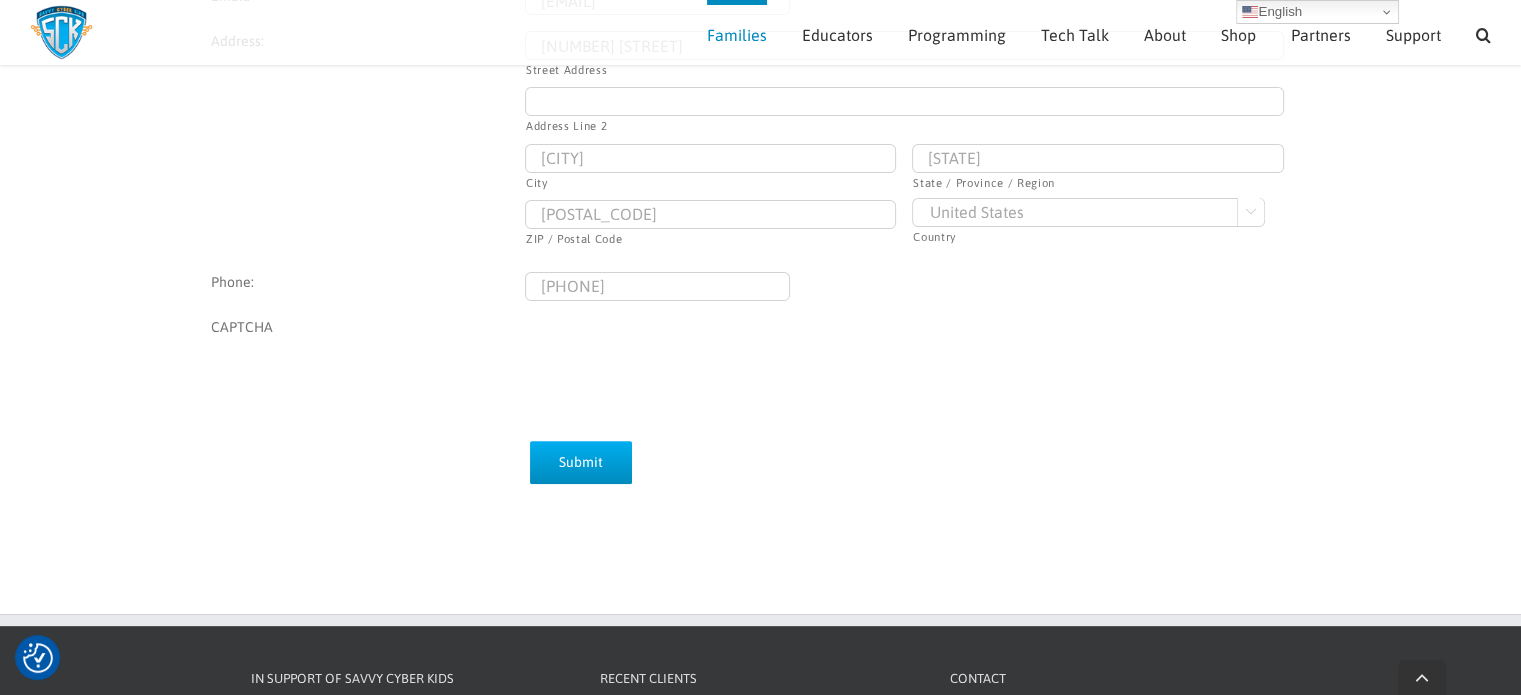 scroll, scrollTop: 576, scrollLeft: 0, axis: vertical 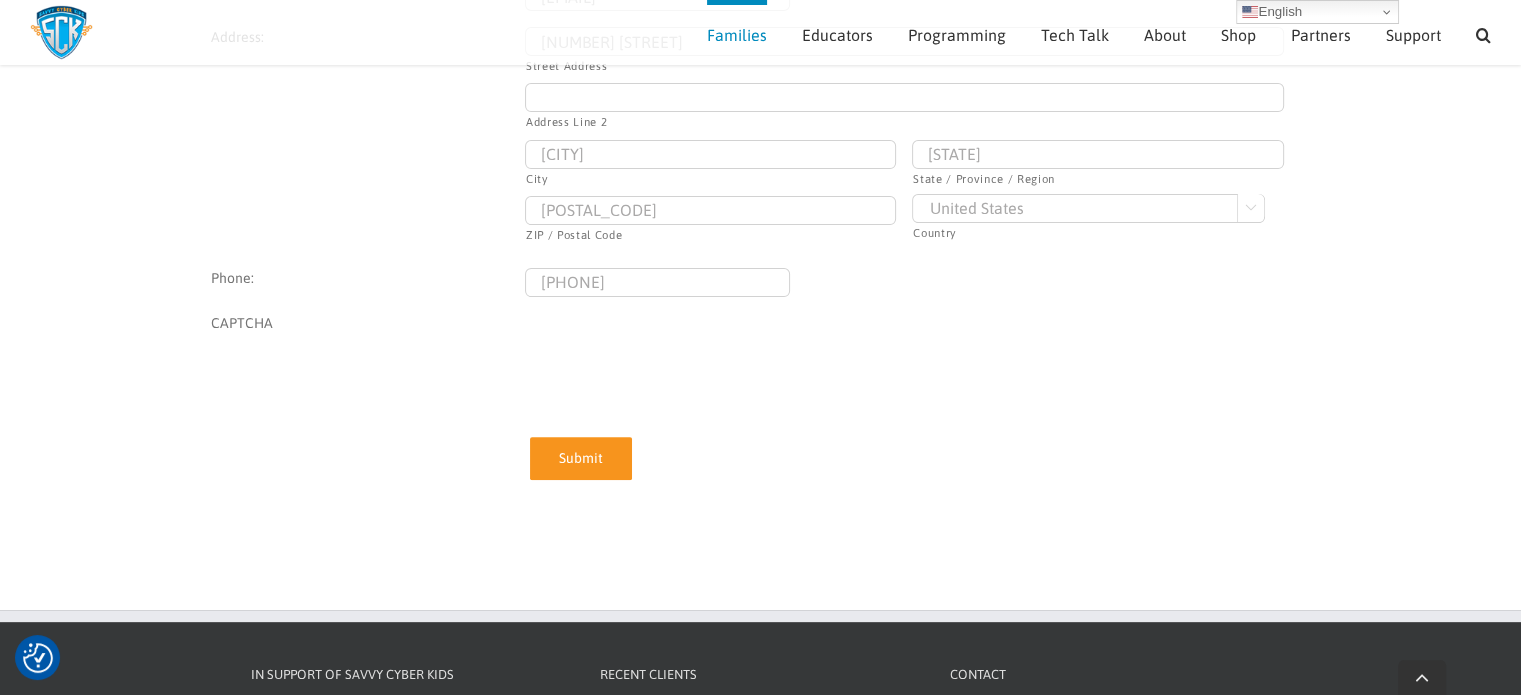 click on "Submit" at bounding box center (581, 458) 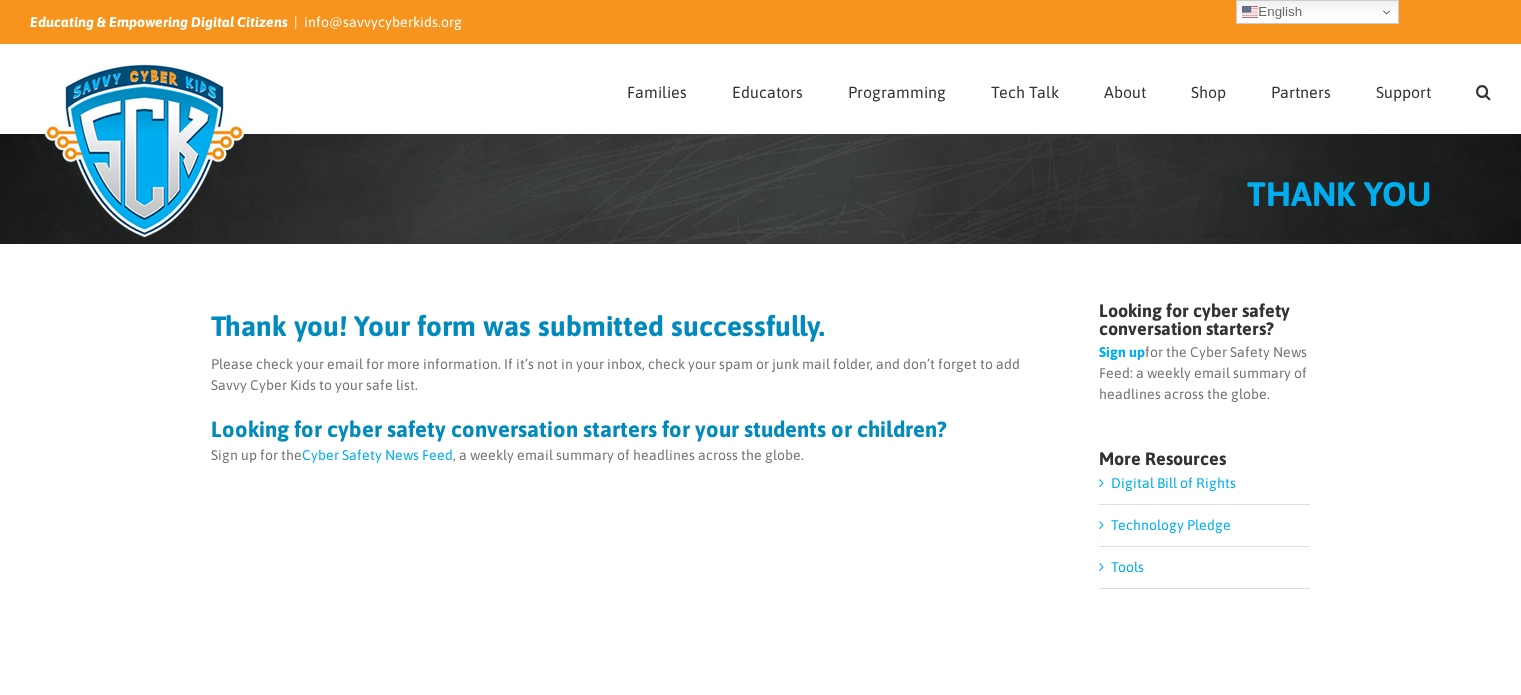 scroll, scrollTop: 0, scrollLeft: 0, axis: both 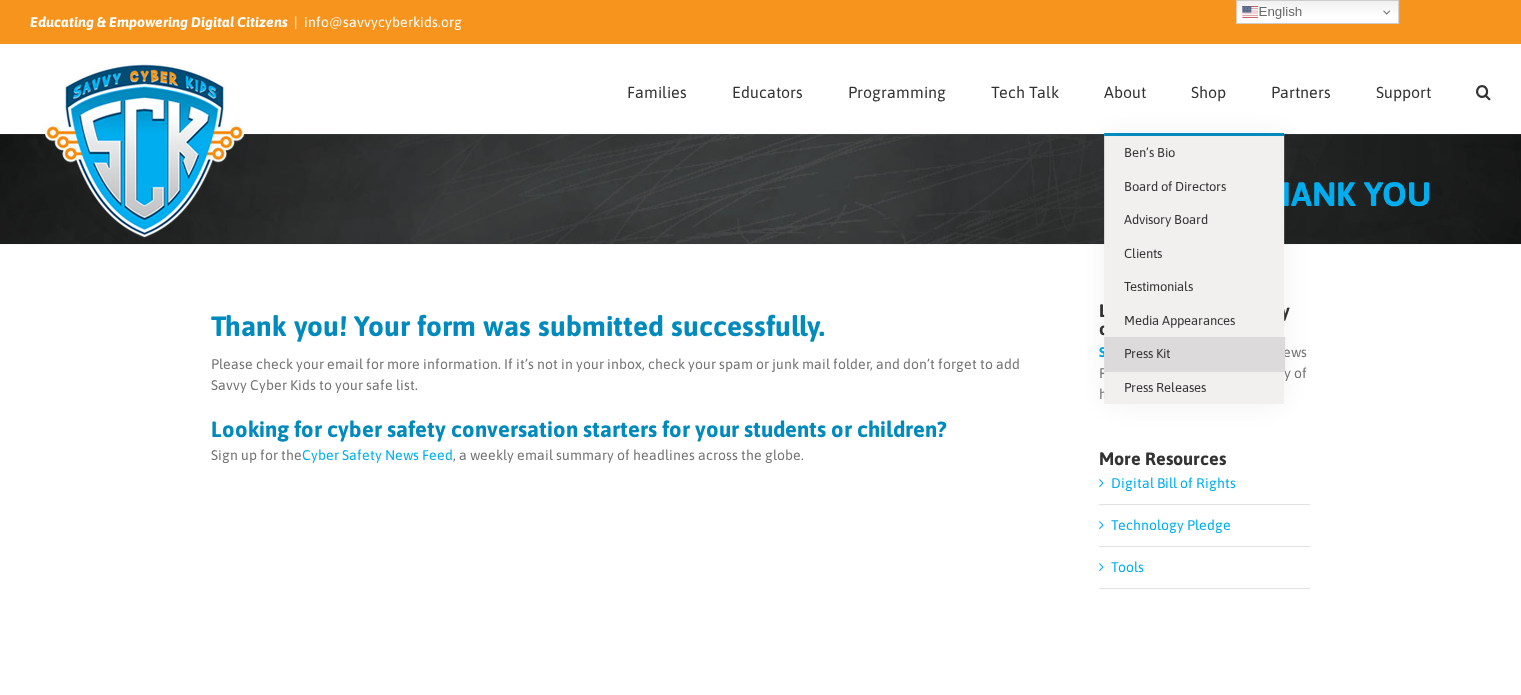 click on "Press Kit" at bounding box center [1194, 354] 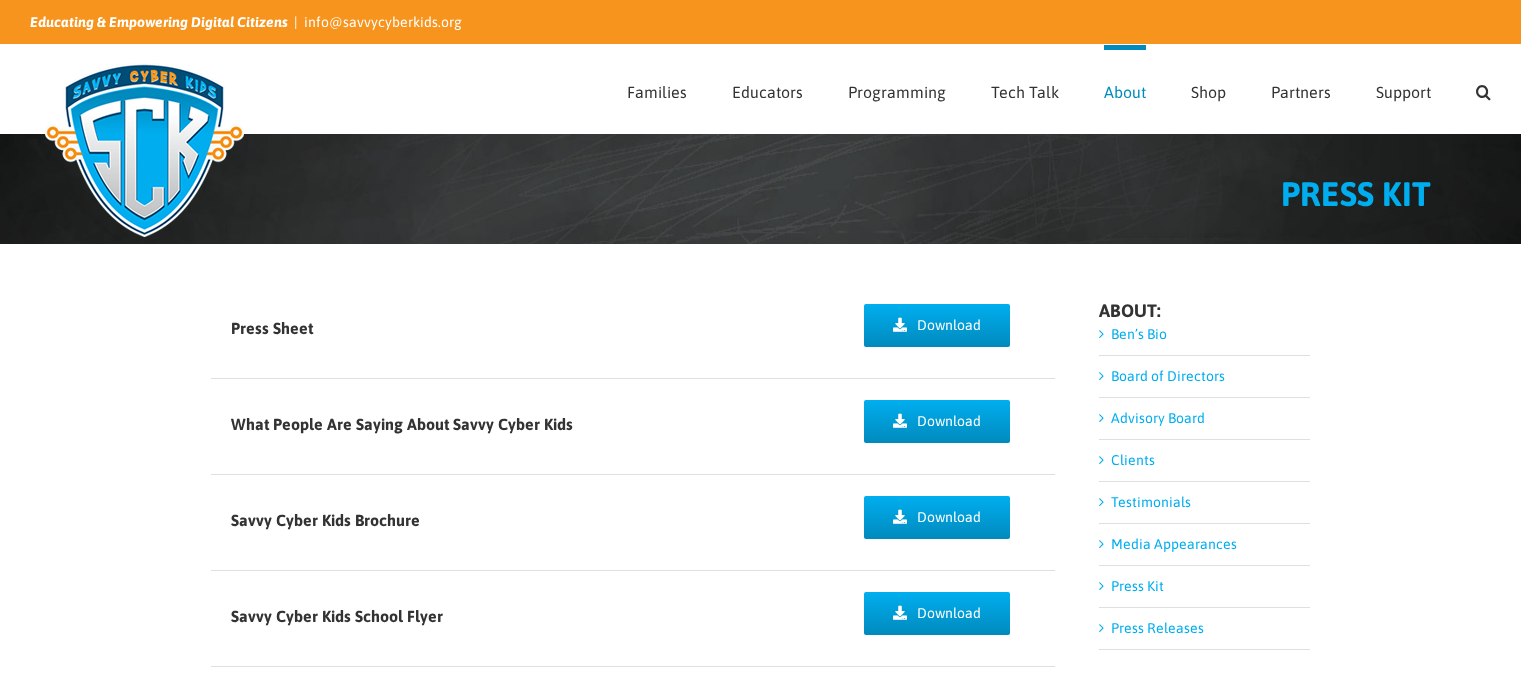 scroll, scrollTop: 0, scrollLeft: 0, axis: both 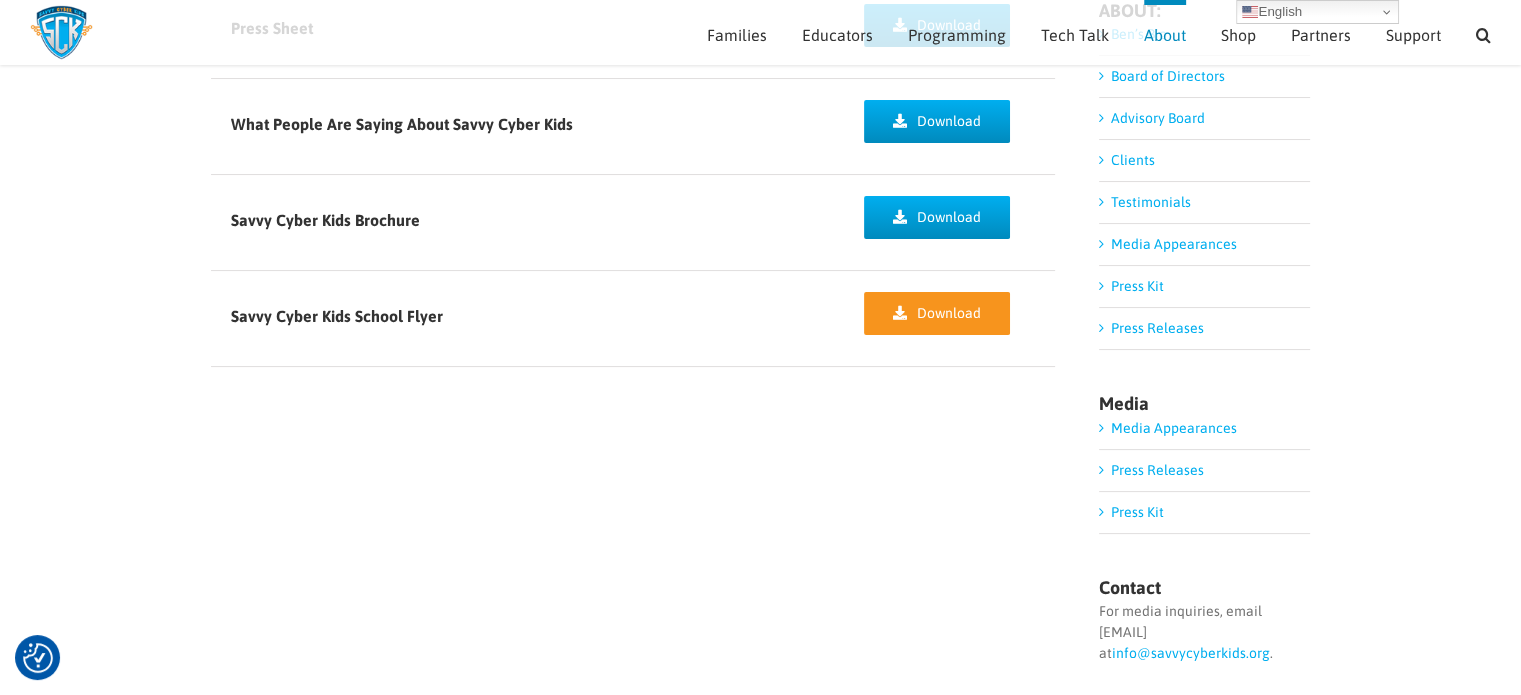 click on "Download" at bounding box center (949, 313) 